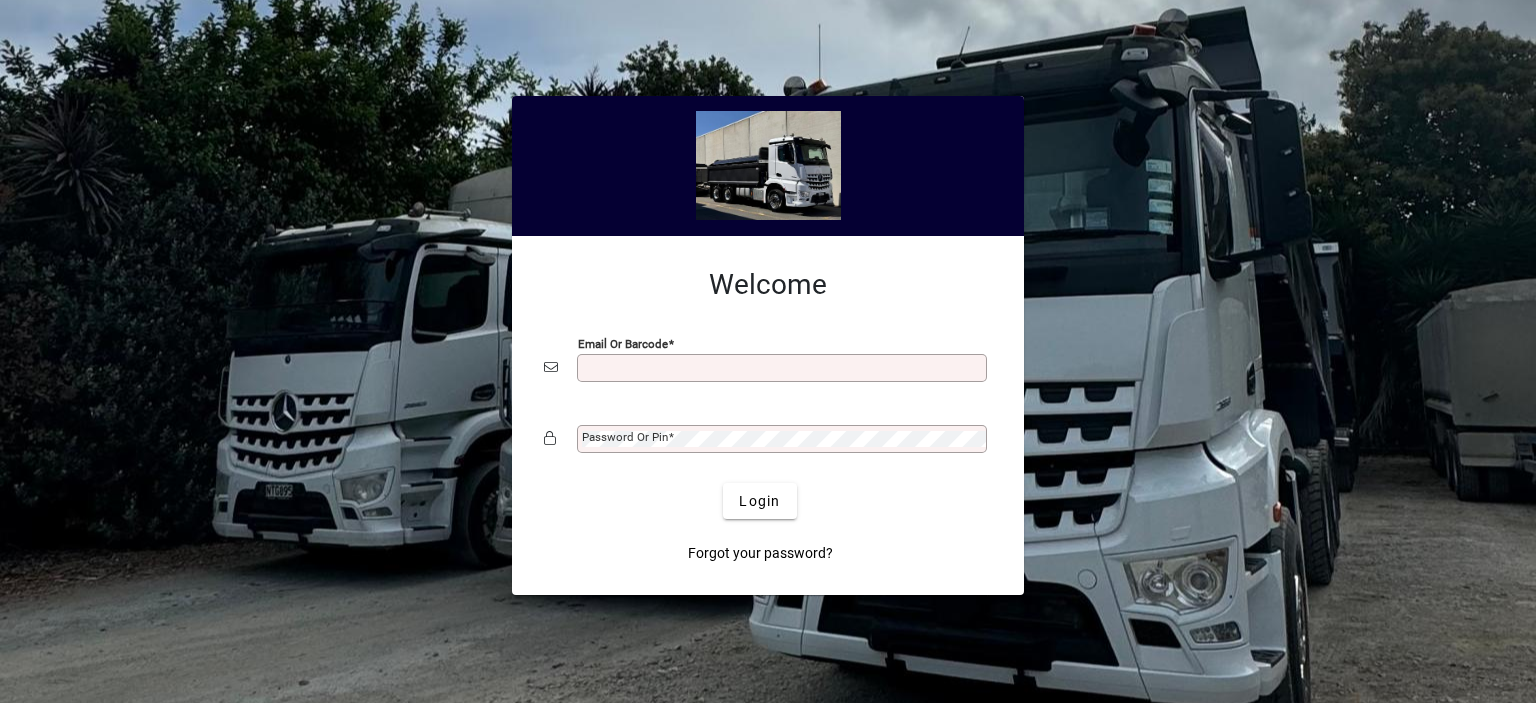 scroll, scrollTop: 0, scrollLeft: 0, axis: both 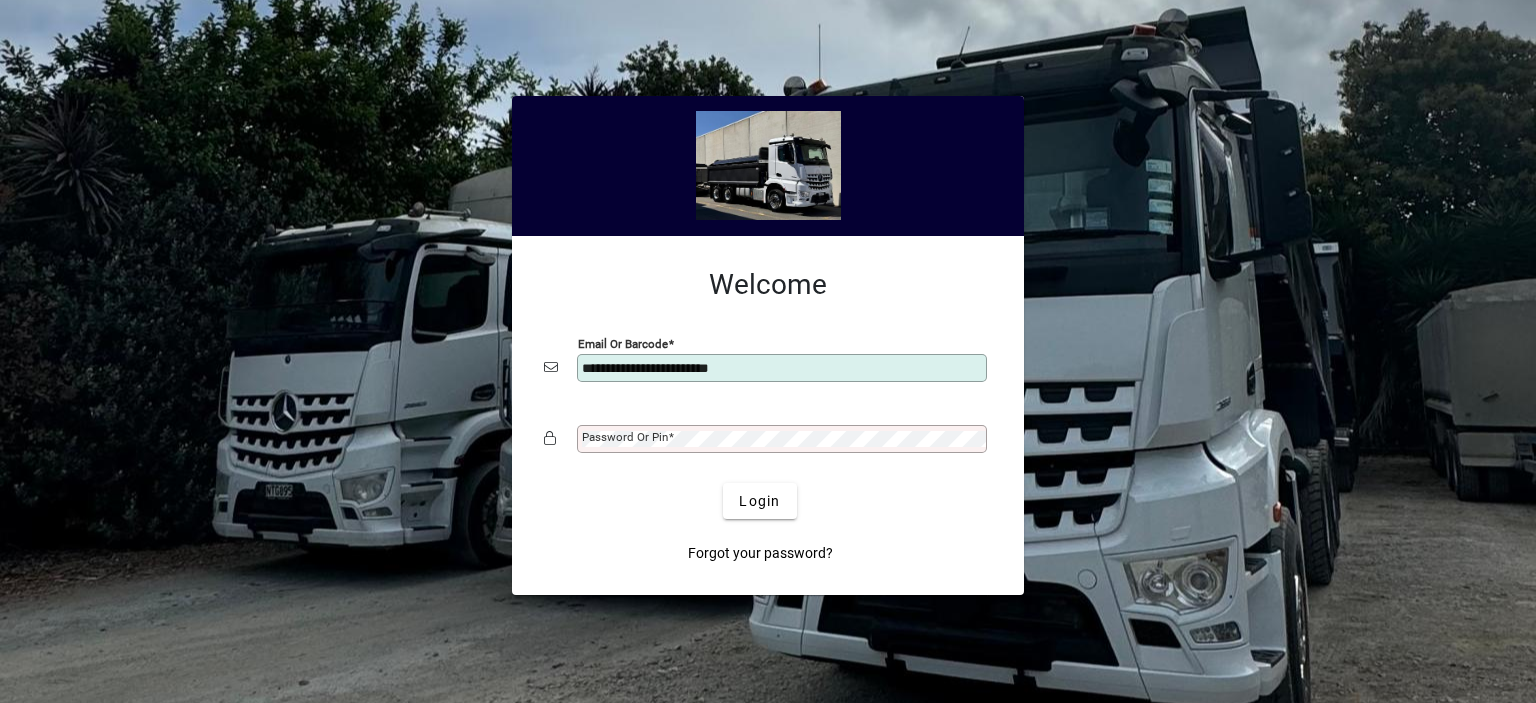 click on "Password or Pin" at bounding box center [625, 437] 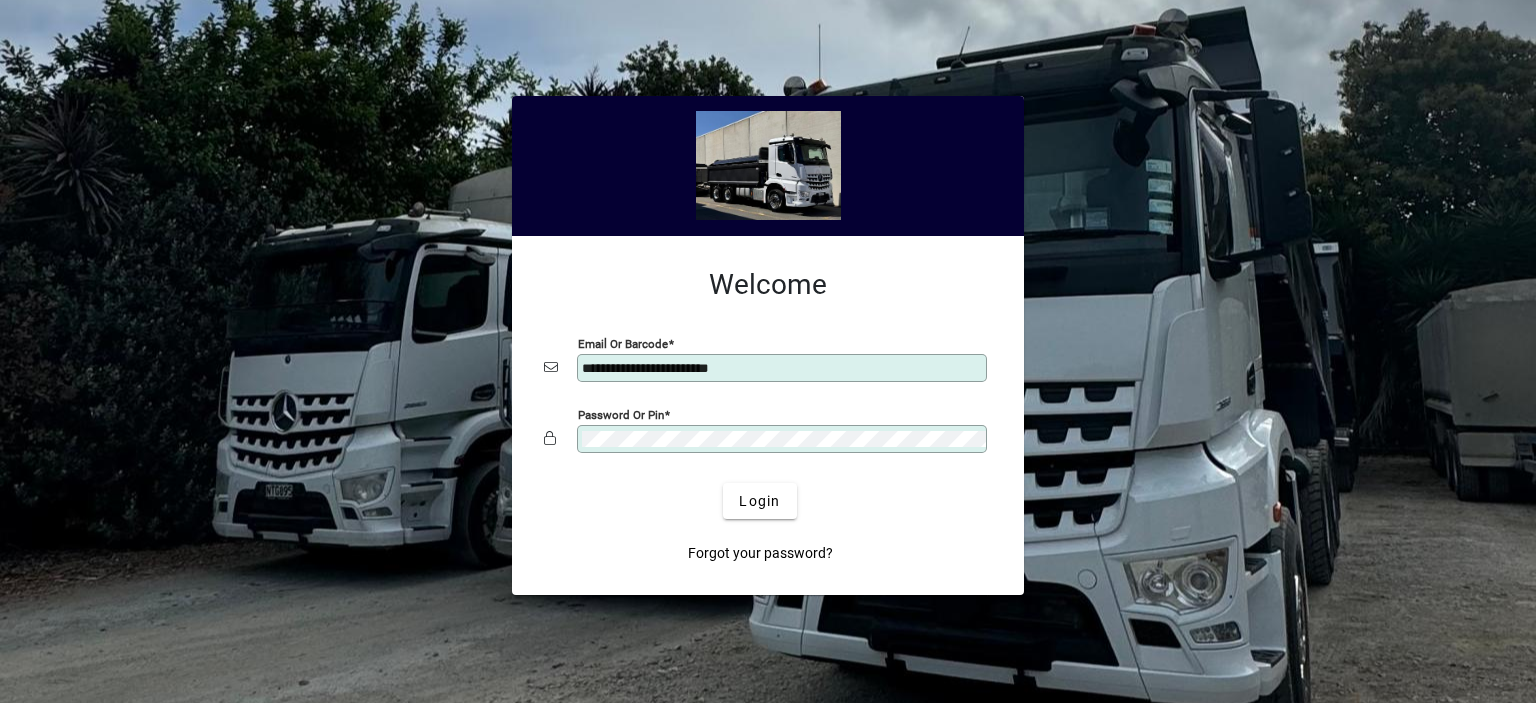click on "Login" 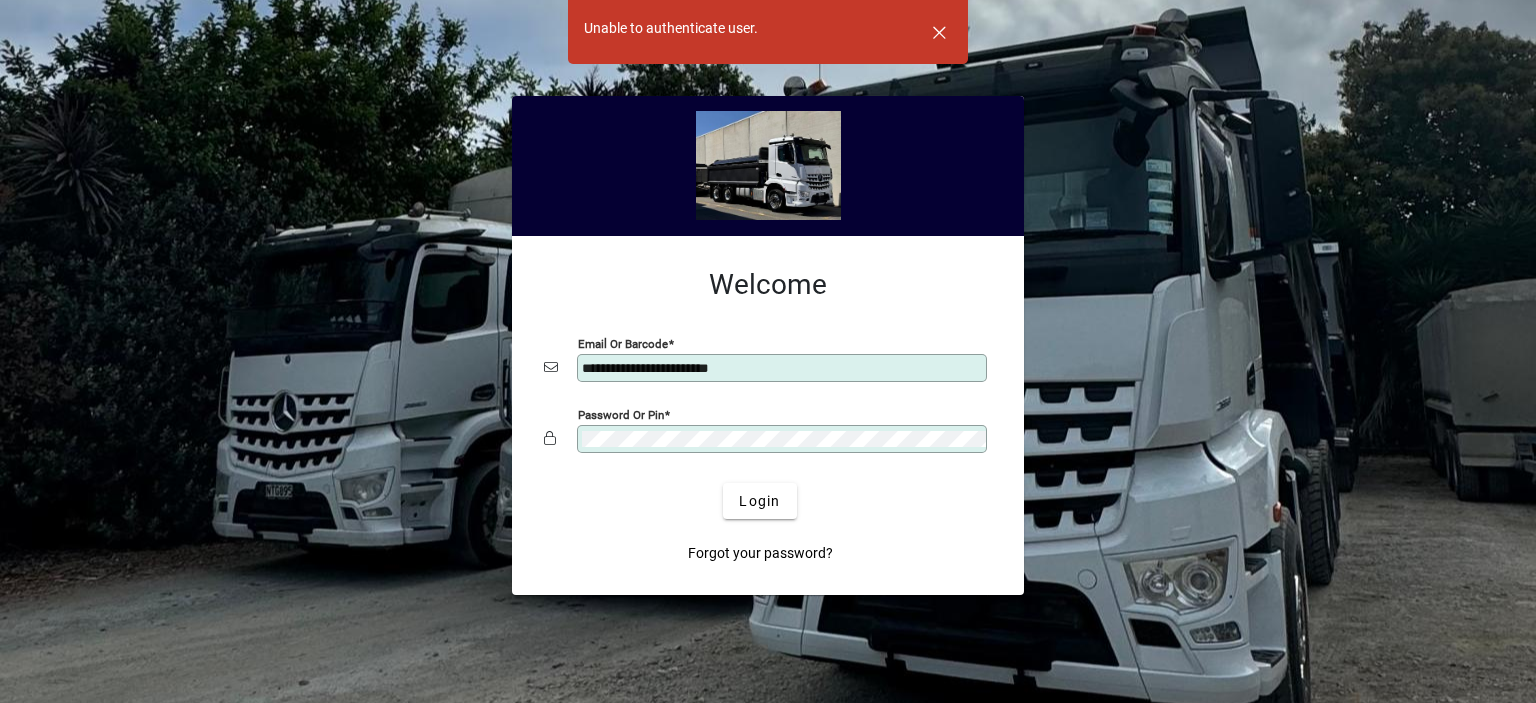 click on "Login" 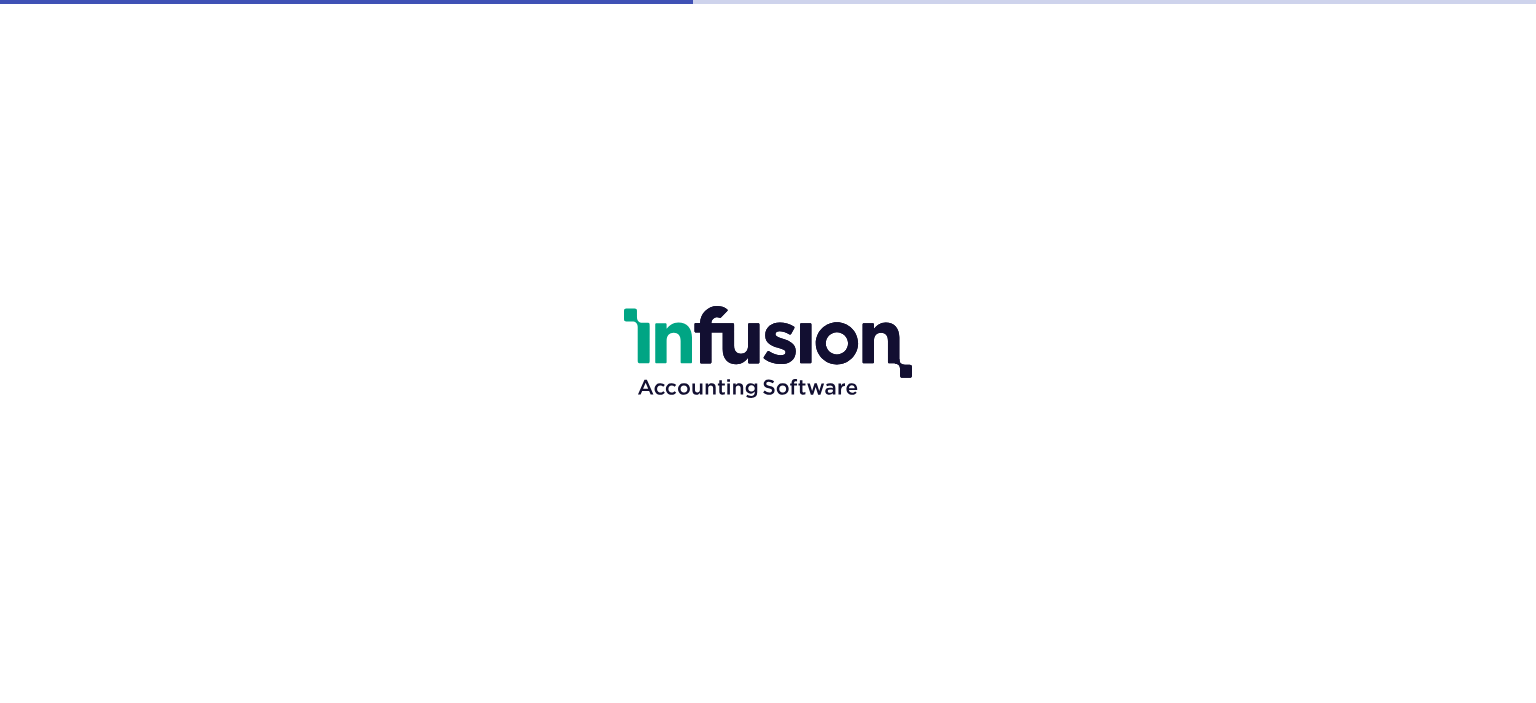 scroll, scrollTop: 0, scrollLeft: 0, axis: both 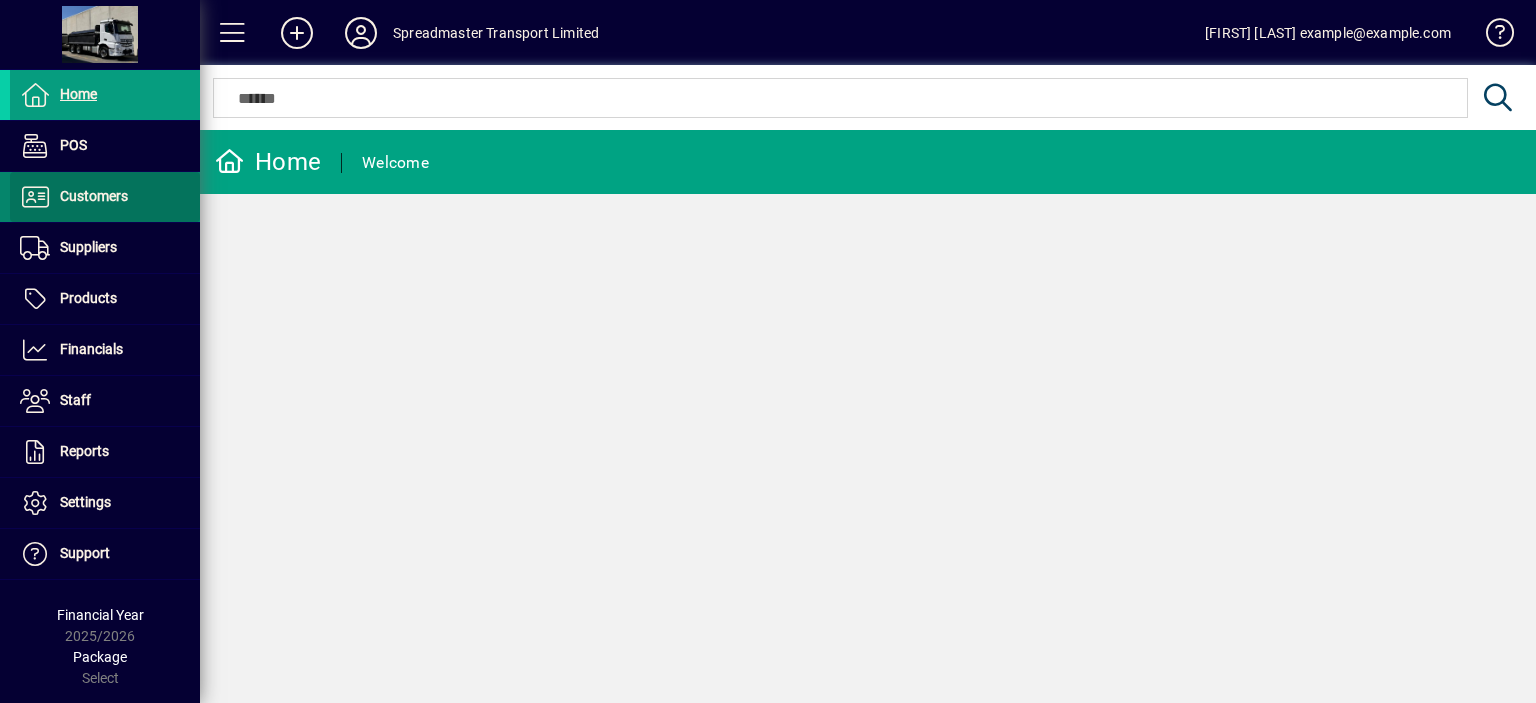 click on "Customers" at bounding box center [94, 196] 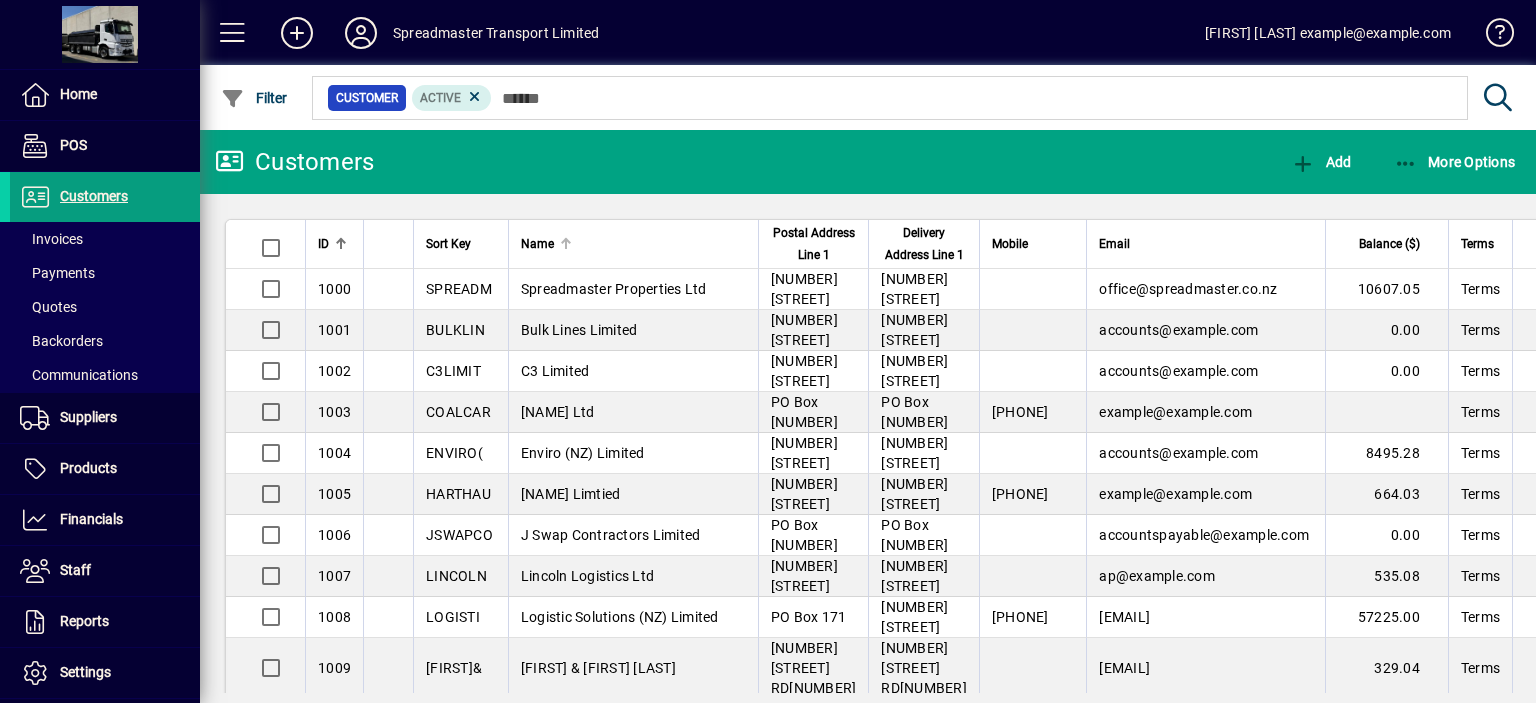 click at bounding box center (566, 244) 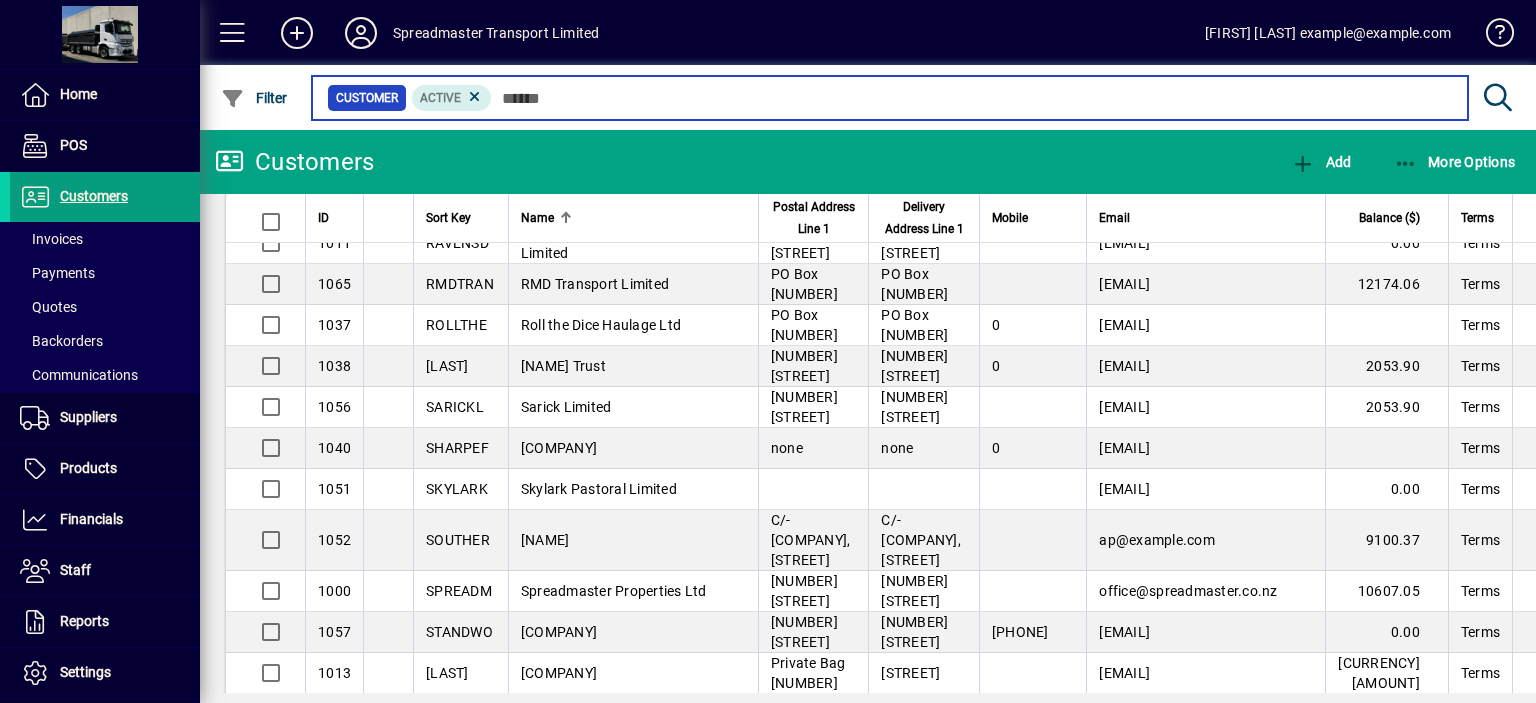 scroll, scrollTop: 2400, scrollLeft: 0, axis: vertical 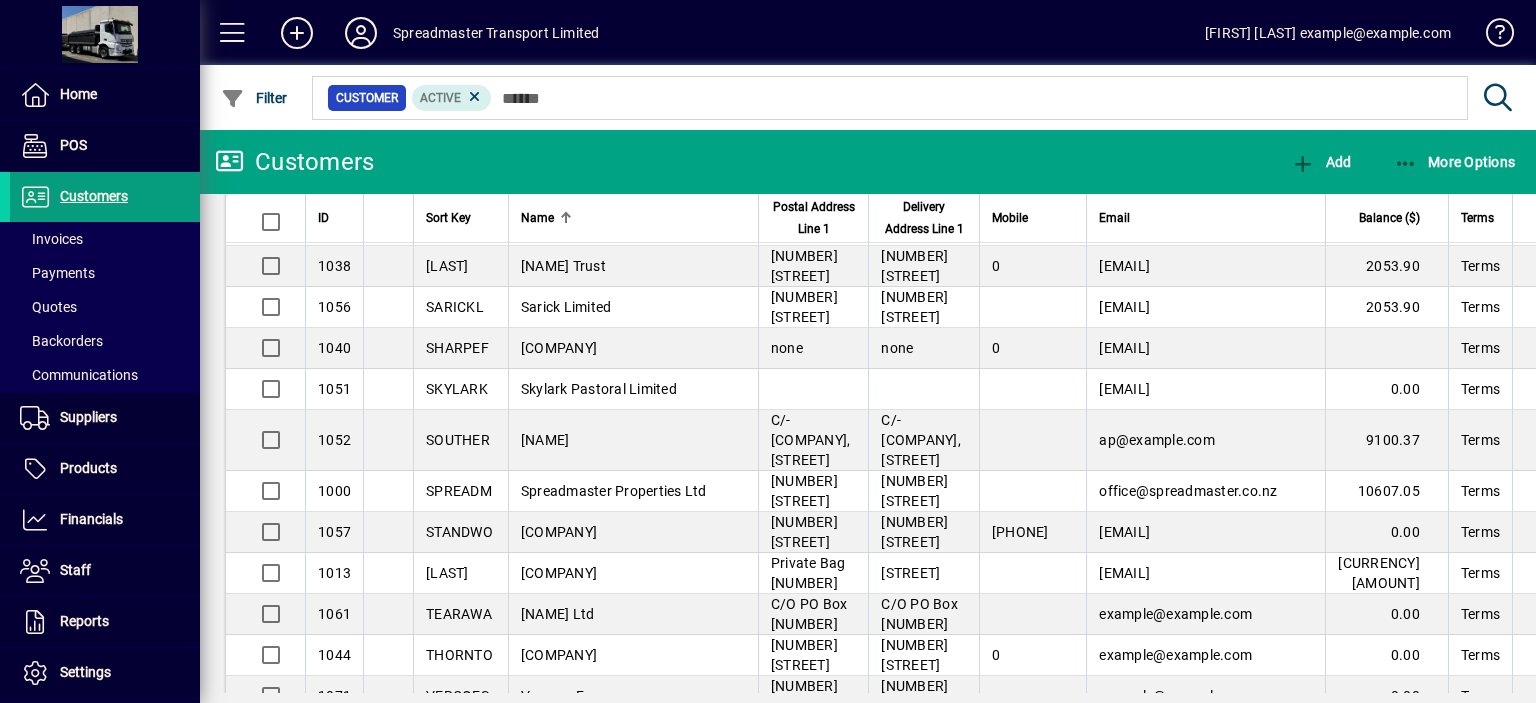 click on "RMD Transport Limited" at bounding box center [595, 184] 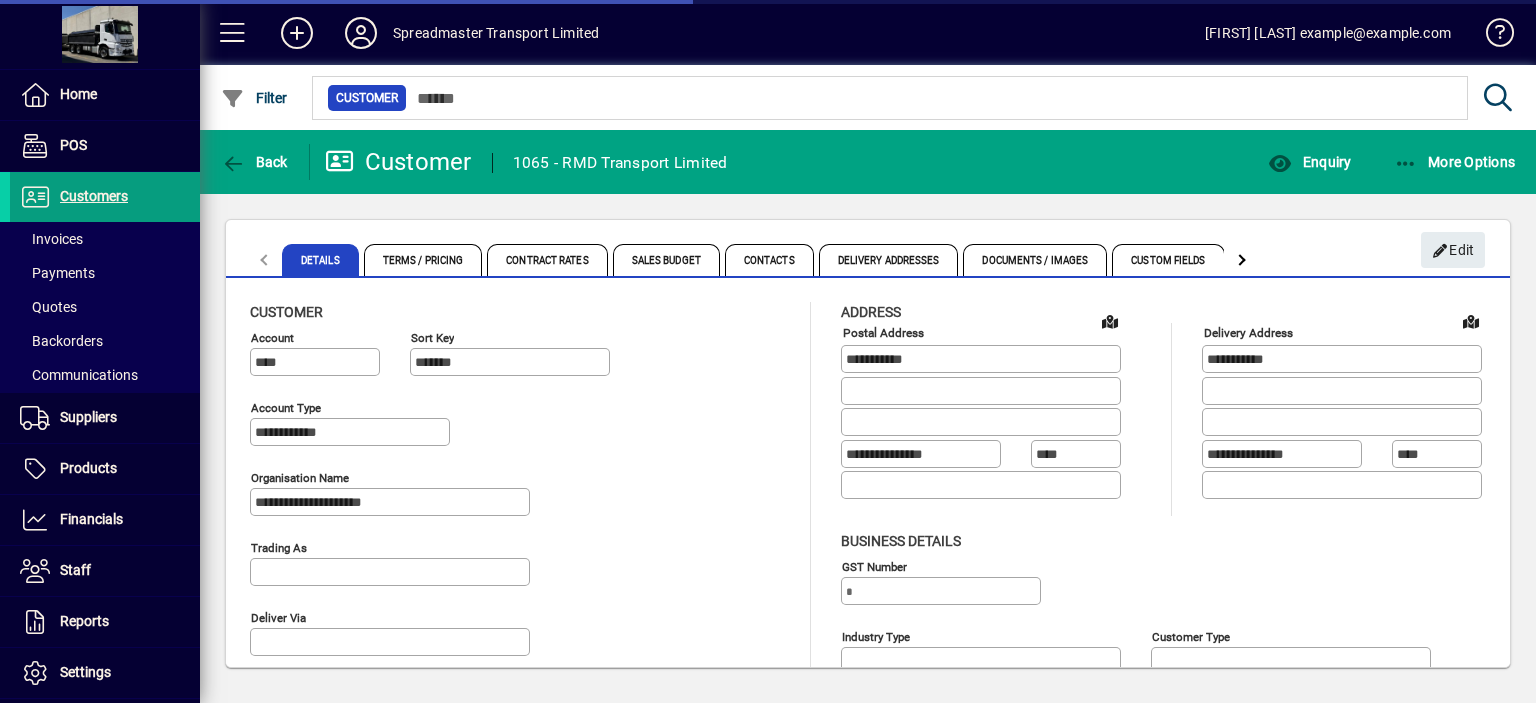 type on "**********" 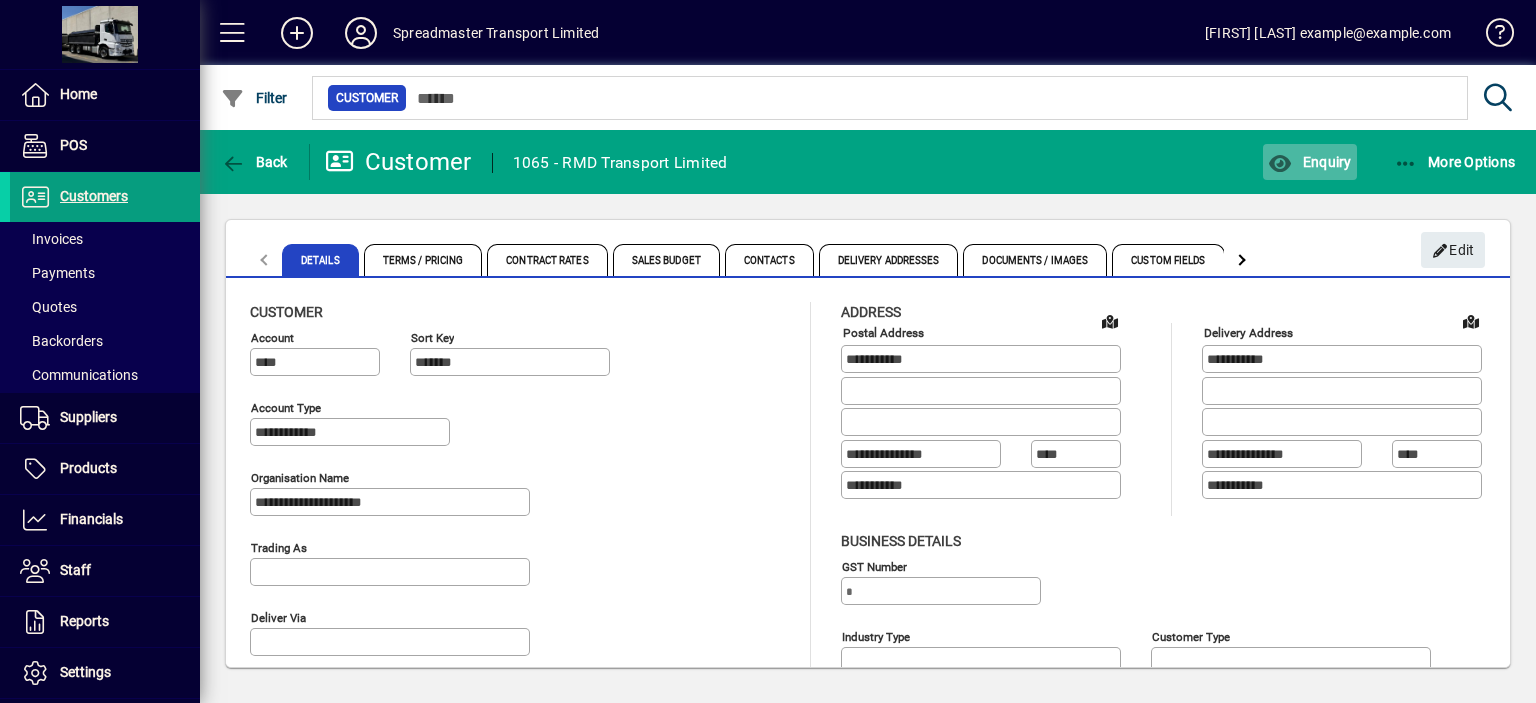 click on "Enquiry" 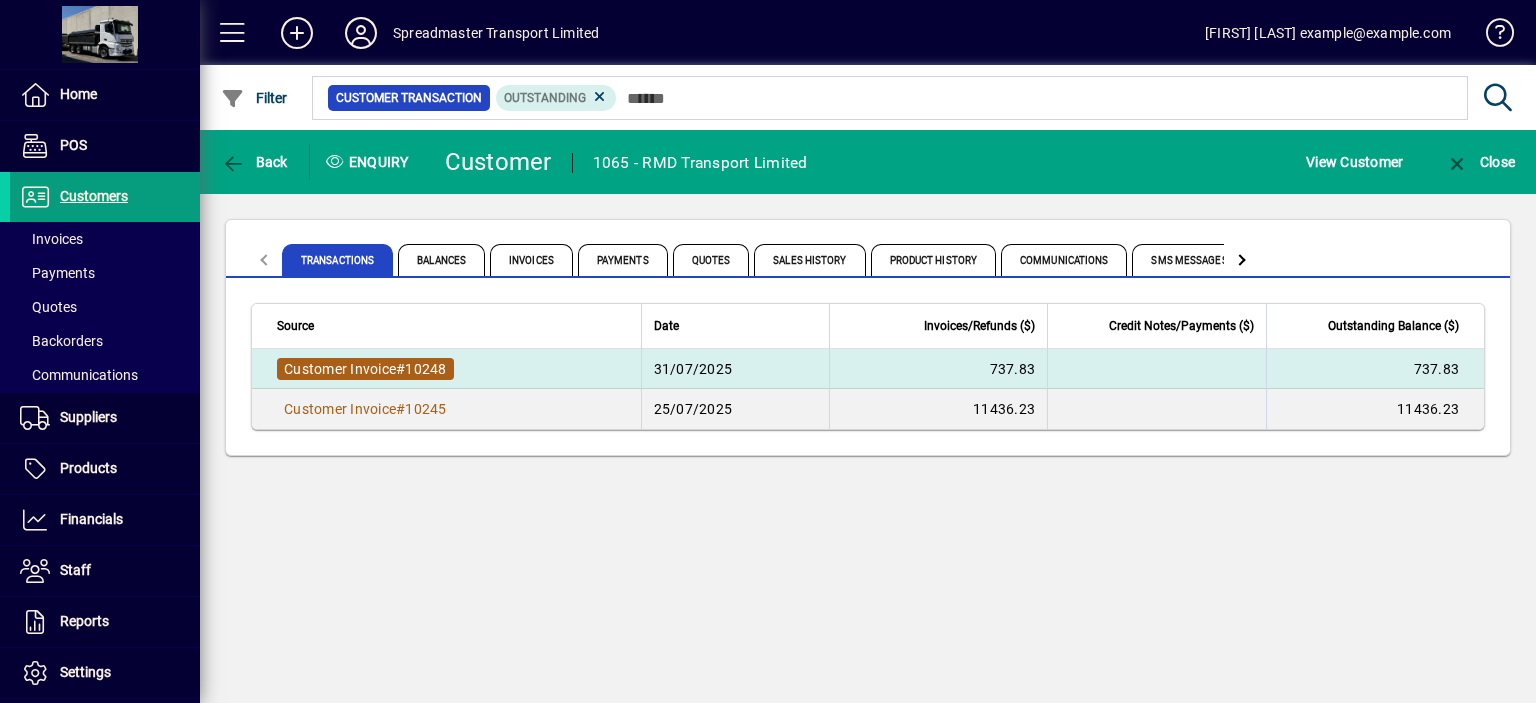 click on "Customer Invoice" at bounding box center (340, 369) 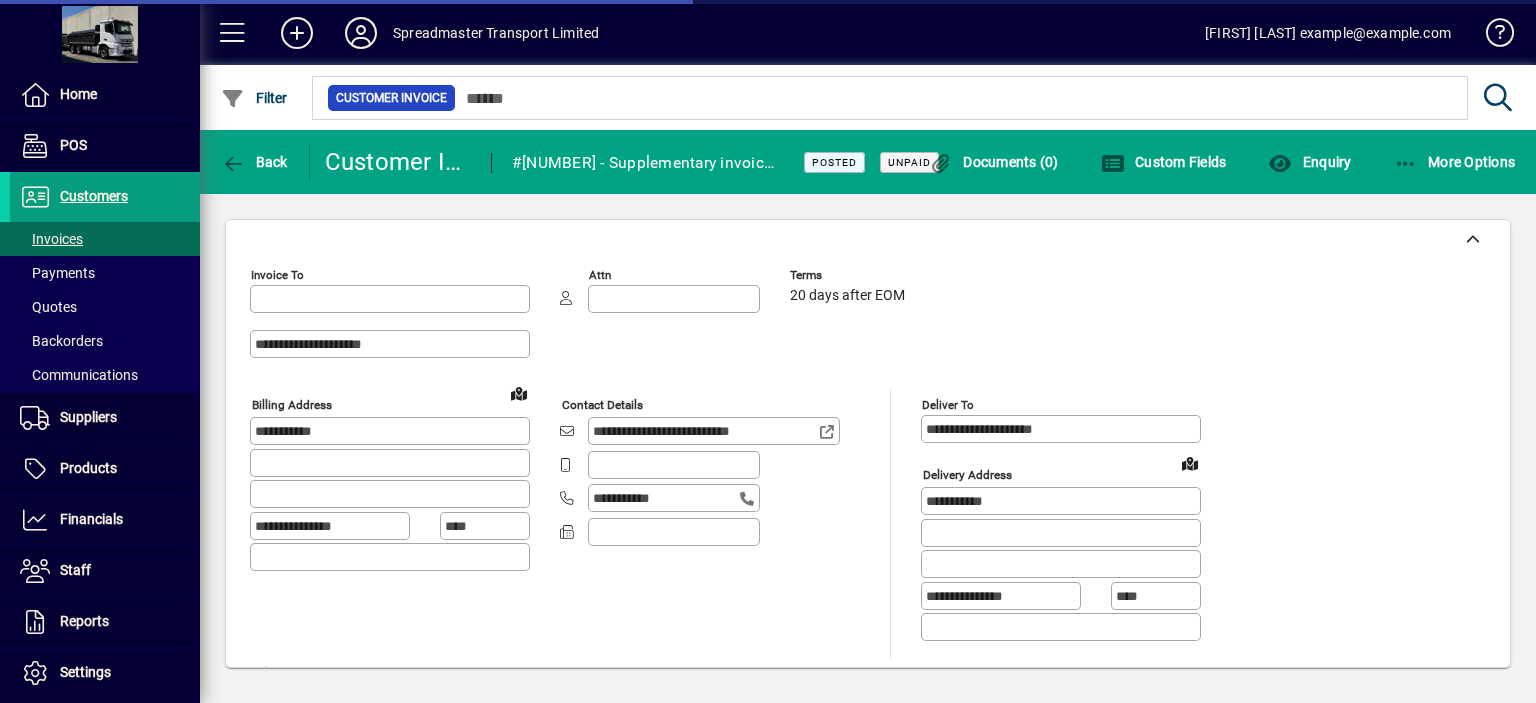 type on "**********" 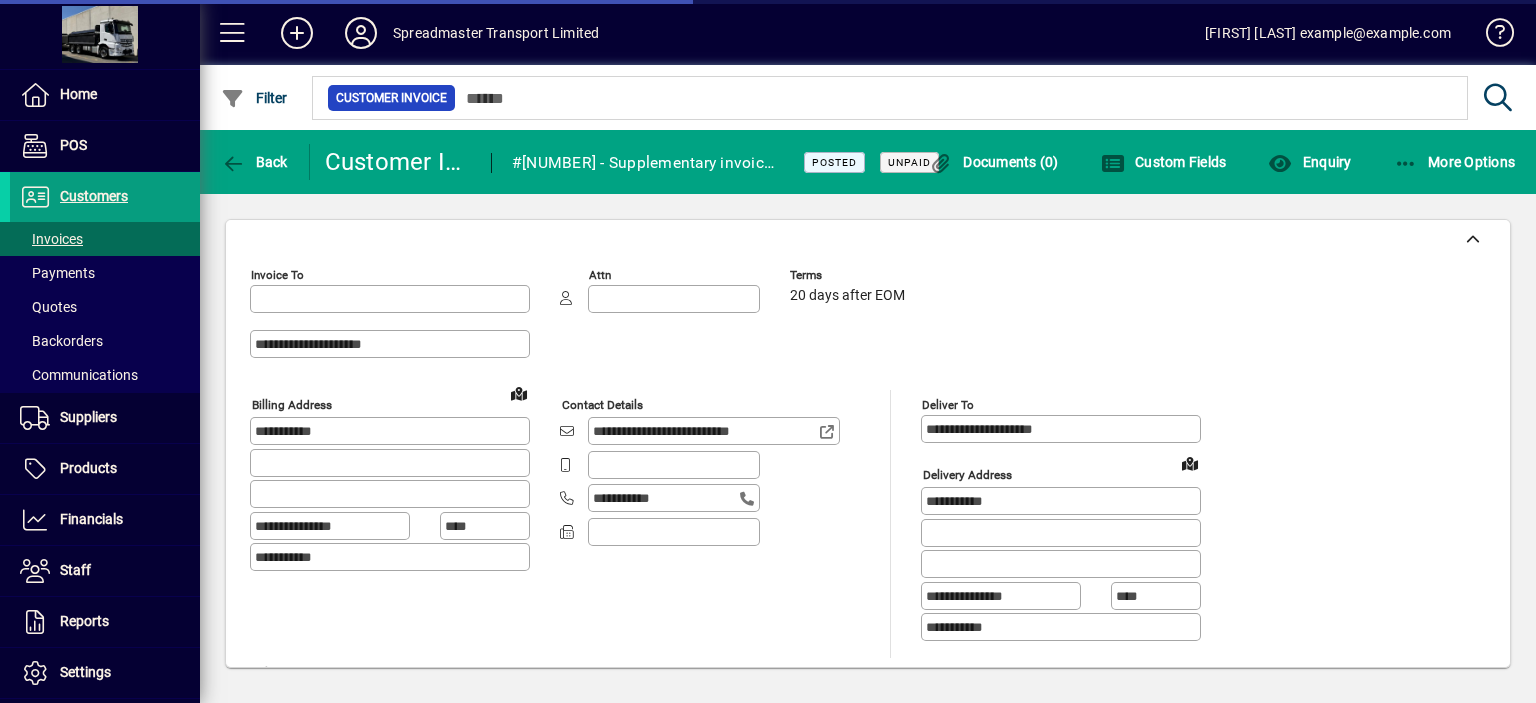 type on "**********" 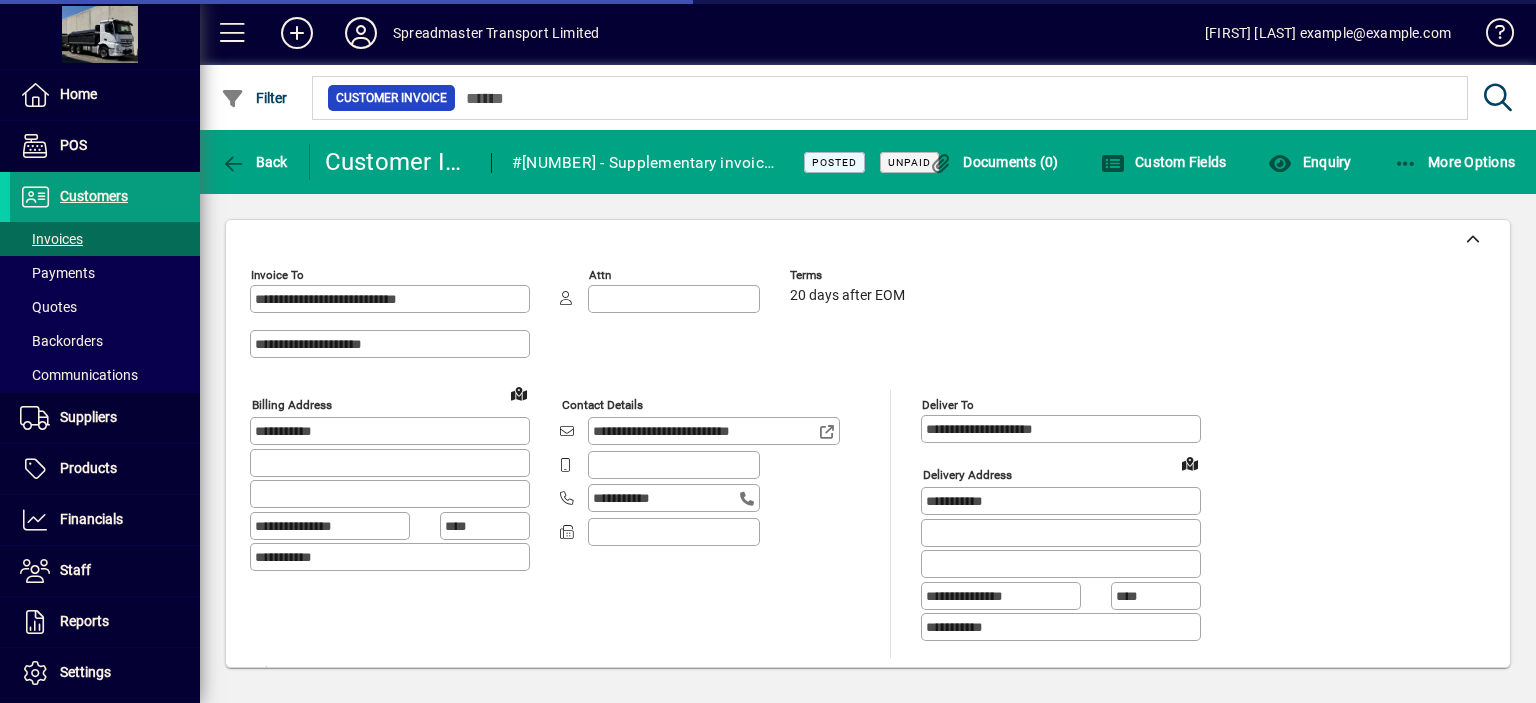 type on "**********" 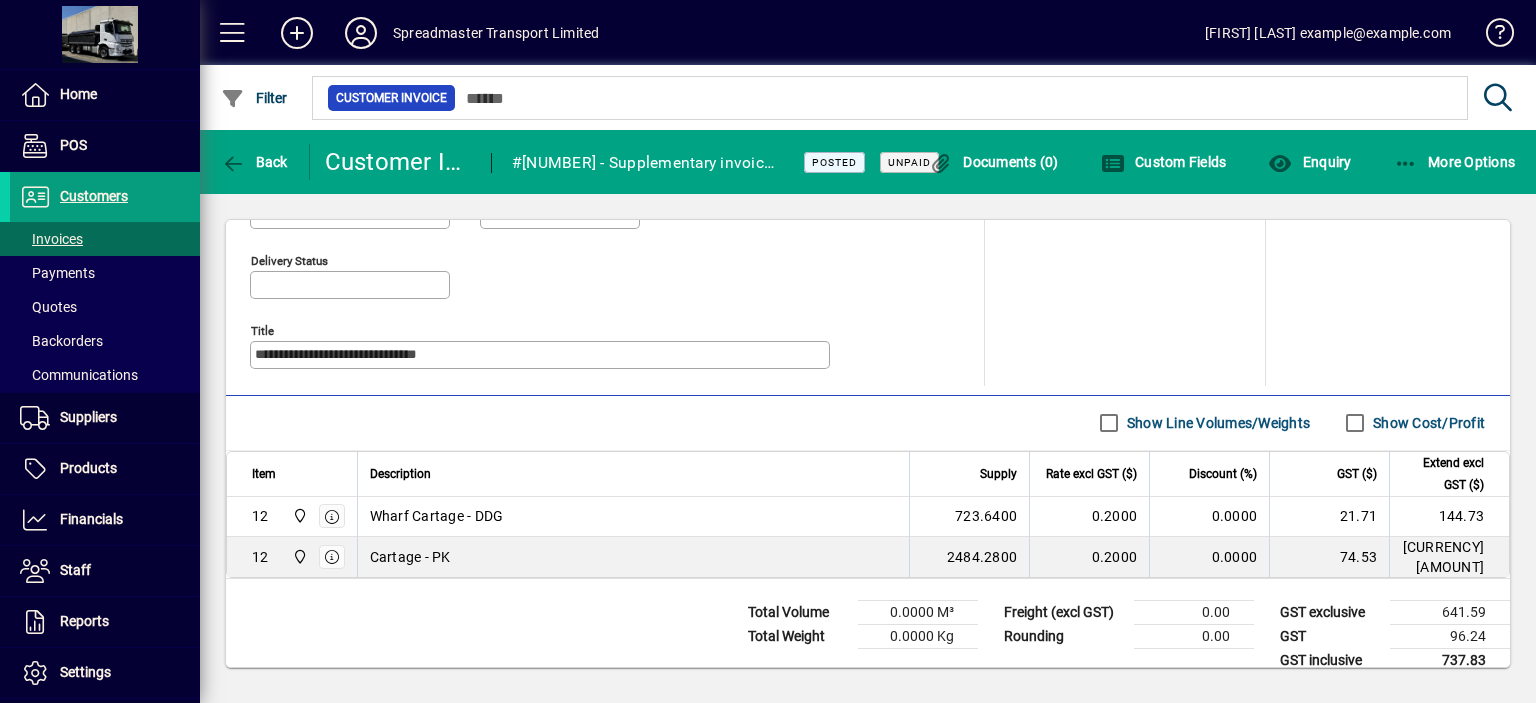 scroll, scrollTop: 970, scrollLeft: 0, axis: vertical 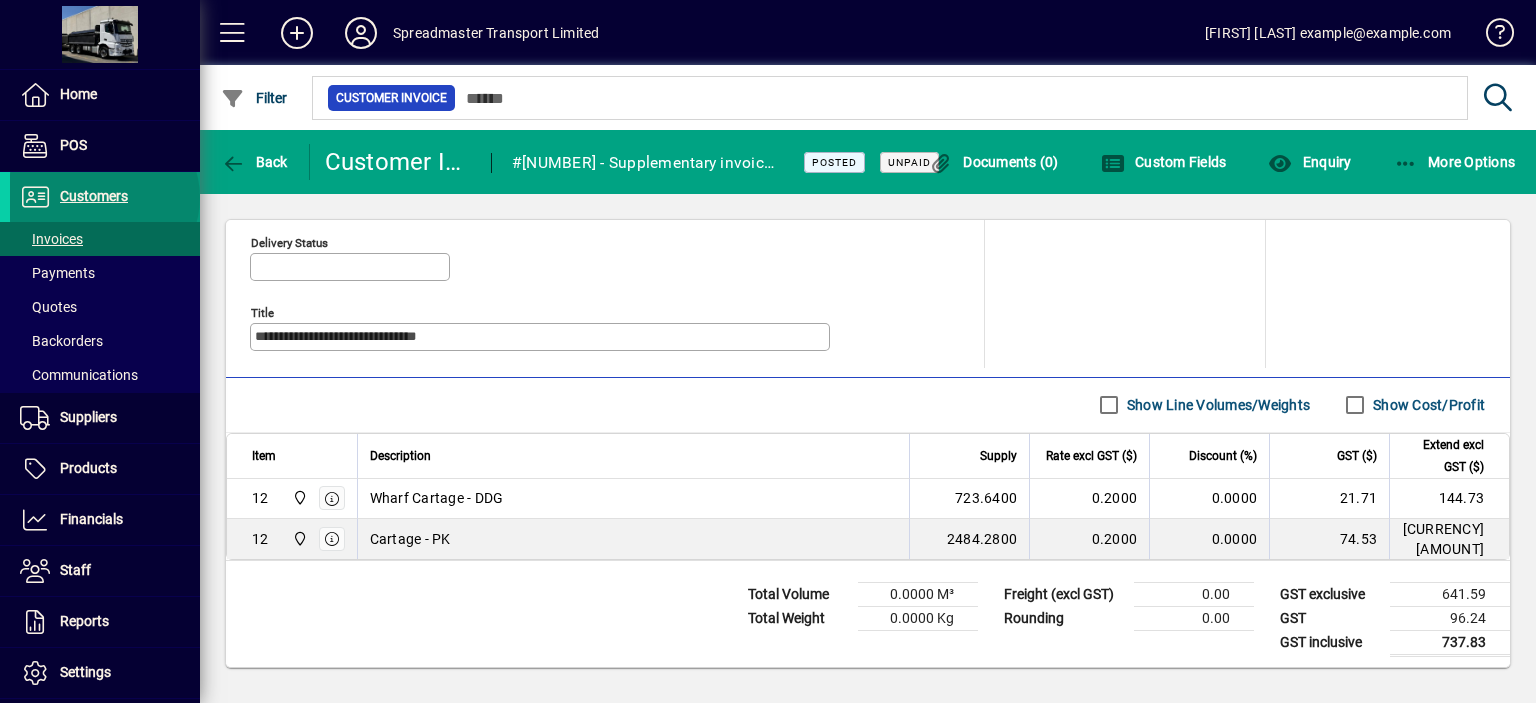 click on "Customers" at bounding box center [94, 196] 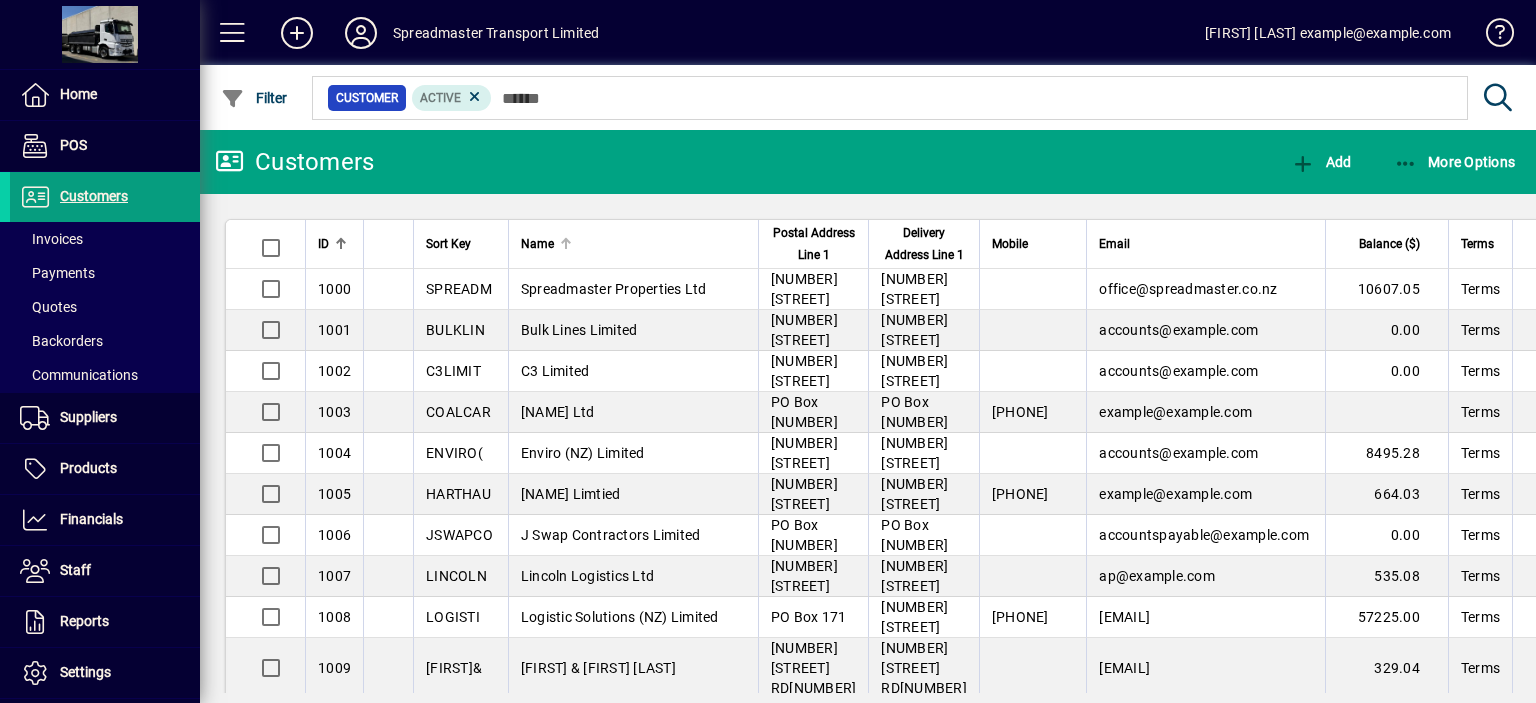 click at bounding box center (566, 244) 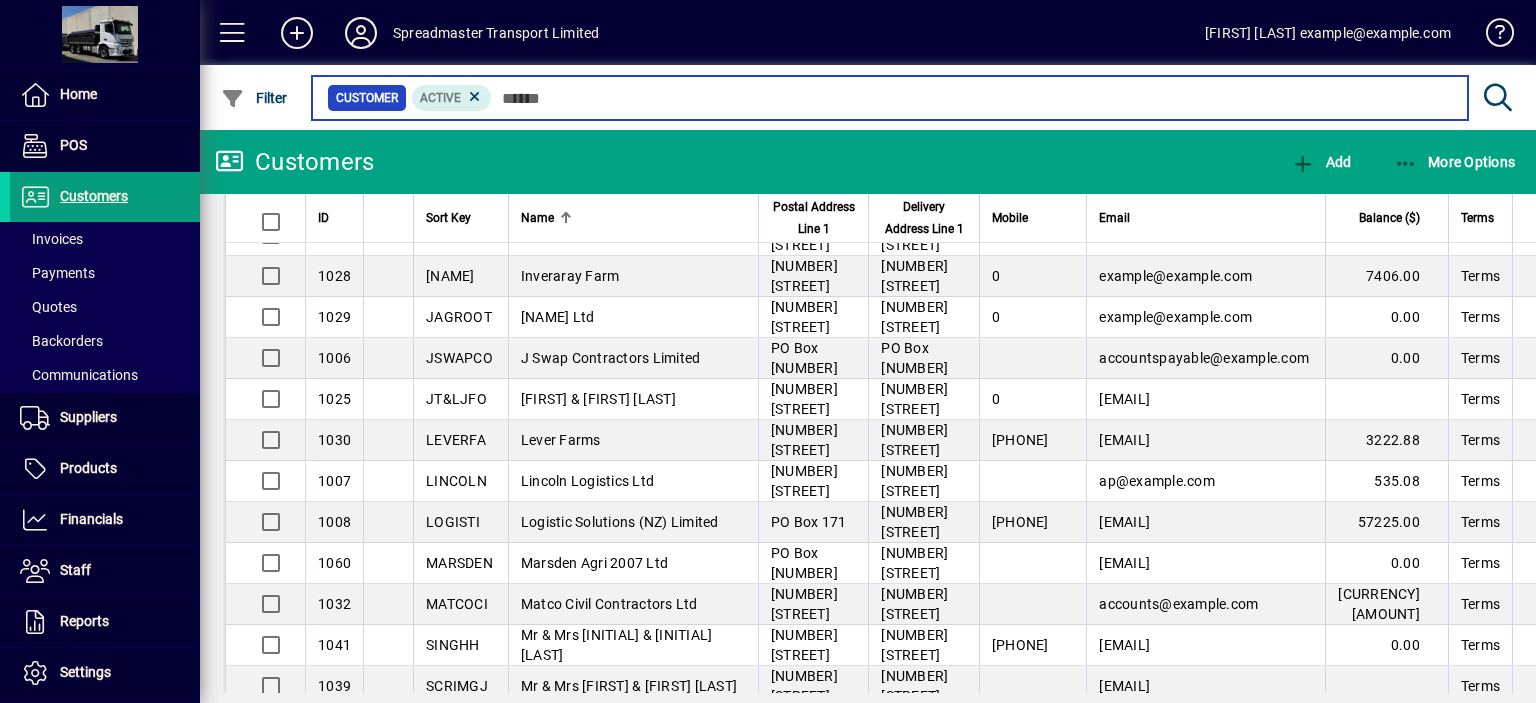 scroll, scrollTop: 1400, scrollLeft: 0, axis: vertical 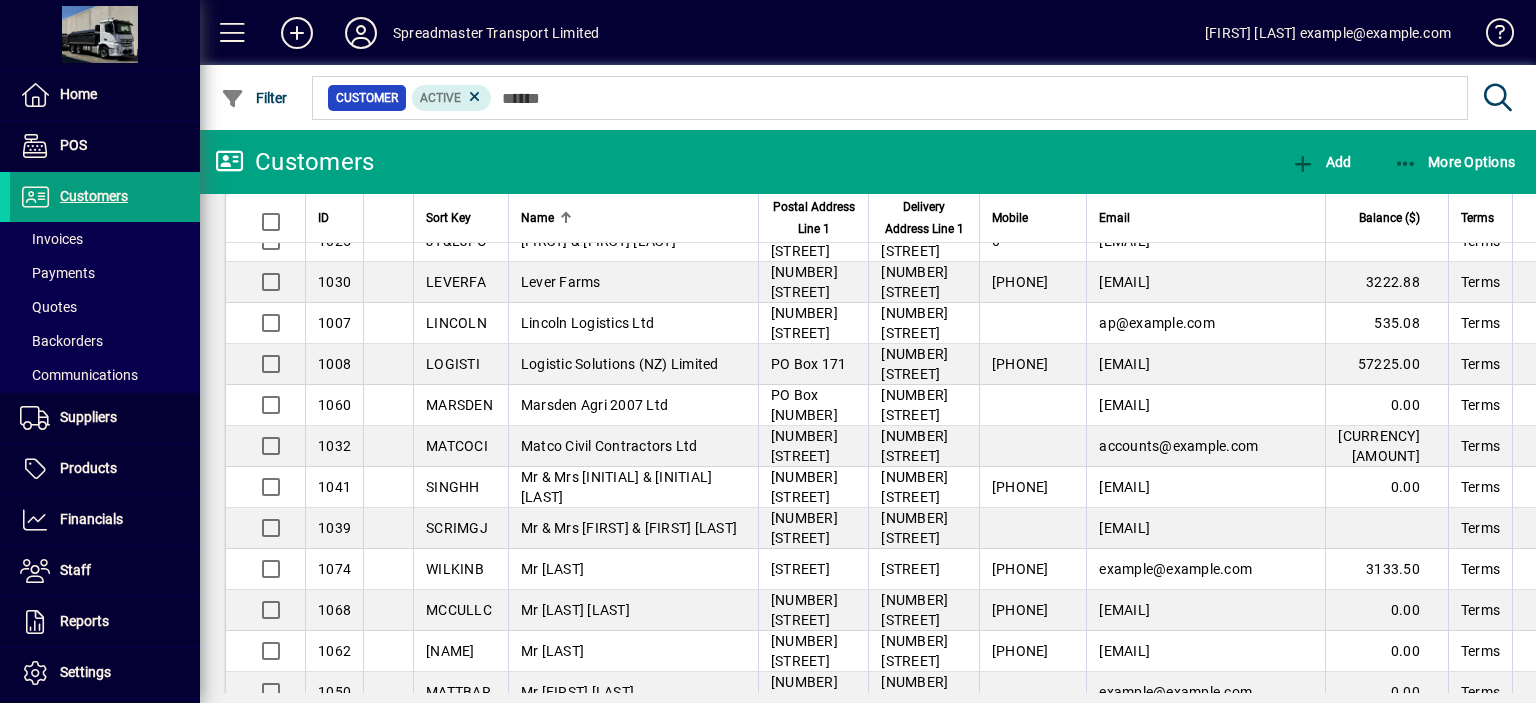 click on "Logistic Solutions (NZ) Limited" at bounding box center (620, 364) 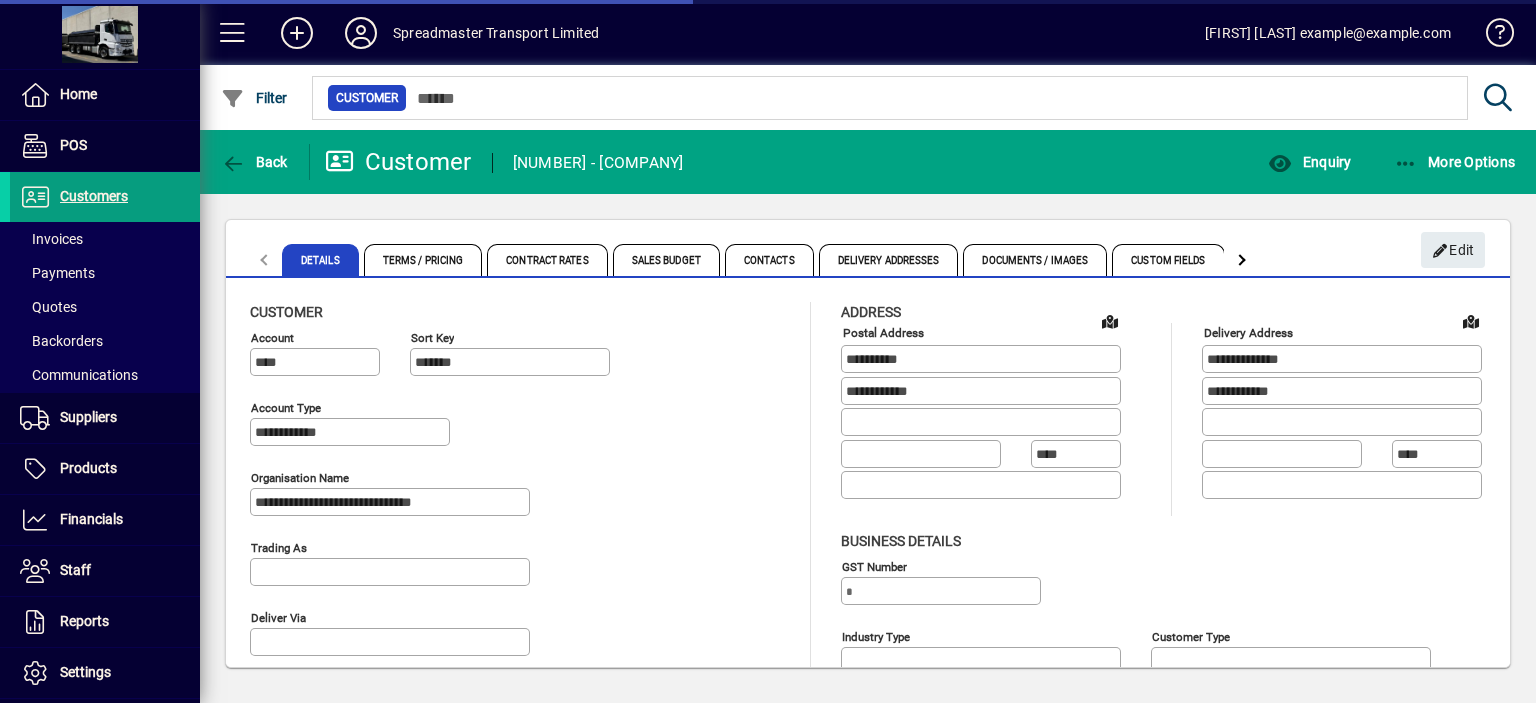 type on "**********" 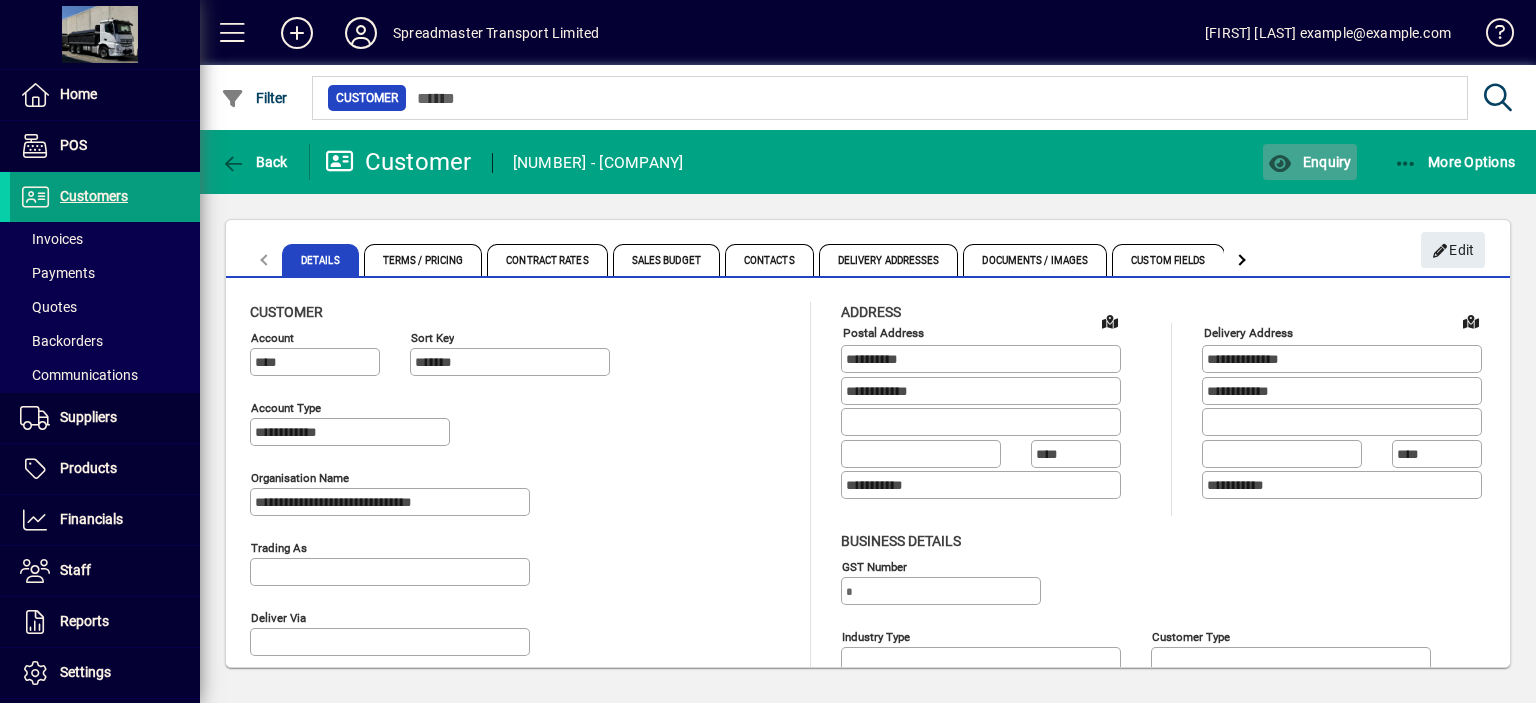 click on "Enquiry" 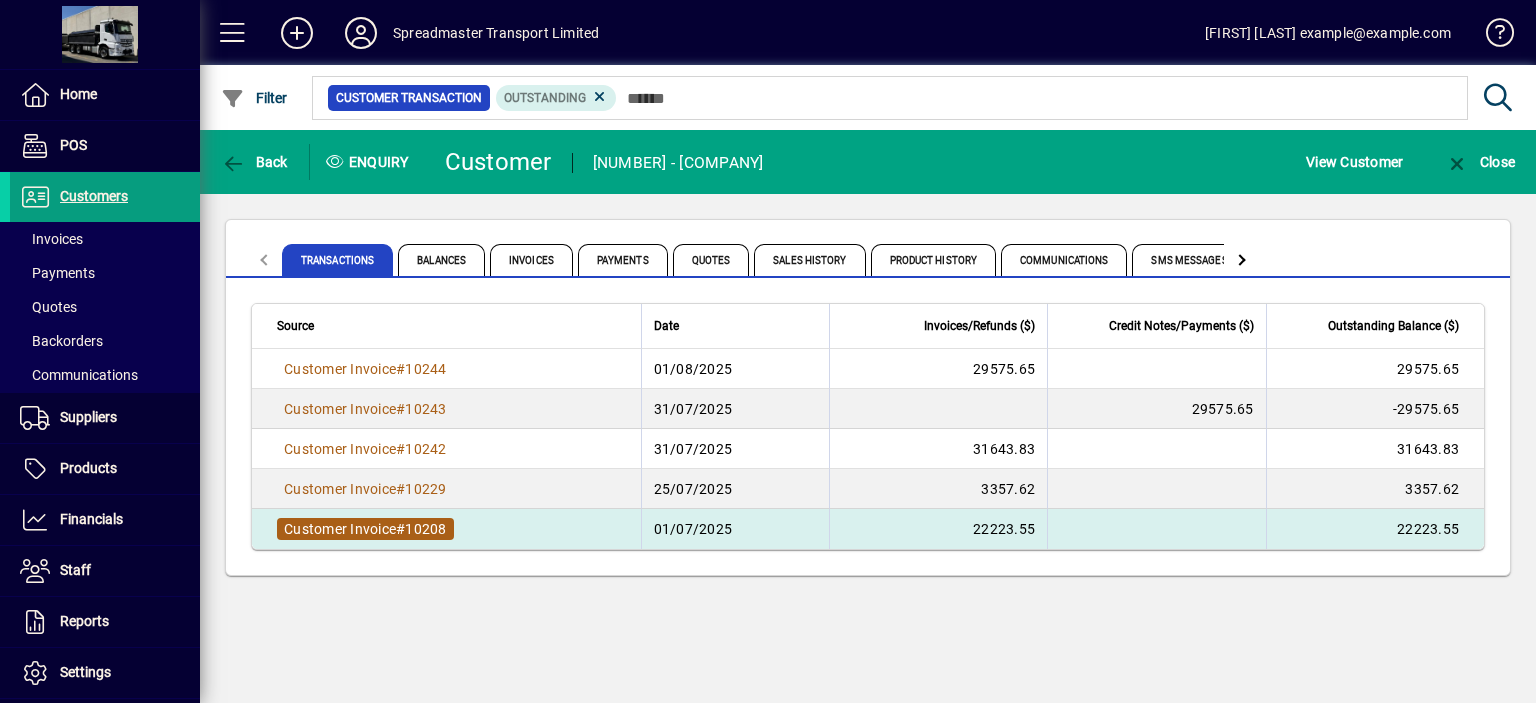 click on "10208" at bounding box center [425, 529] 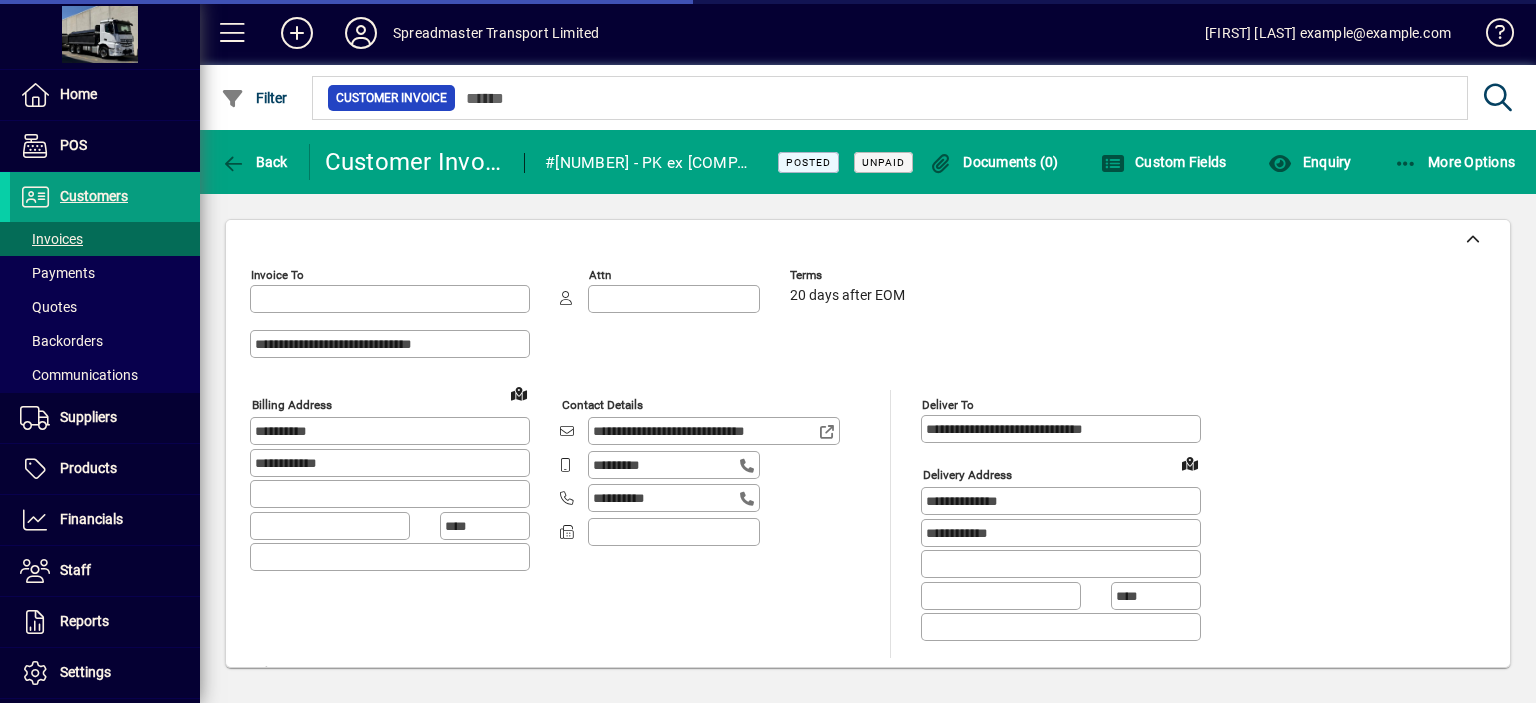 type on "**********" 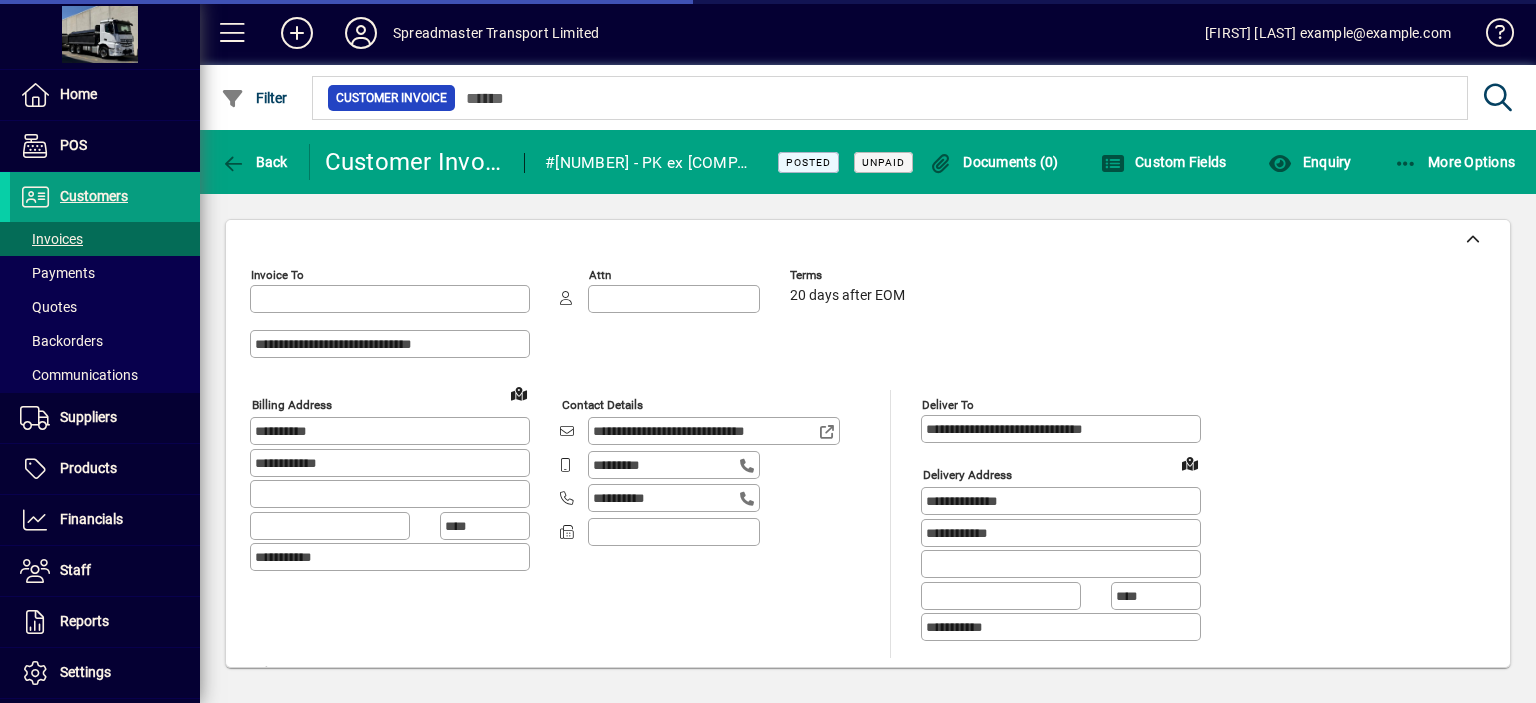 type on "**********" 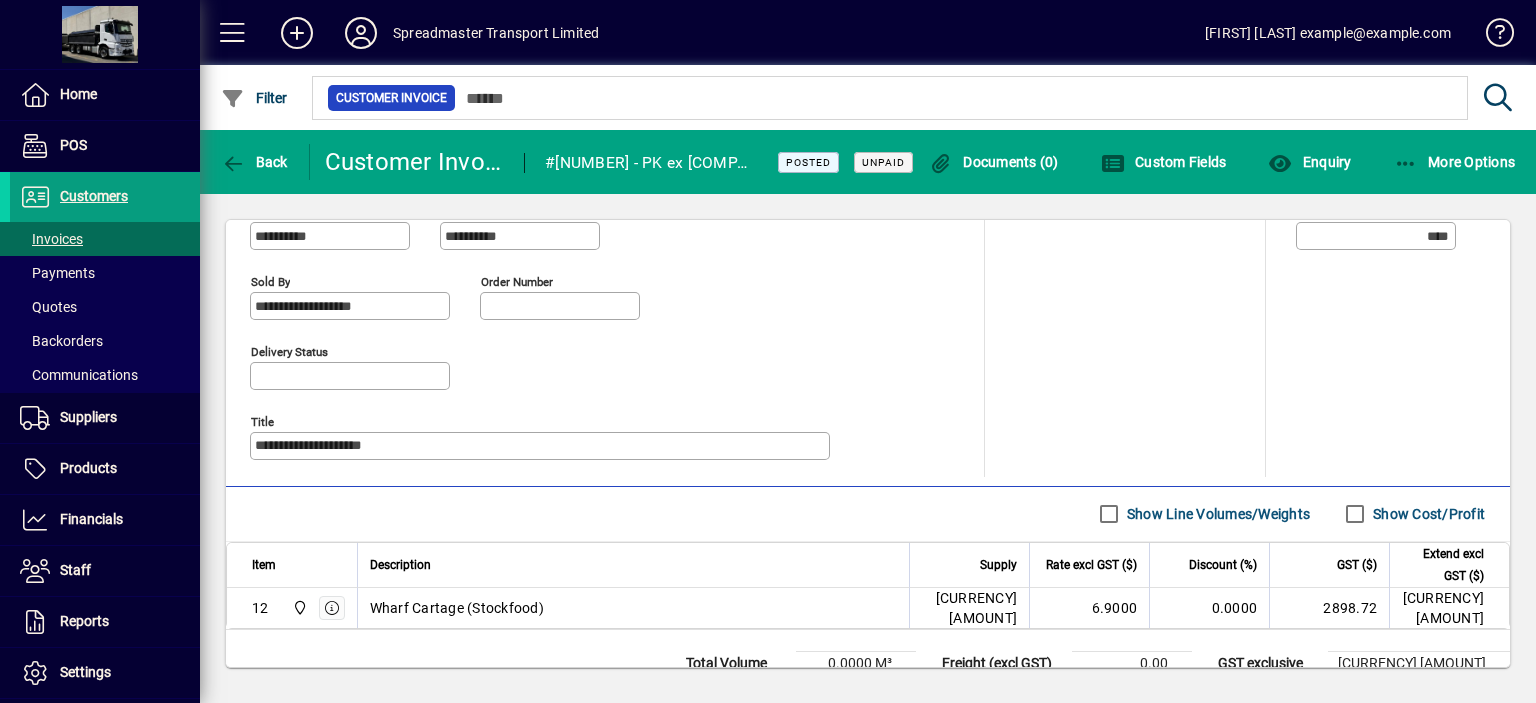 scroll, scrollTop: 930, scrollLeft: 0, axis: vertical 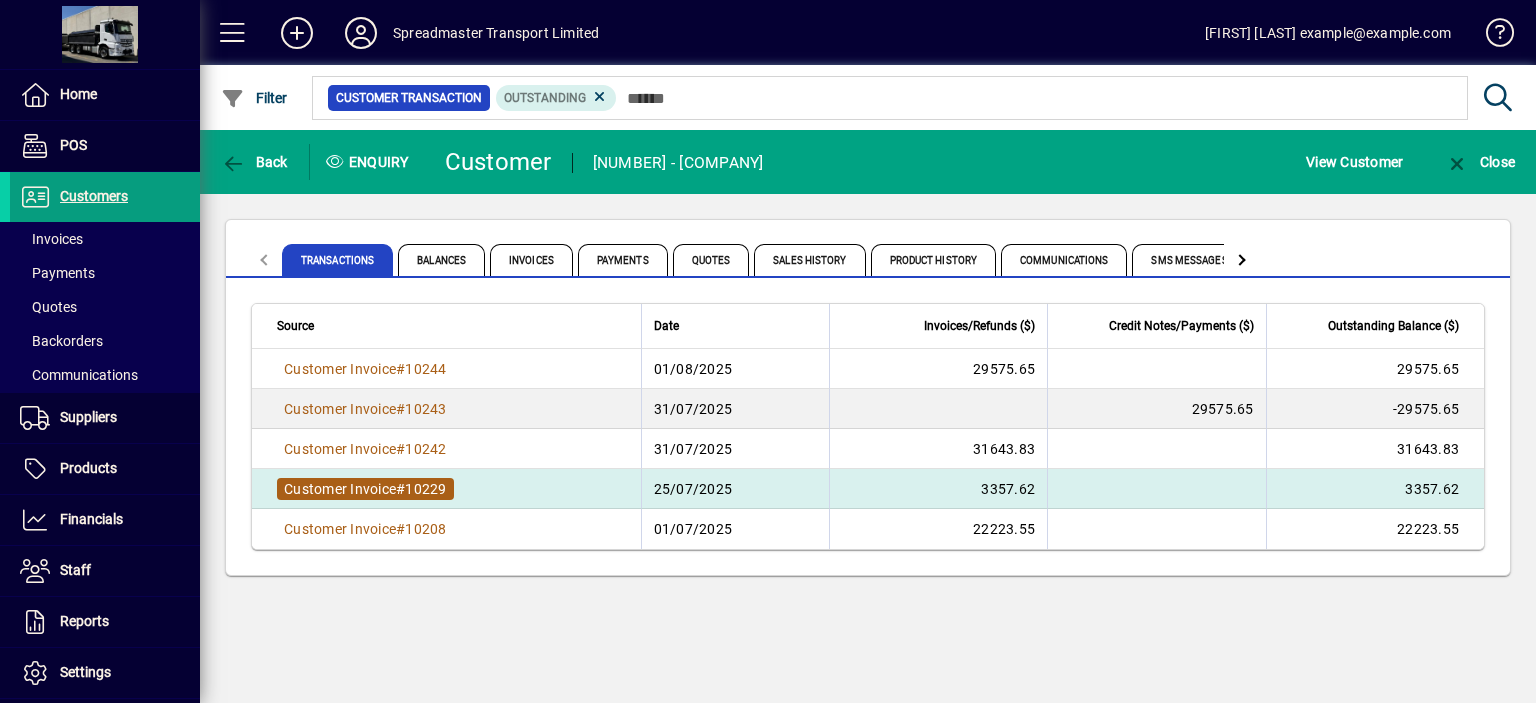 click on "10229" at bounding box center [425, 489] 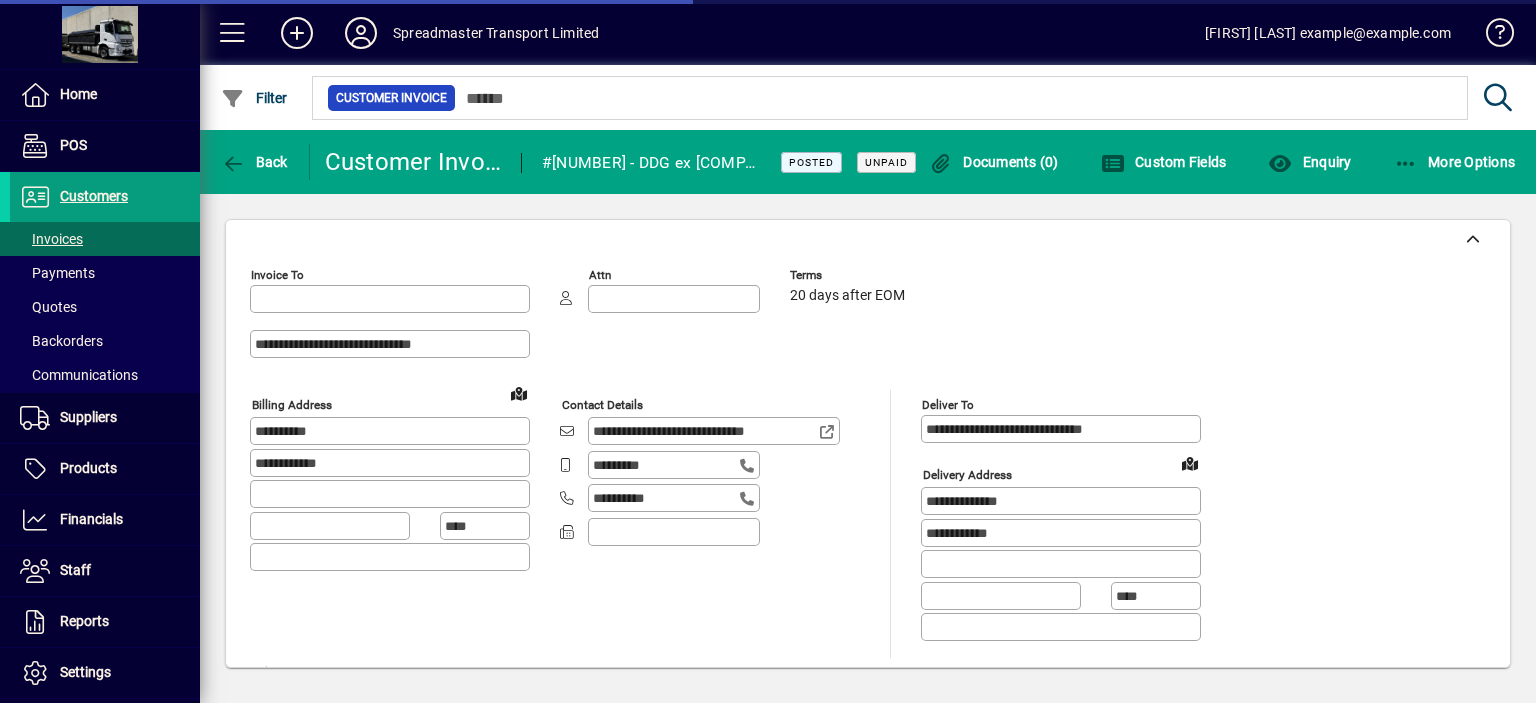 type on "**********" 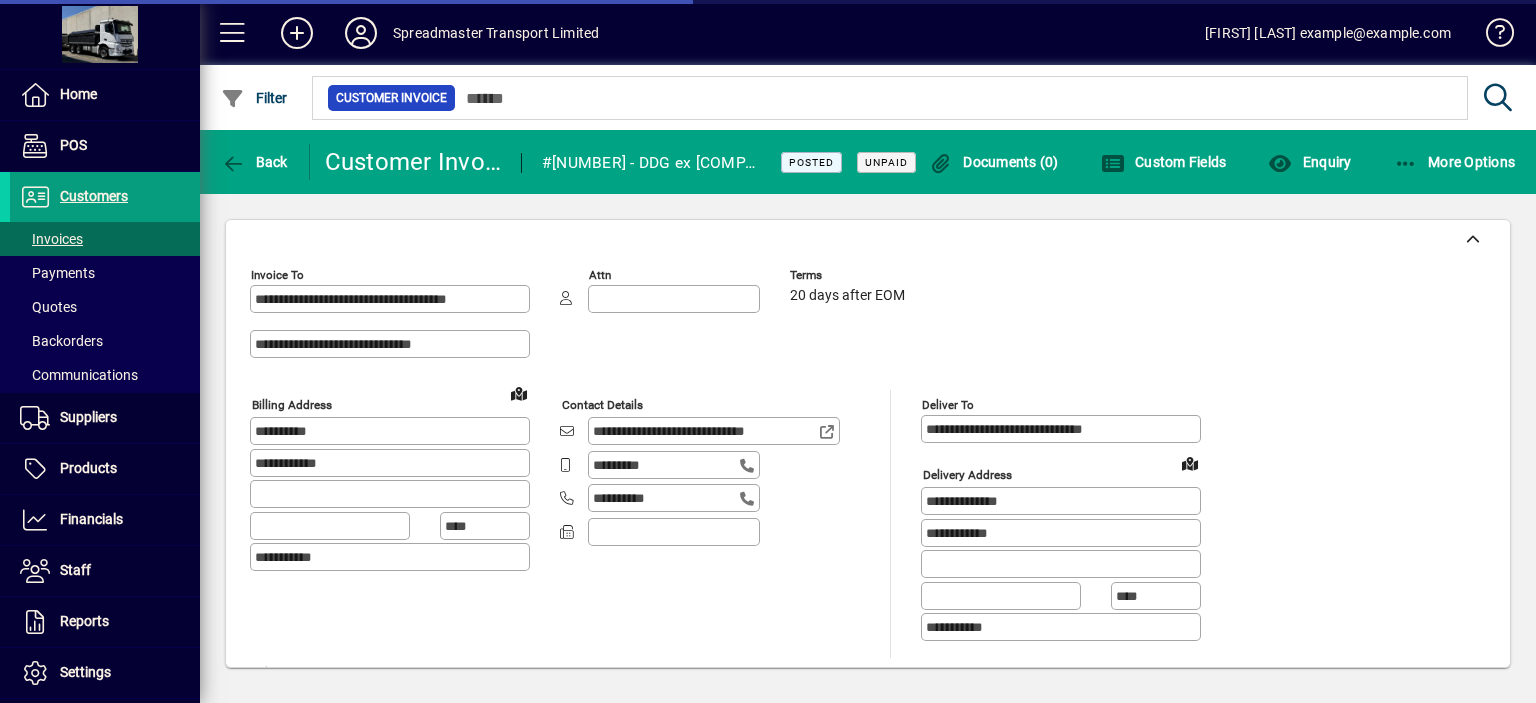 type on "**********" 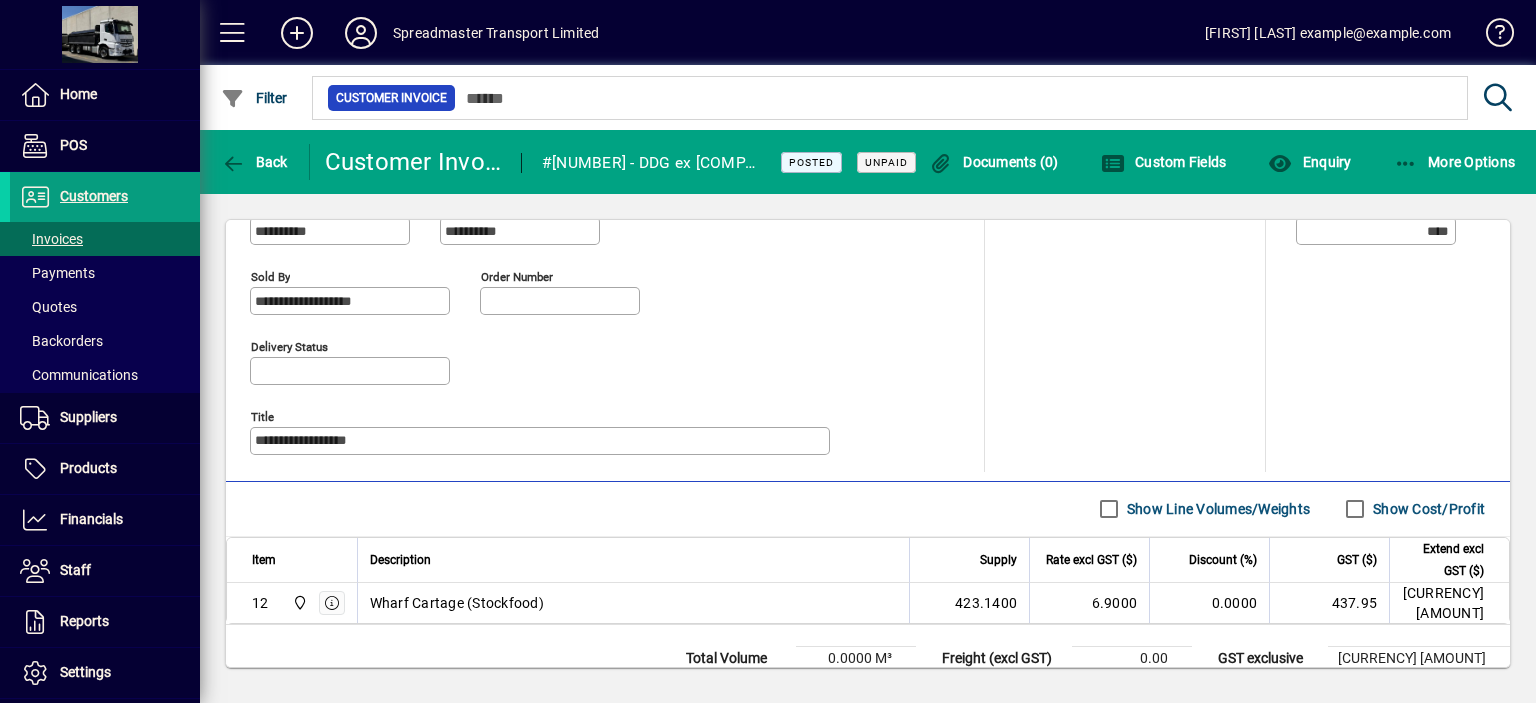 scroll, scrollTop: 900, scrollLeft: 0, axis: vertical 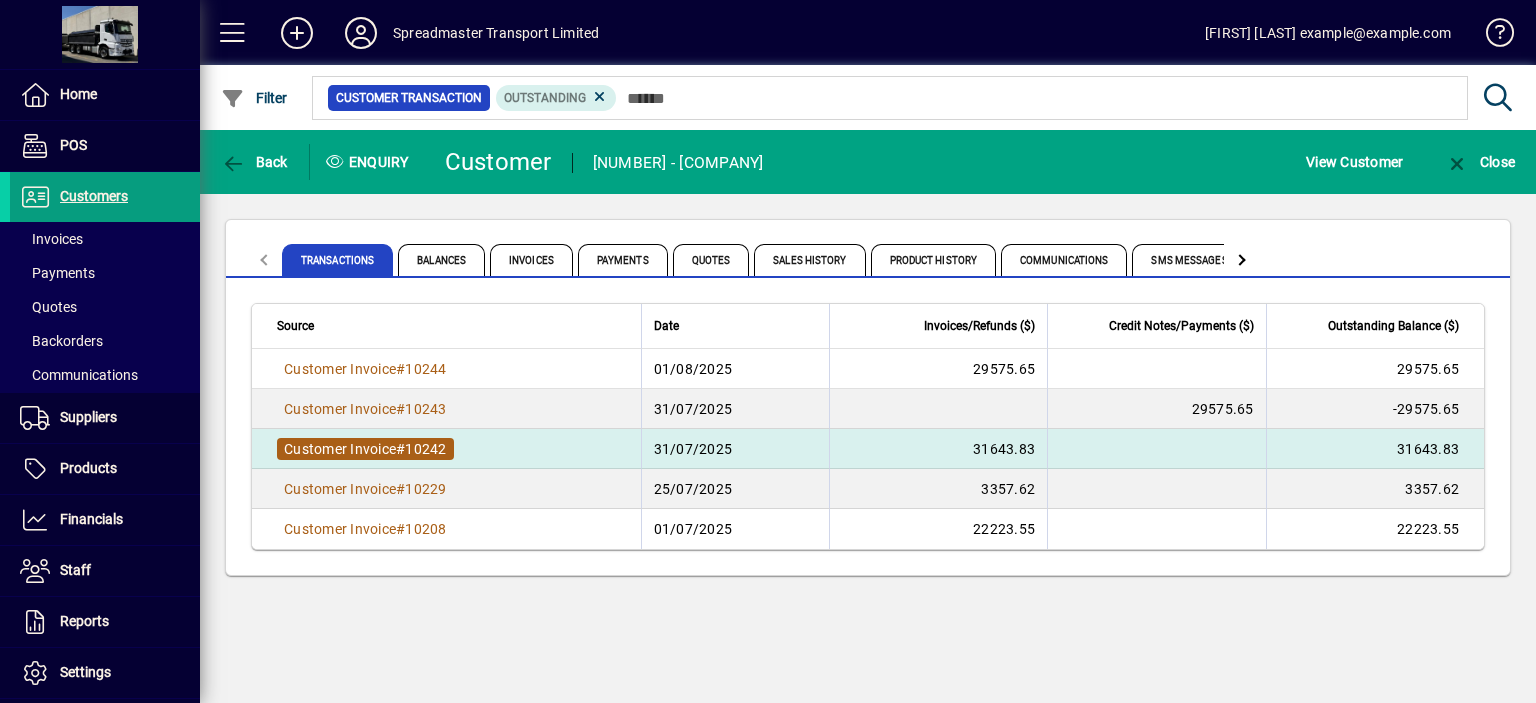 click on "10242" at bounding box center [425, 449] 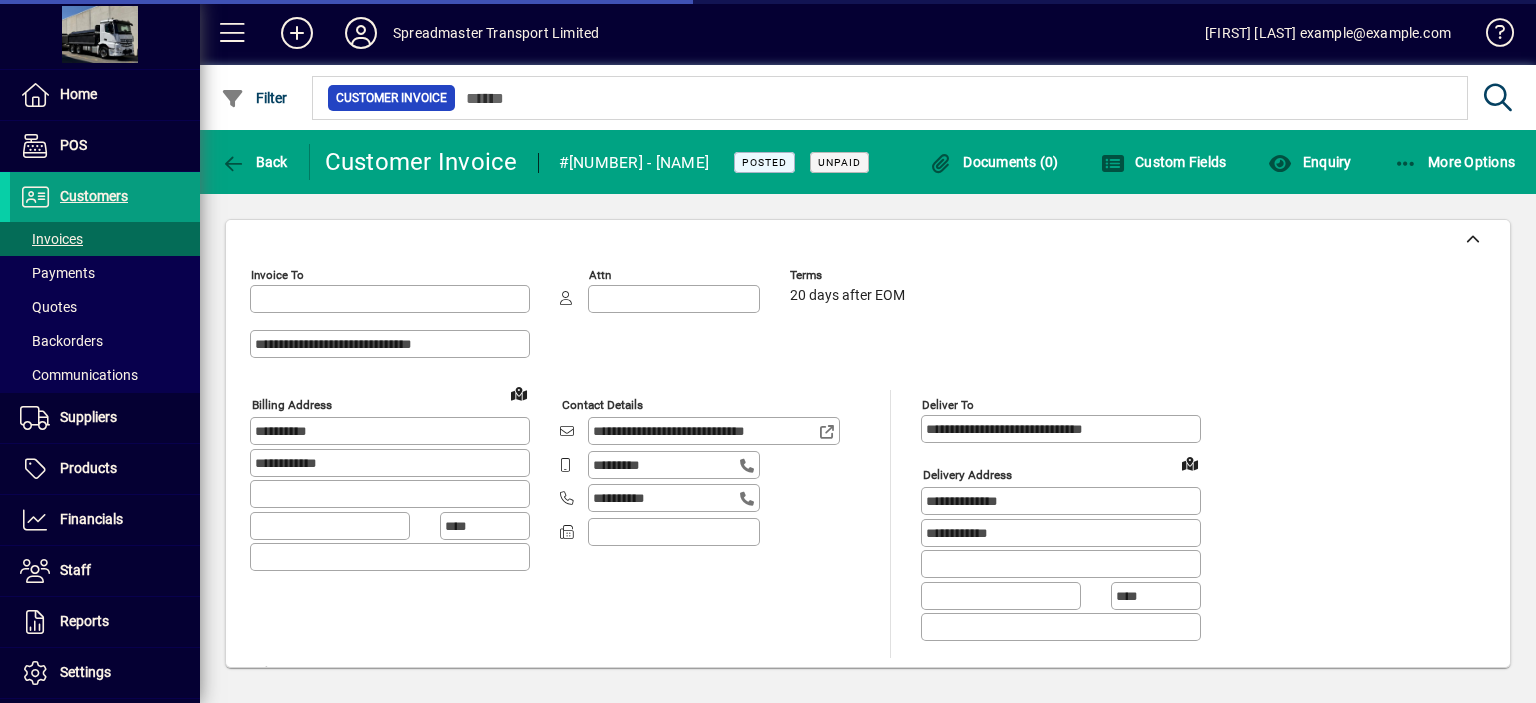 type on "**********" 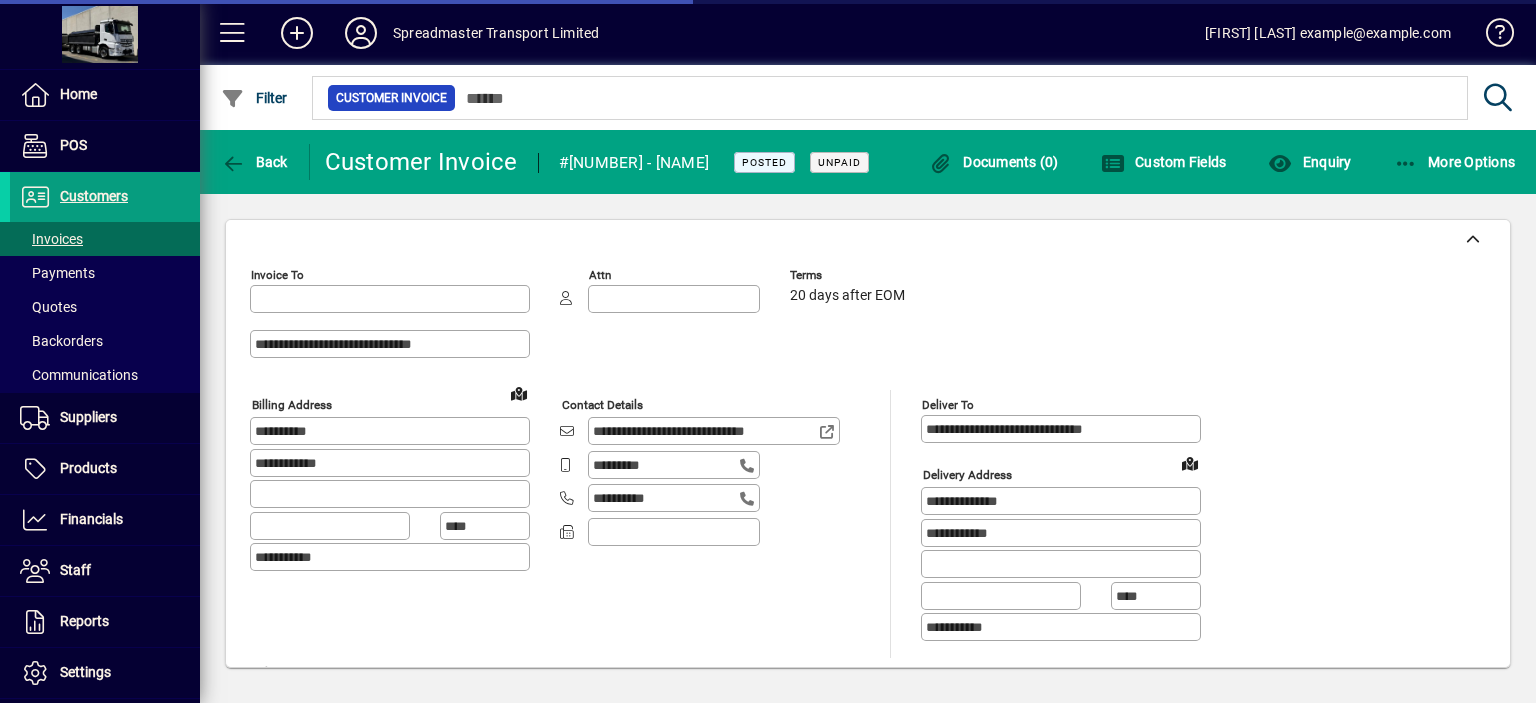 type on "**********" 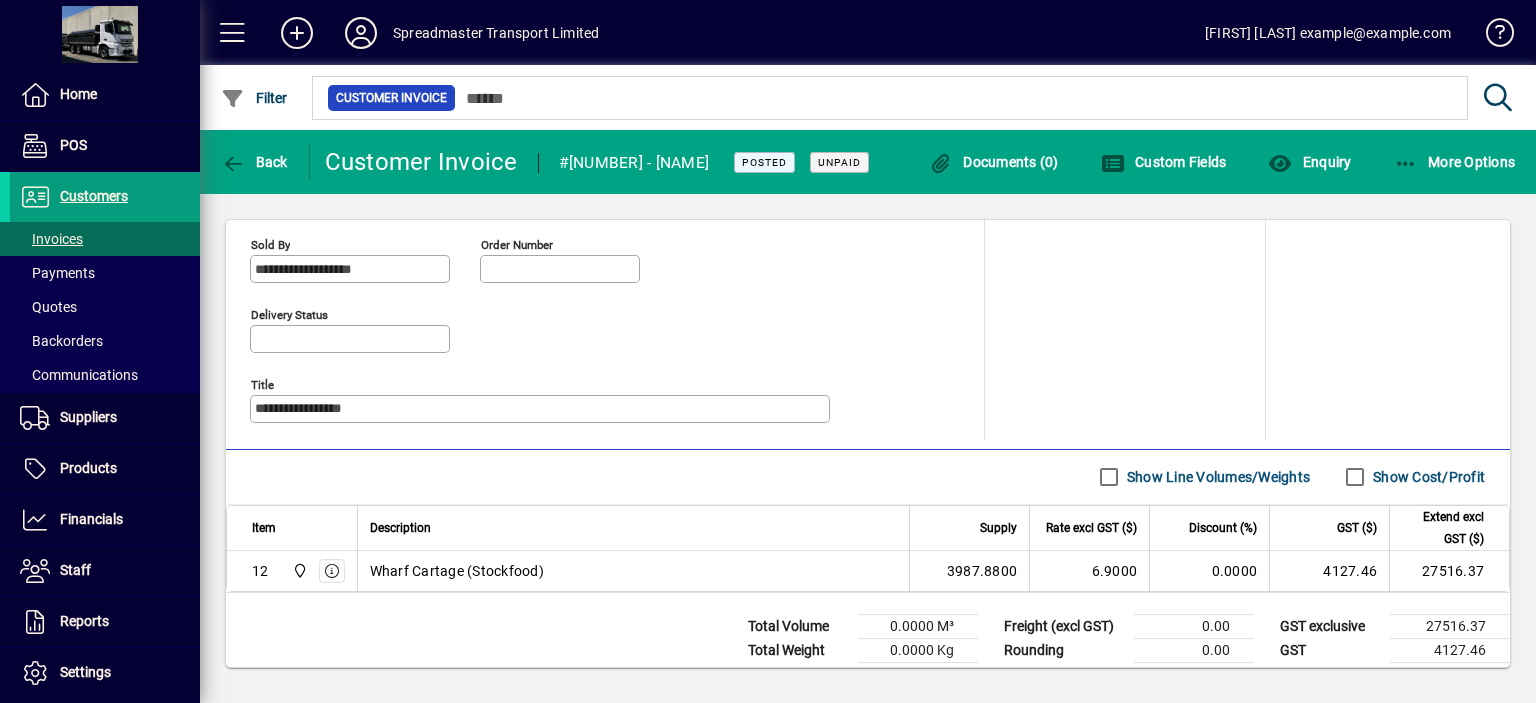 scroll, scrollTop: 900, scrollLeft: 0, axis: vertical 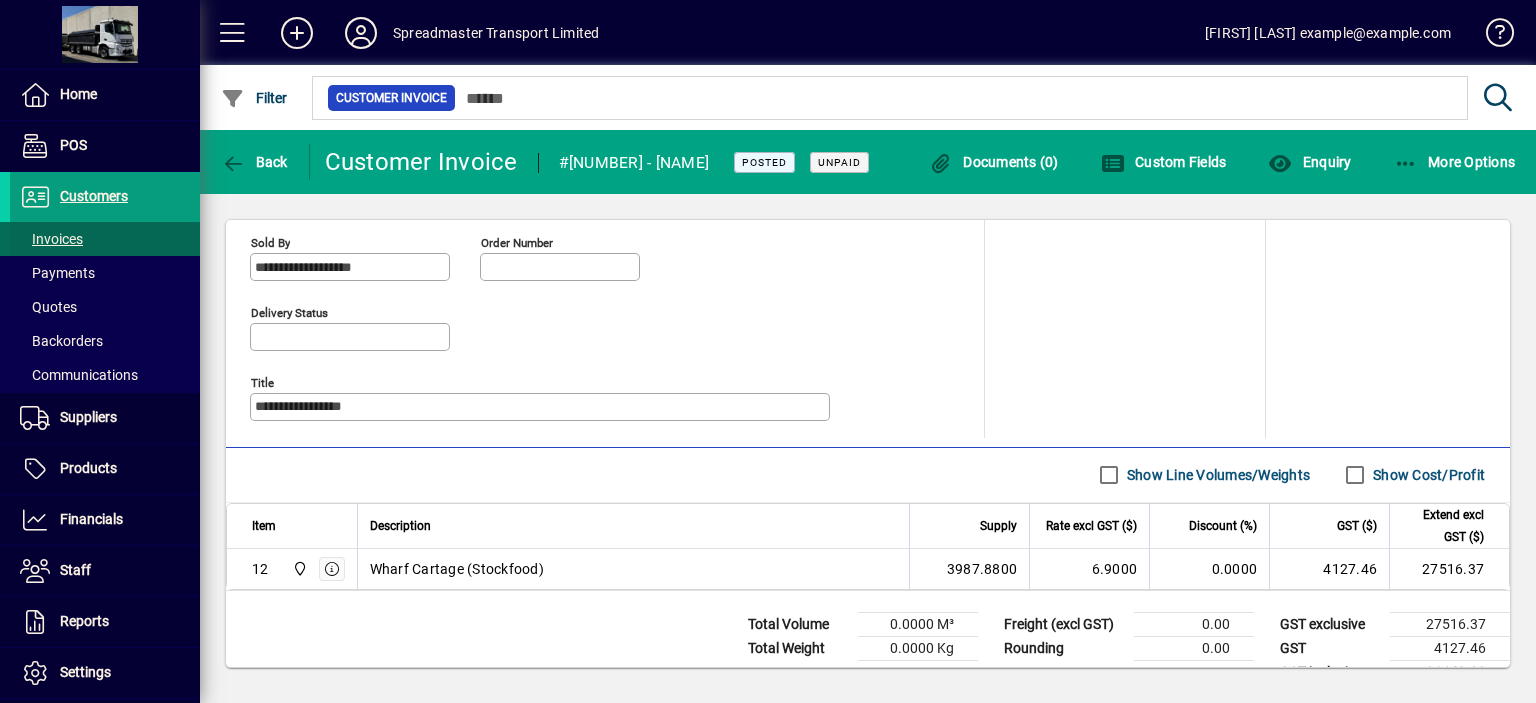 click on "Invoices" at bounding box center [51, 239] 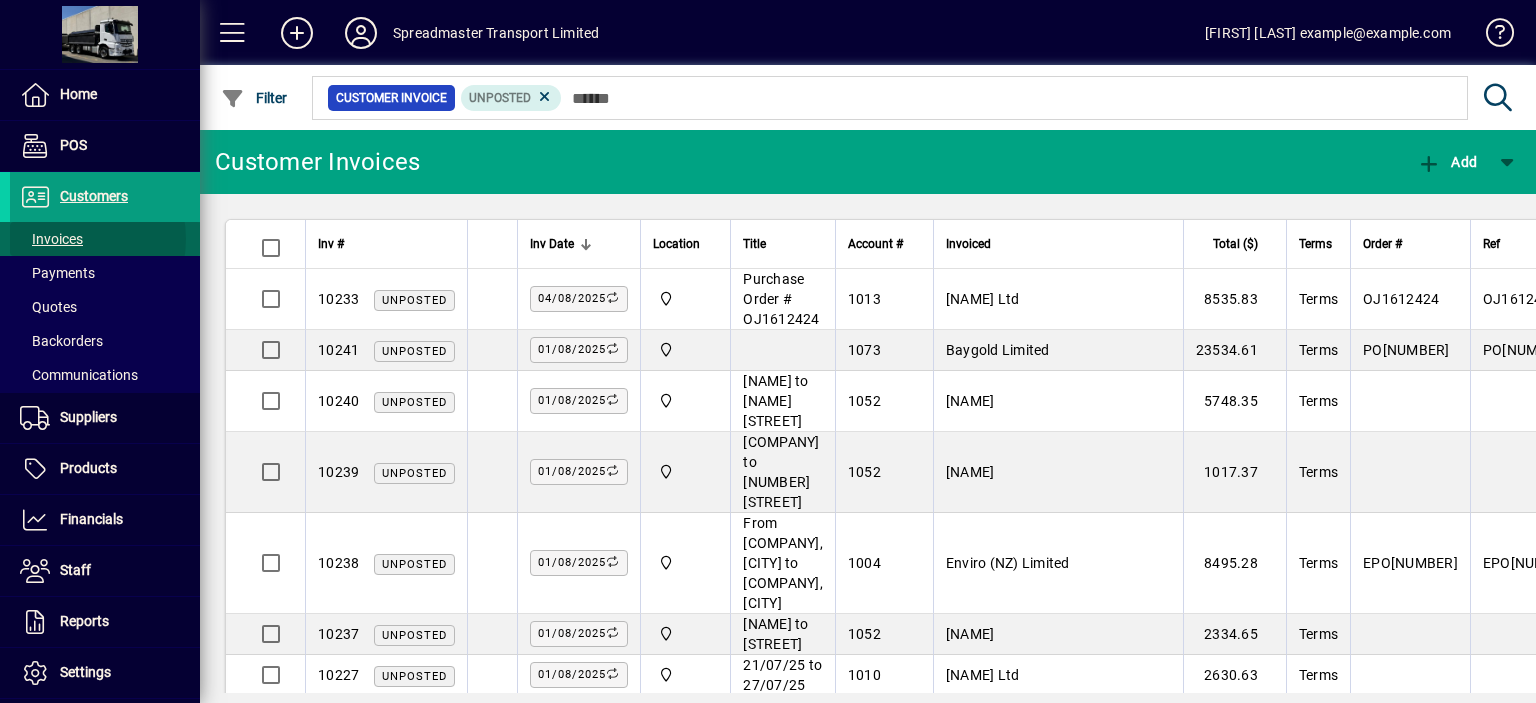 click on "Invoices" at bounding box center (51, 239) 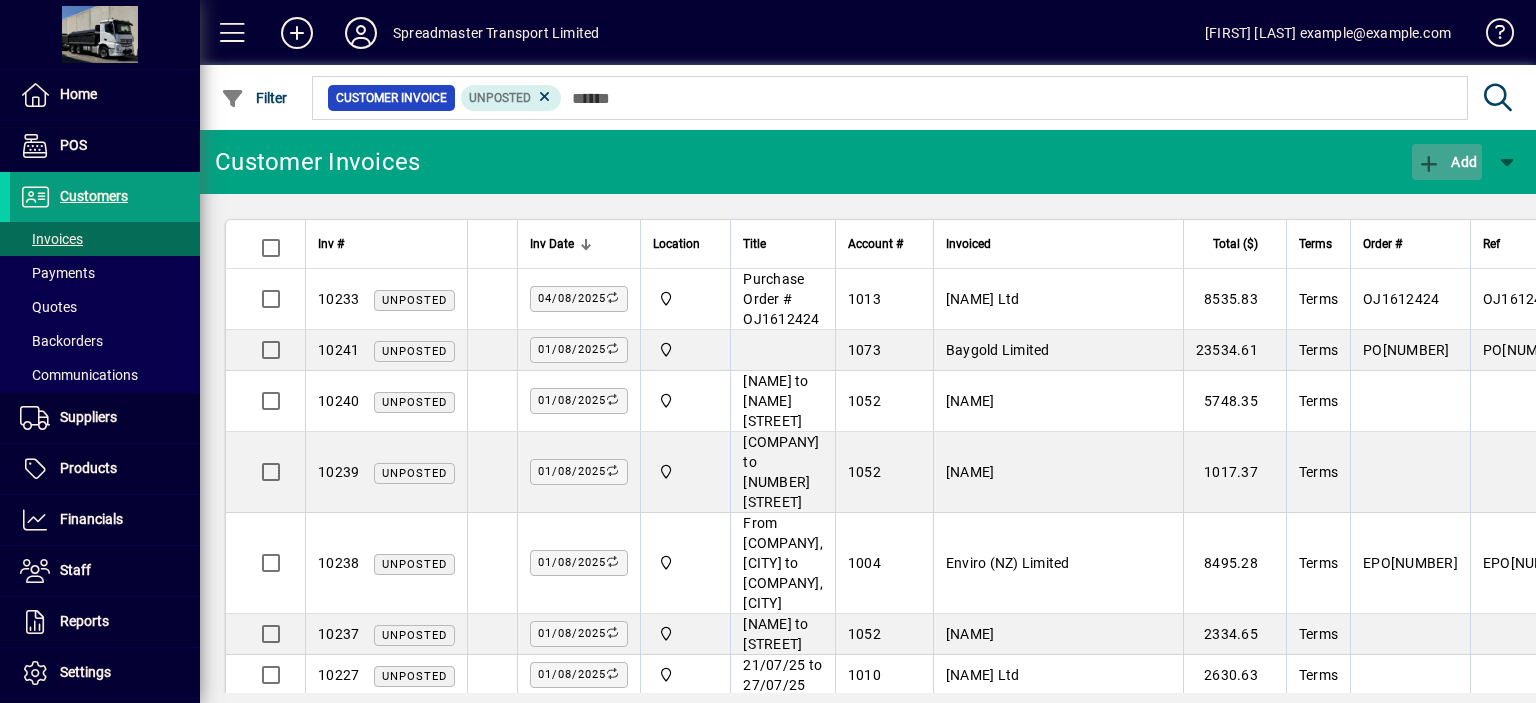click on "Add" 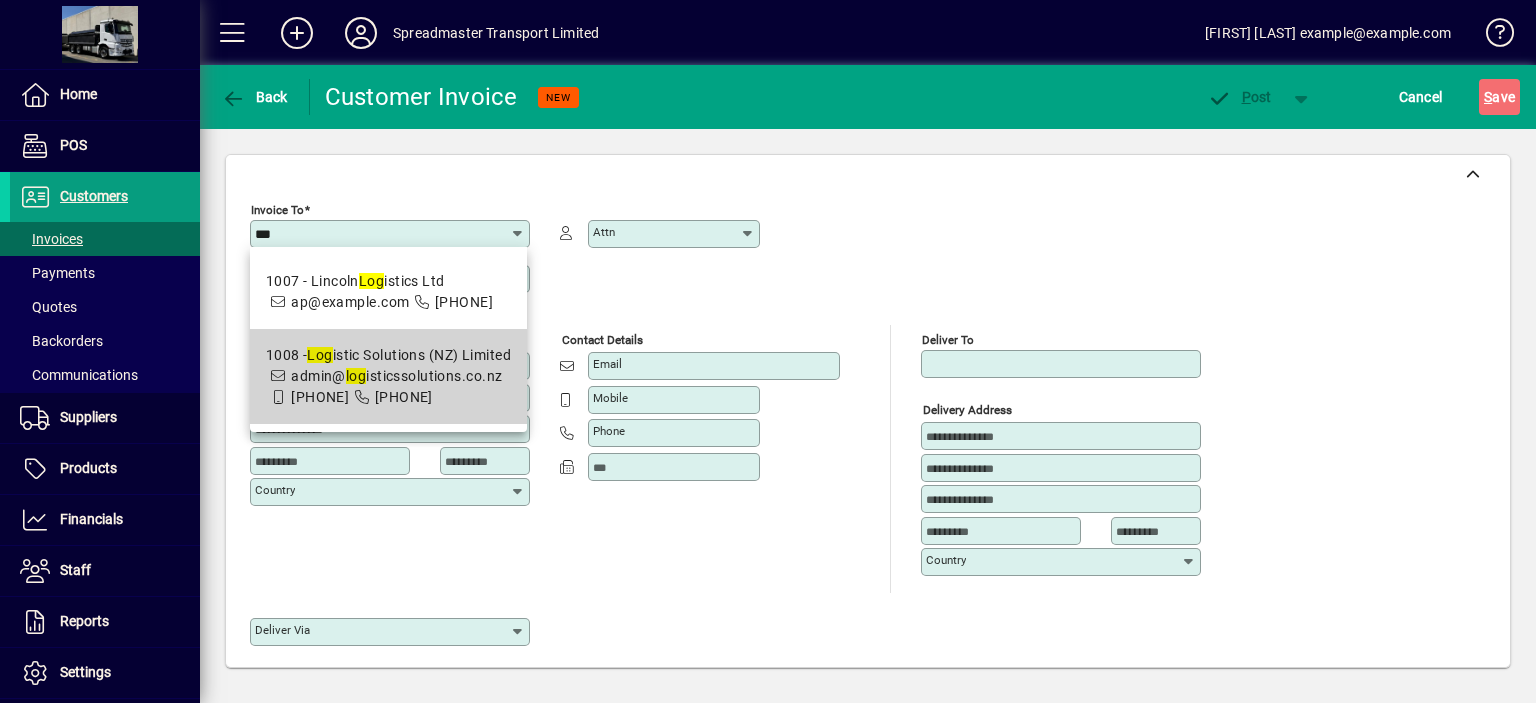 click on "admin@example.com" at bounding box center (396, 376) 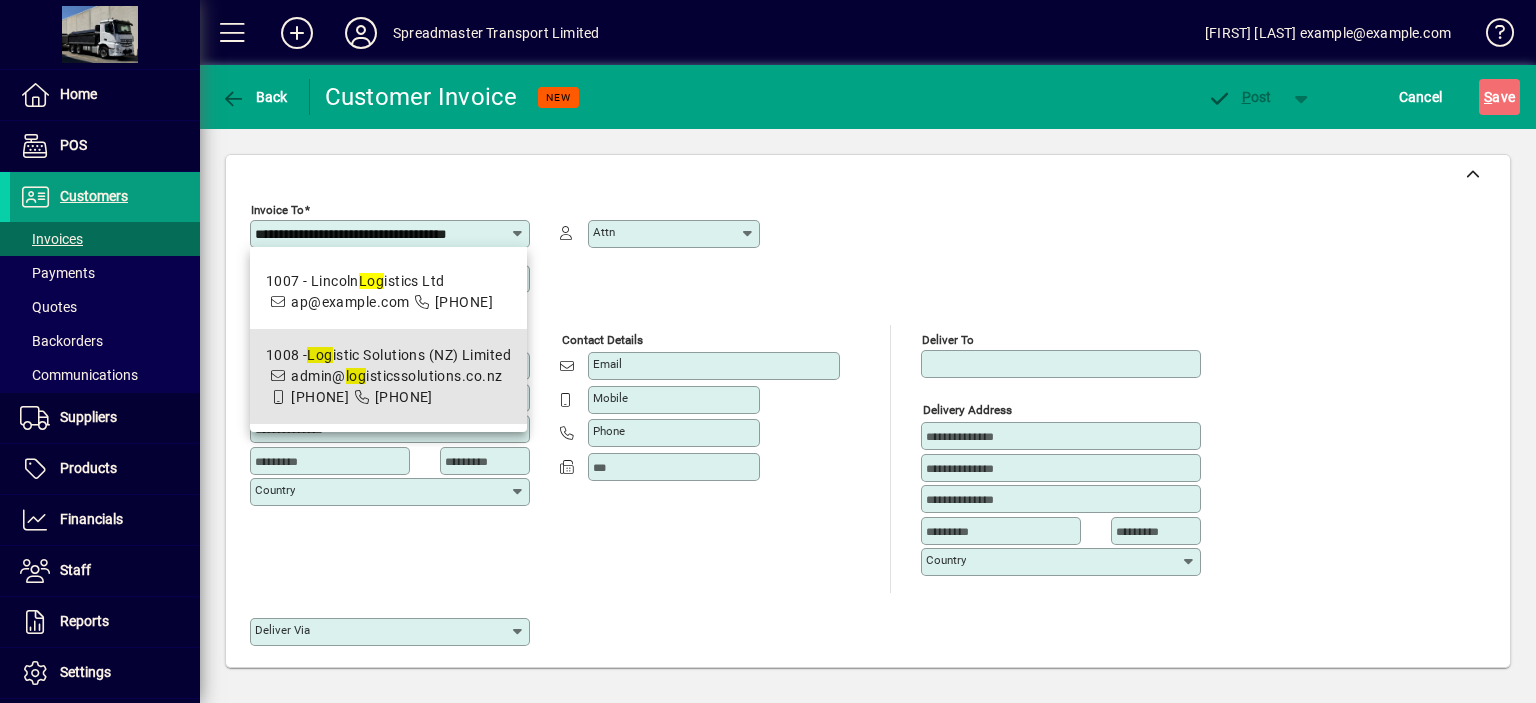 type on "**********" 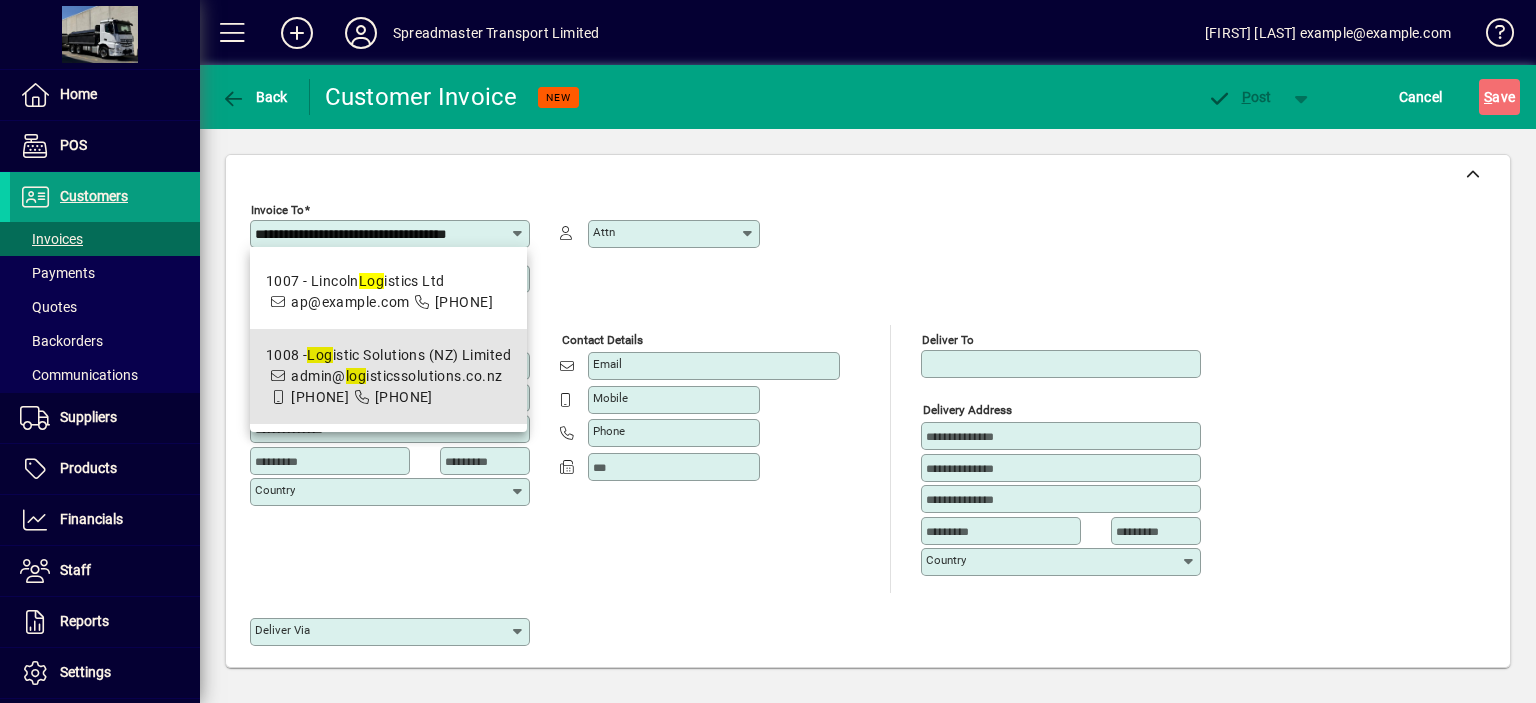 type on "**********" 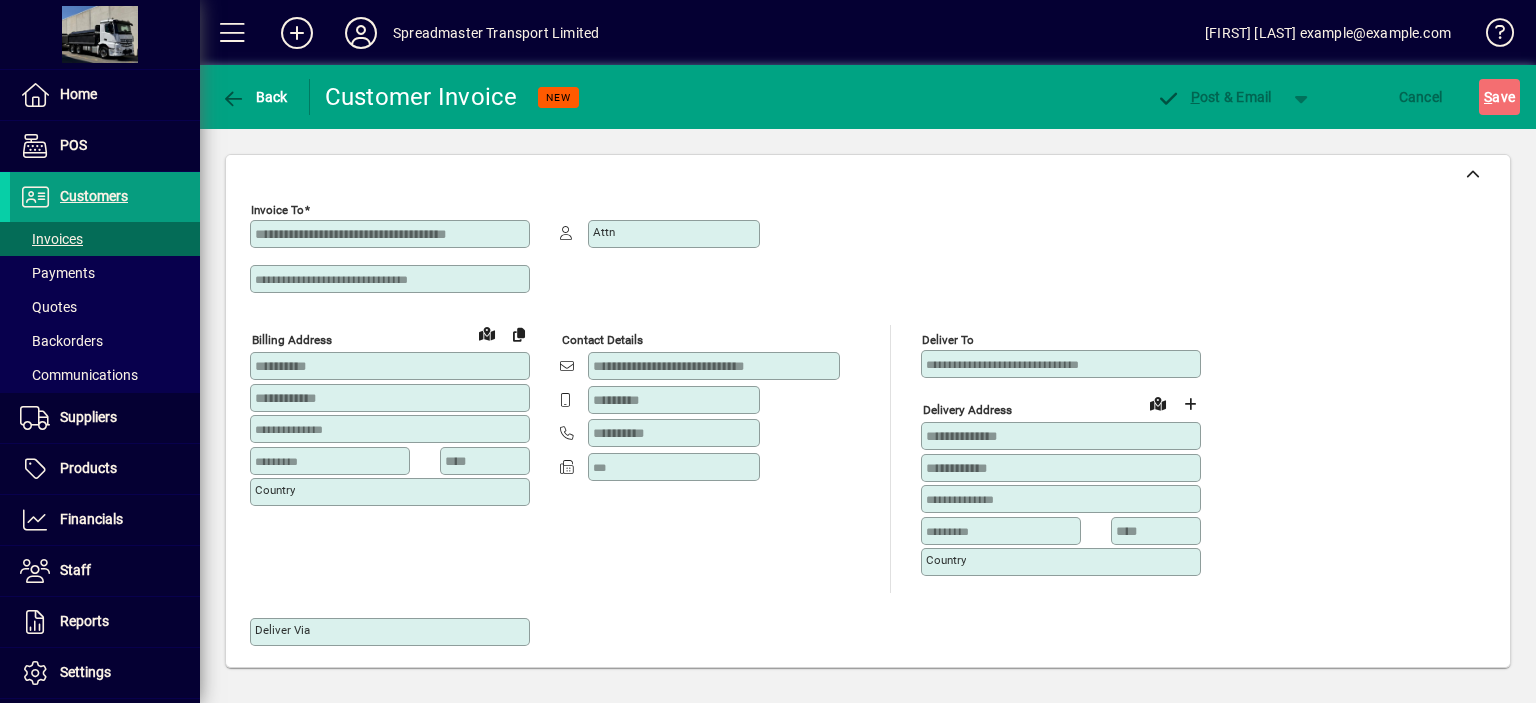 type on "**********" 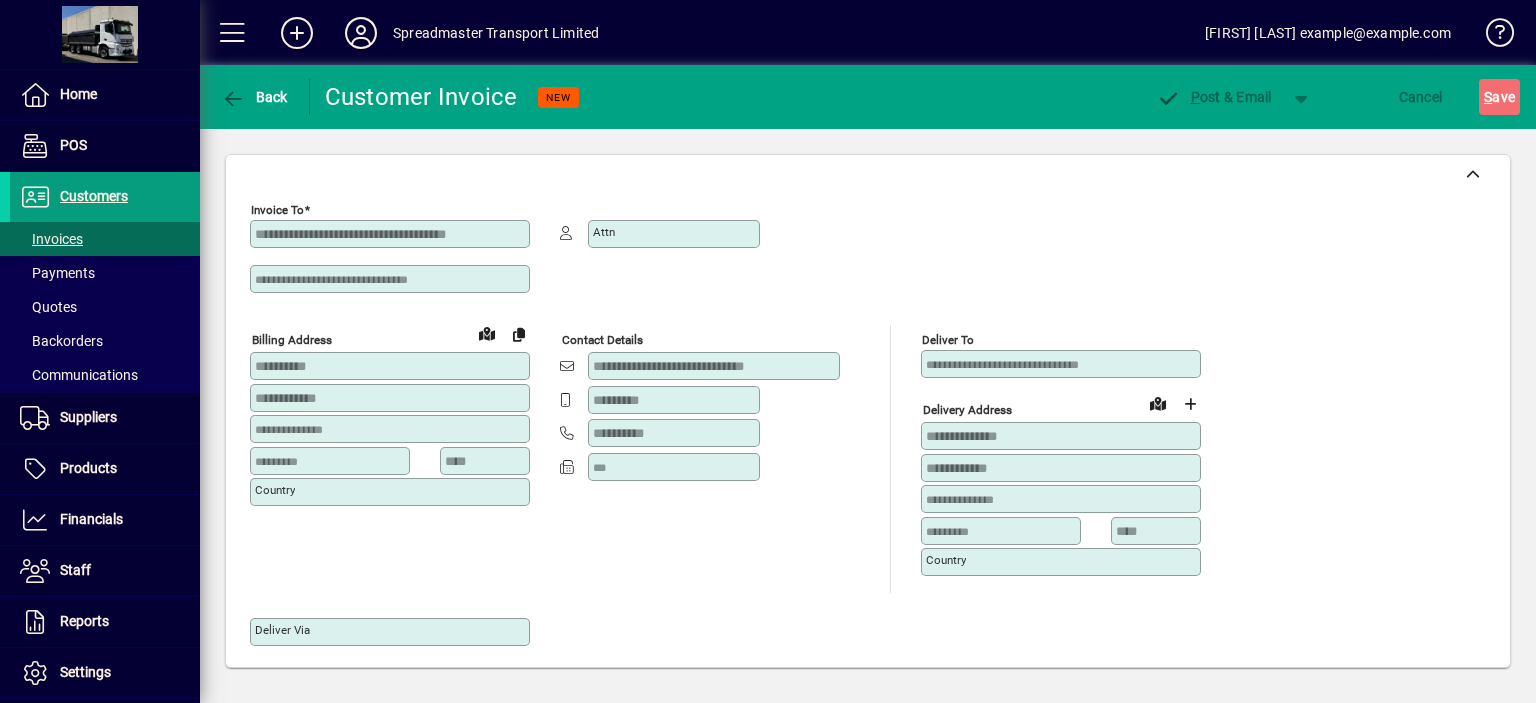 type on "**********" 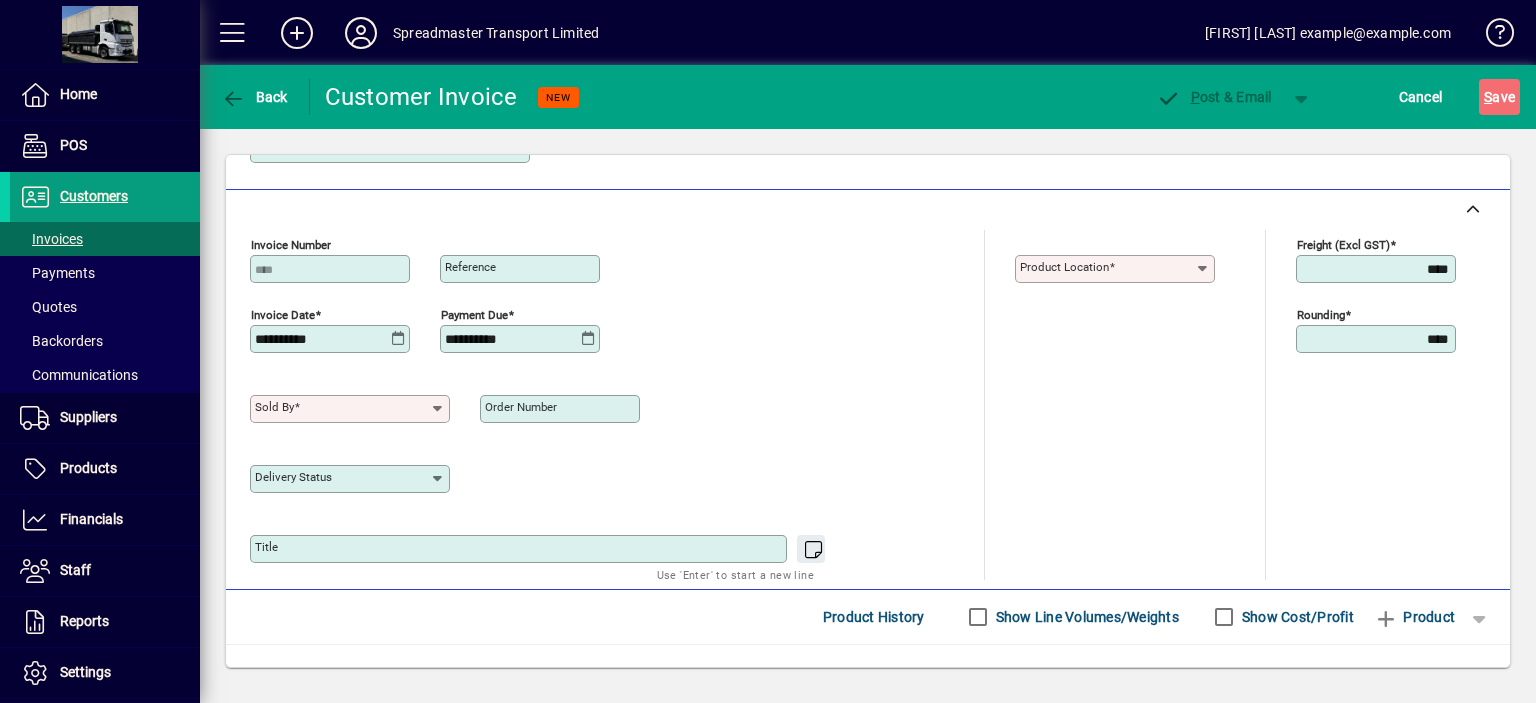 scroll, scrollTop: 700, scrollLeft: 0, axis: vertical 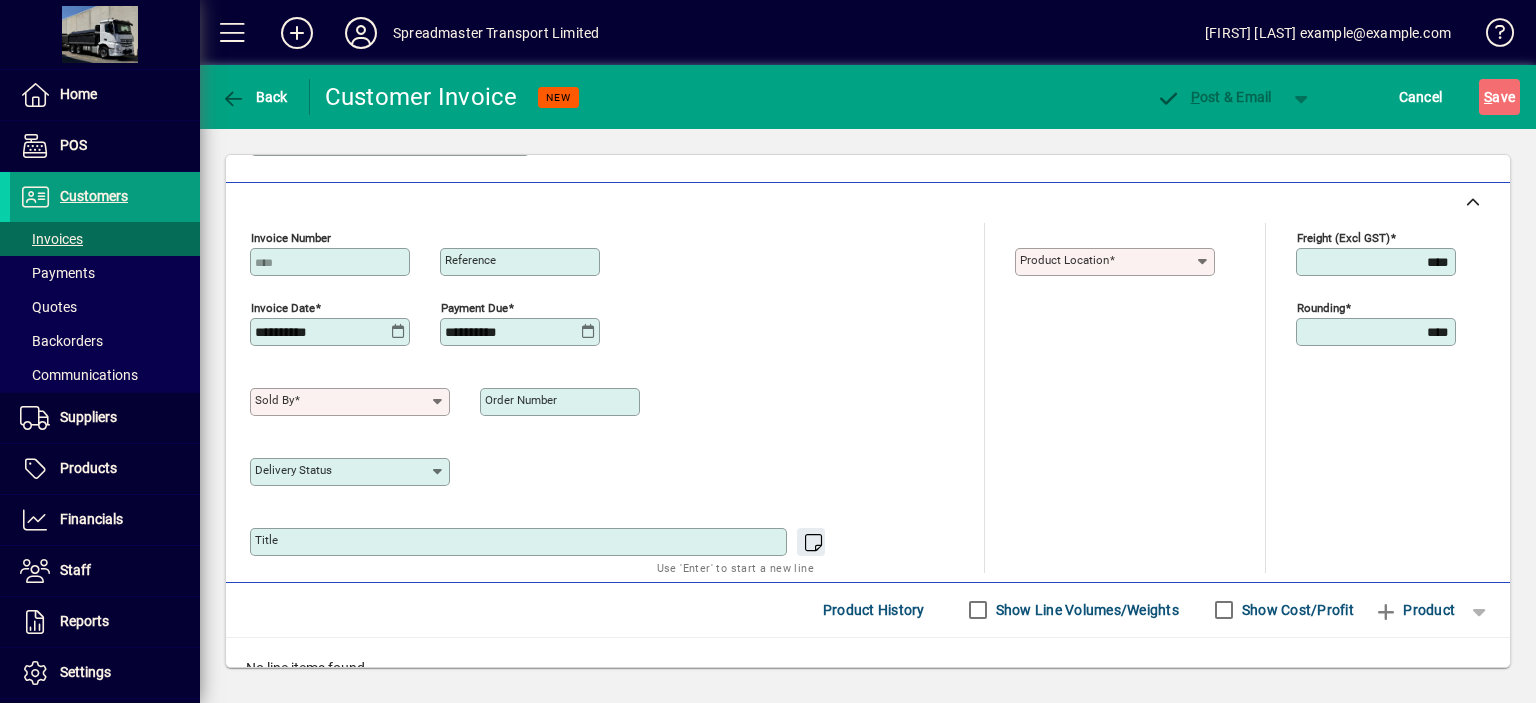 click 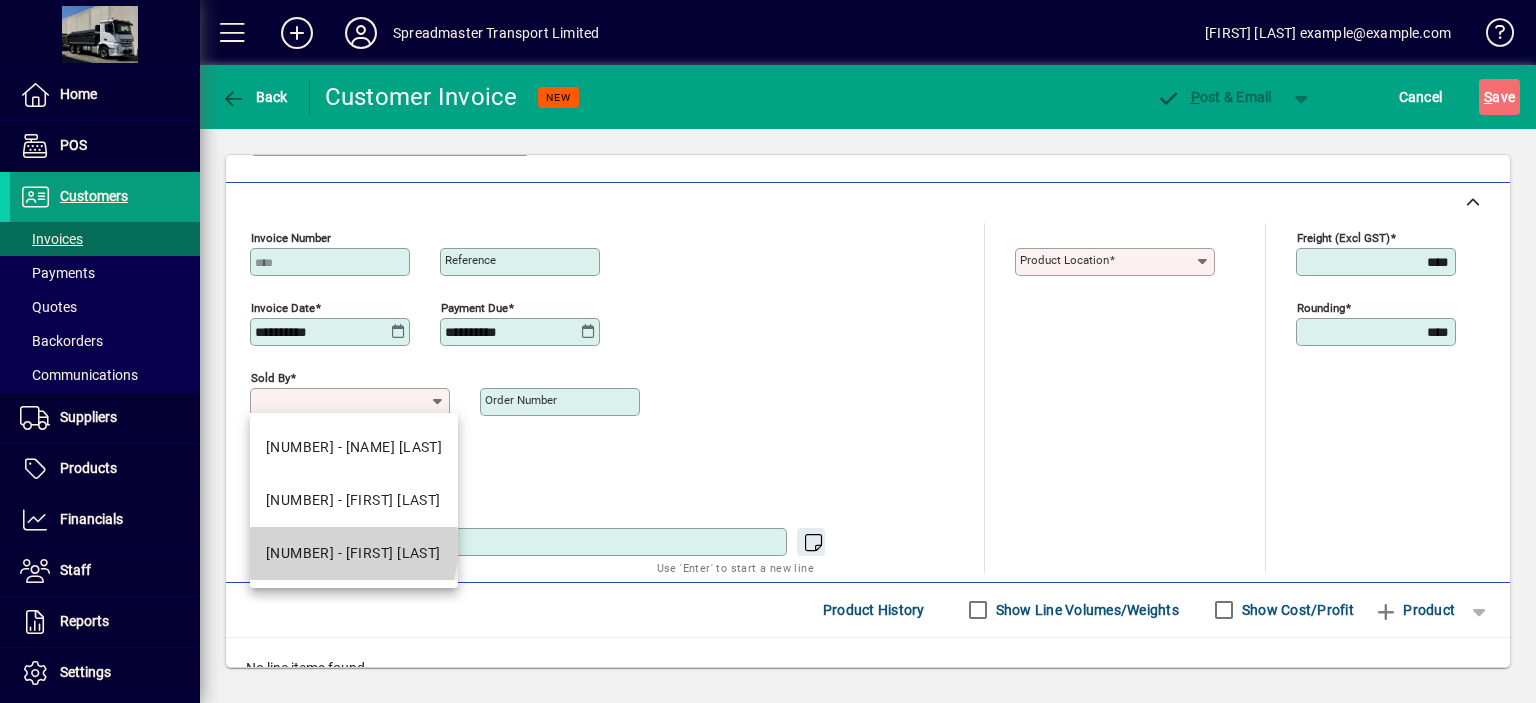 click on "[NUMBER] - [FIRST] [LAST]" at bounding box center (353, 553) 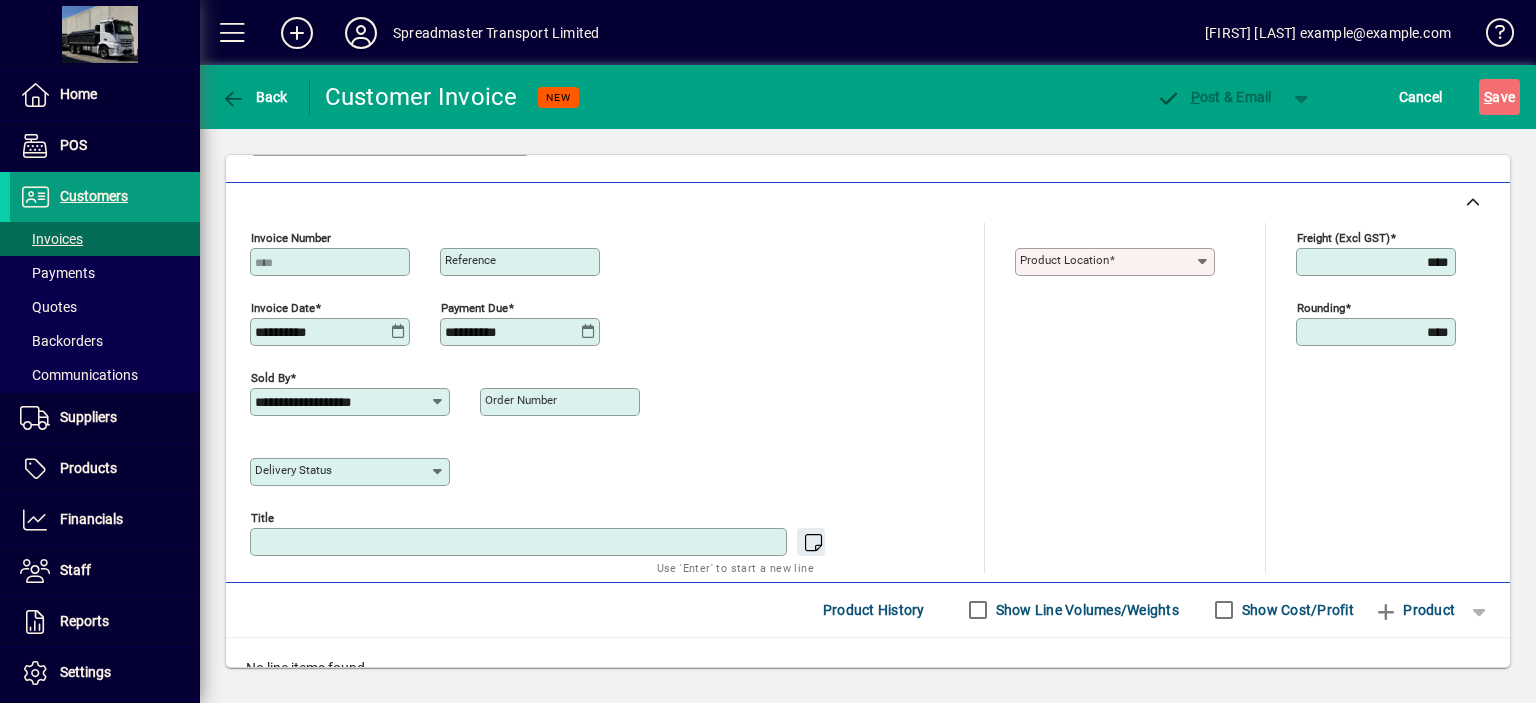 click on "Title" at bounding box center (520, 542) 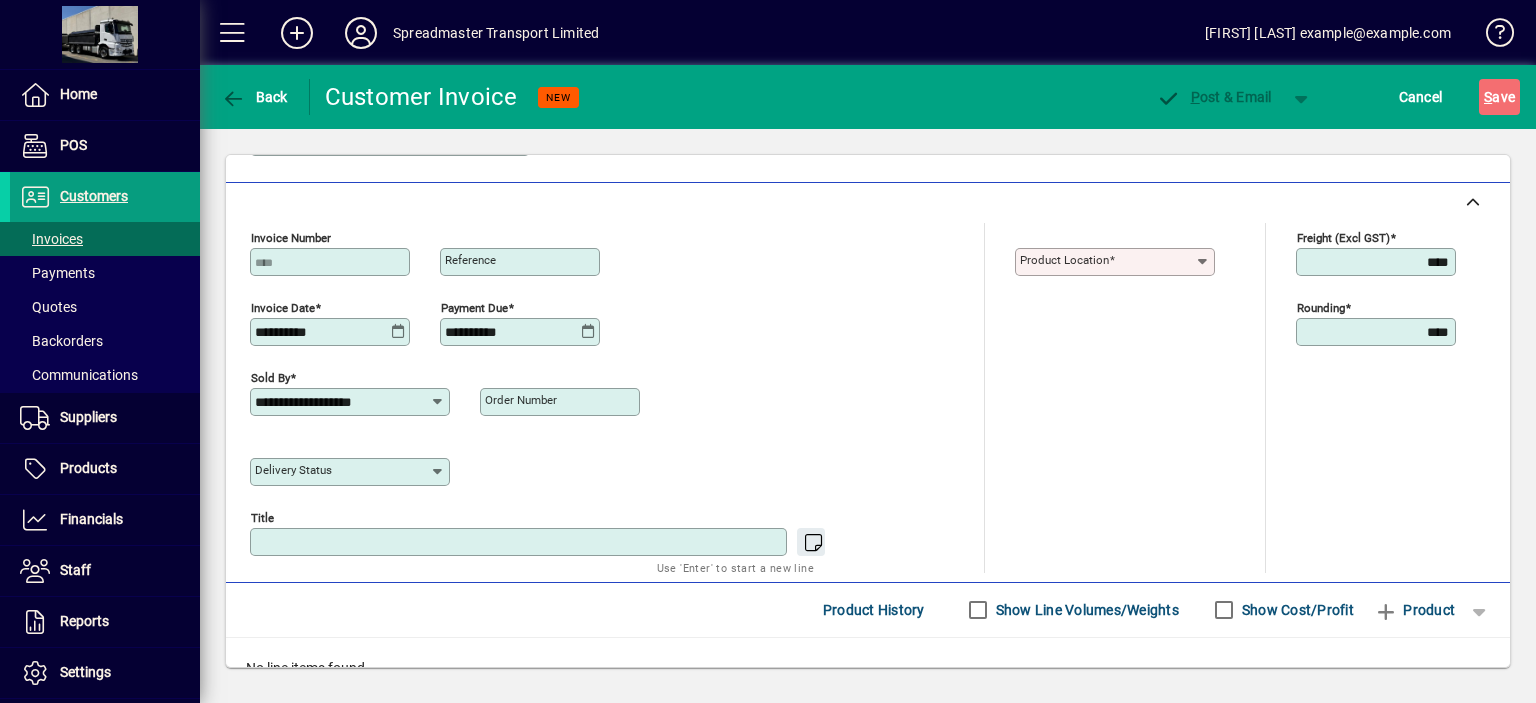 paste on "**********" 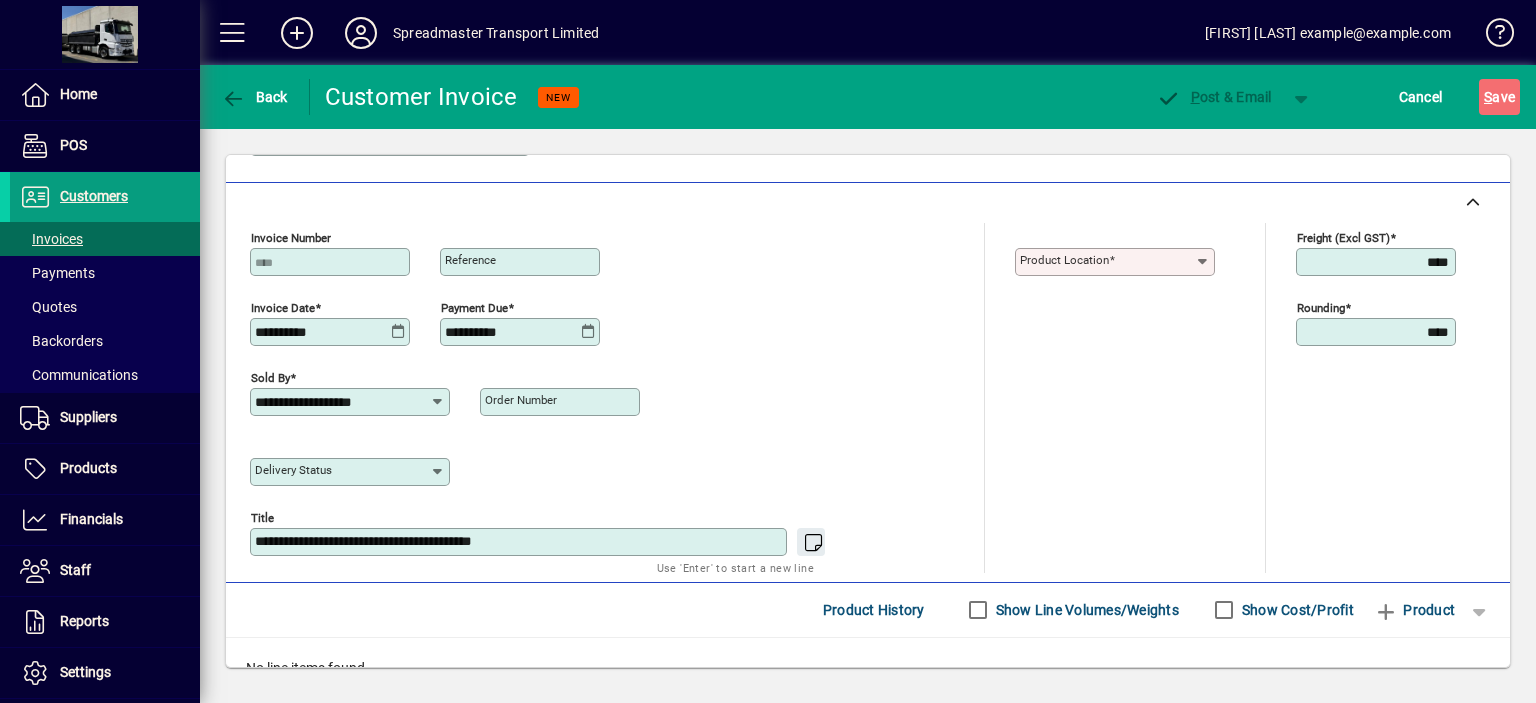 type on "**********" 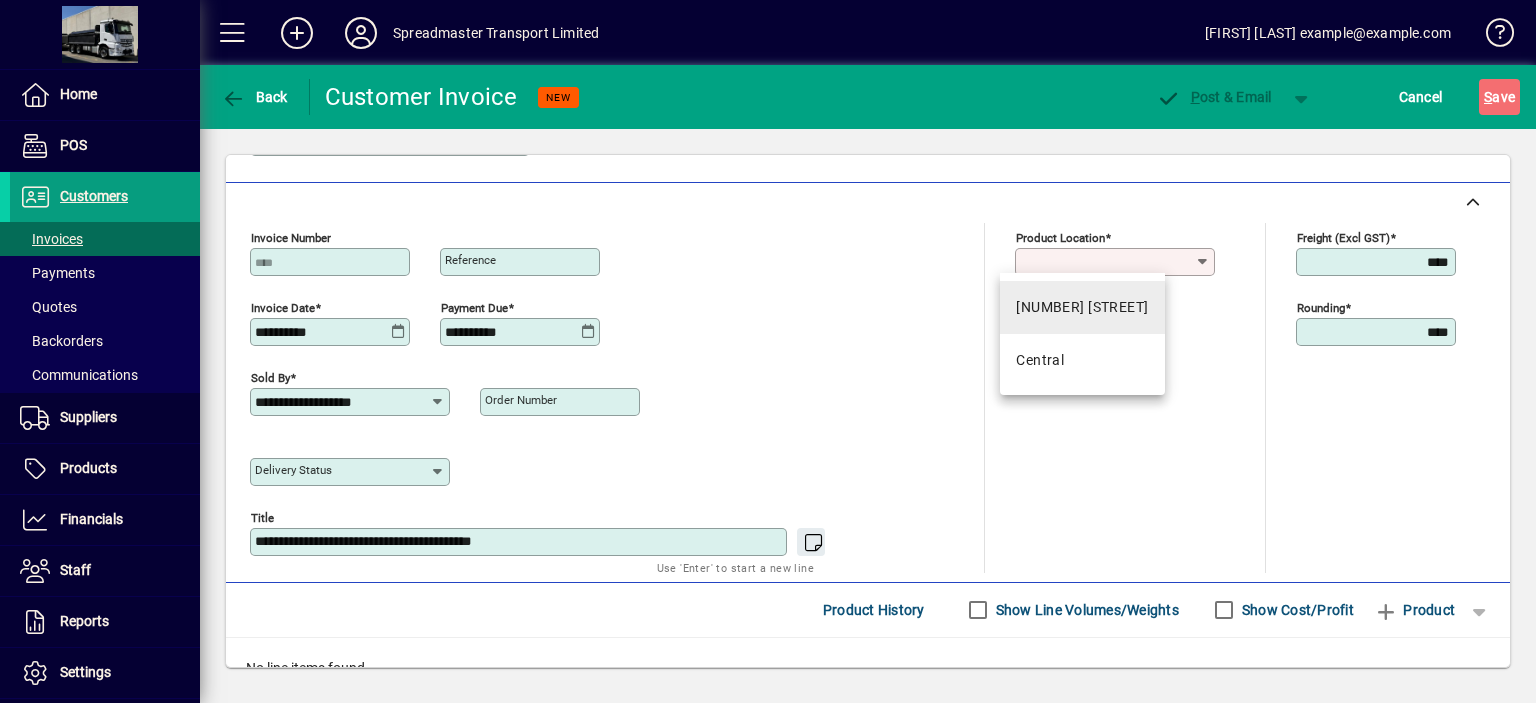 click on "[NUMBER] [STREET]" at bounding box center [1082, 307] 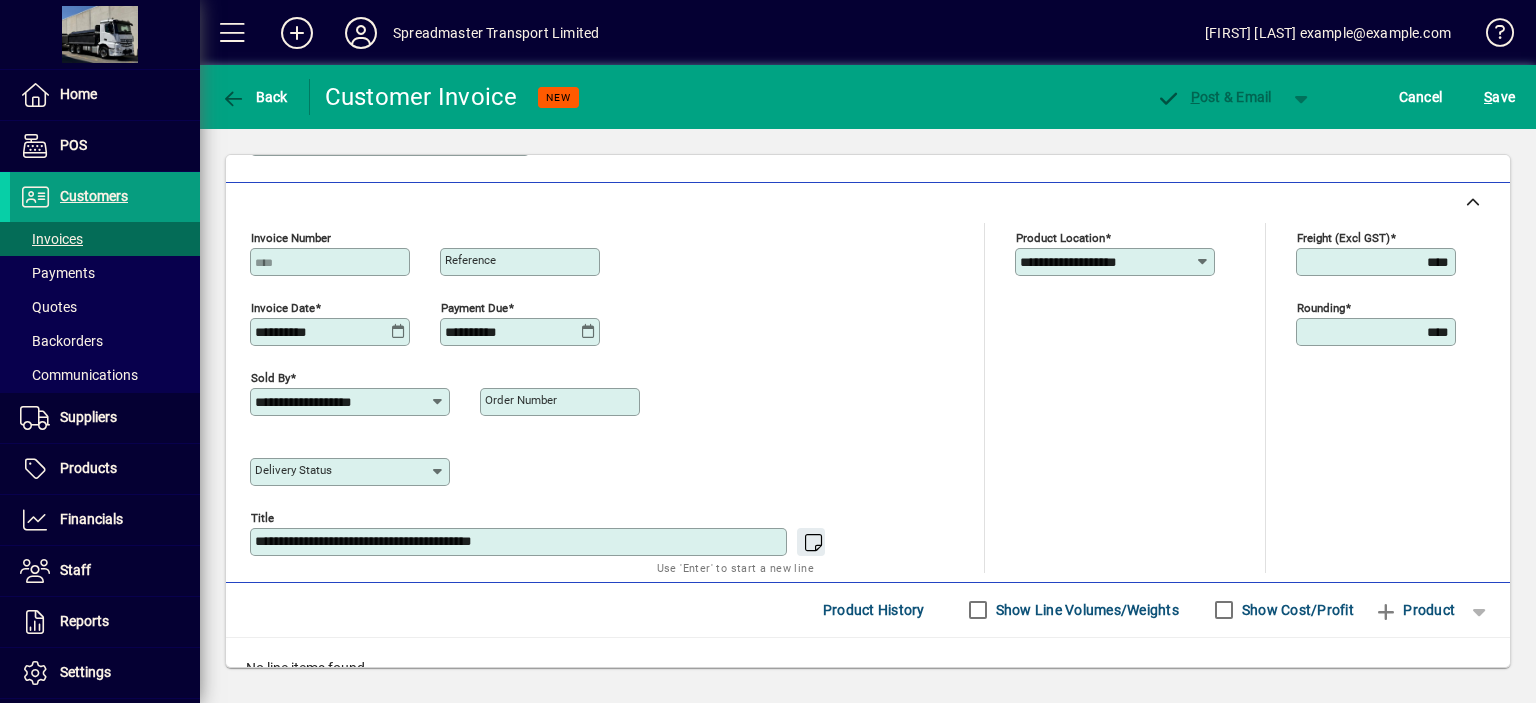 scroll, scrollTop: 840, scrollLeft: 0, axis: vertical 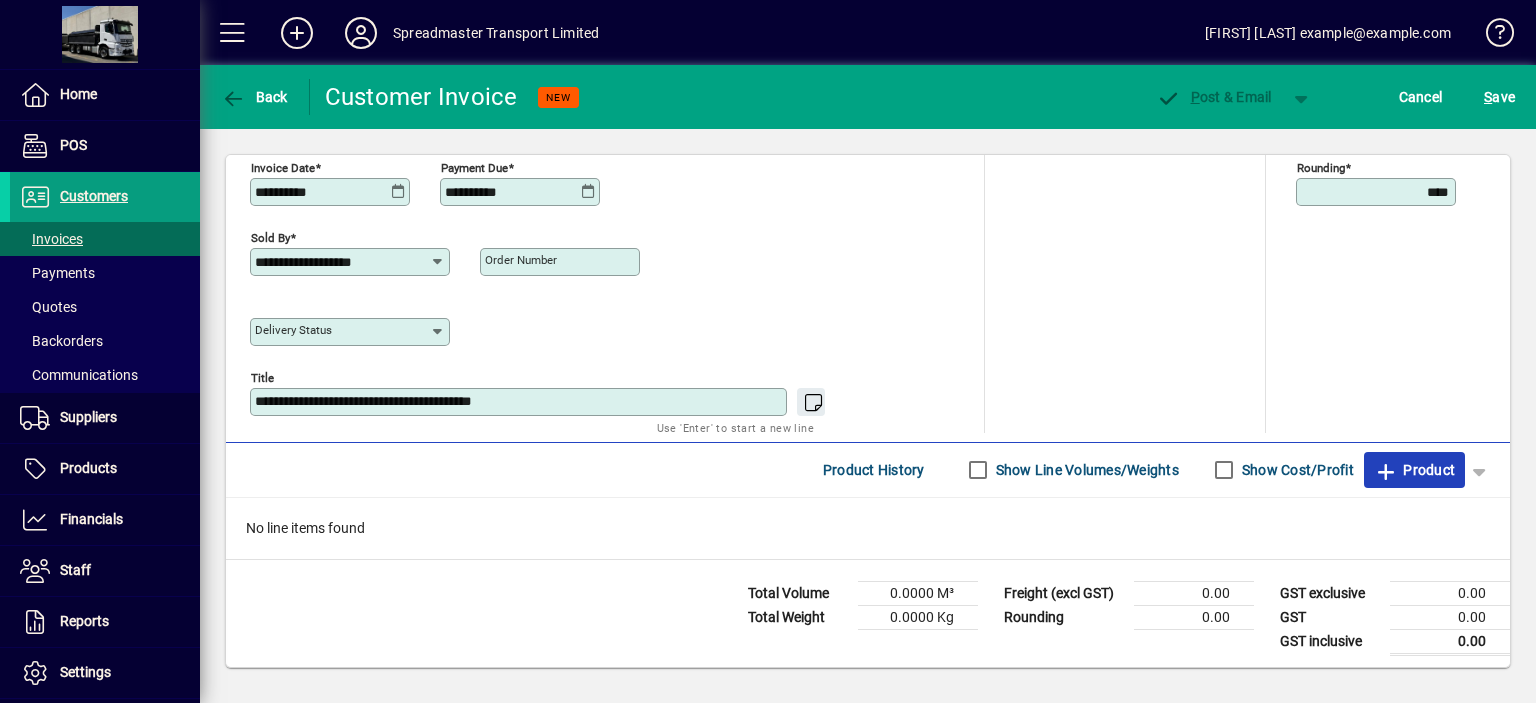 click on "Product" 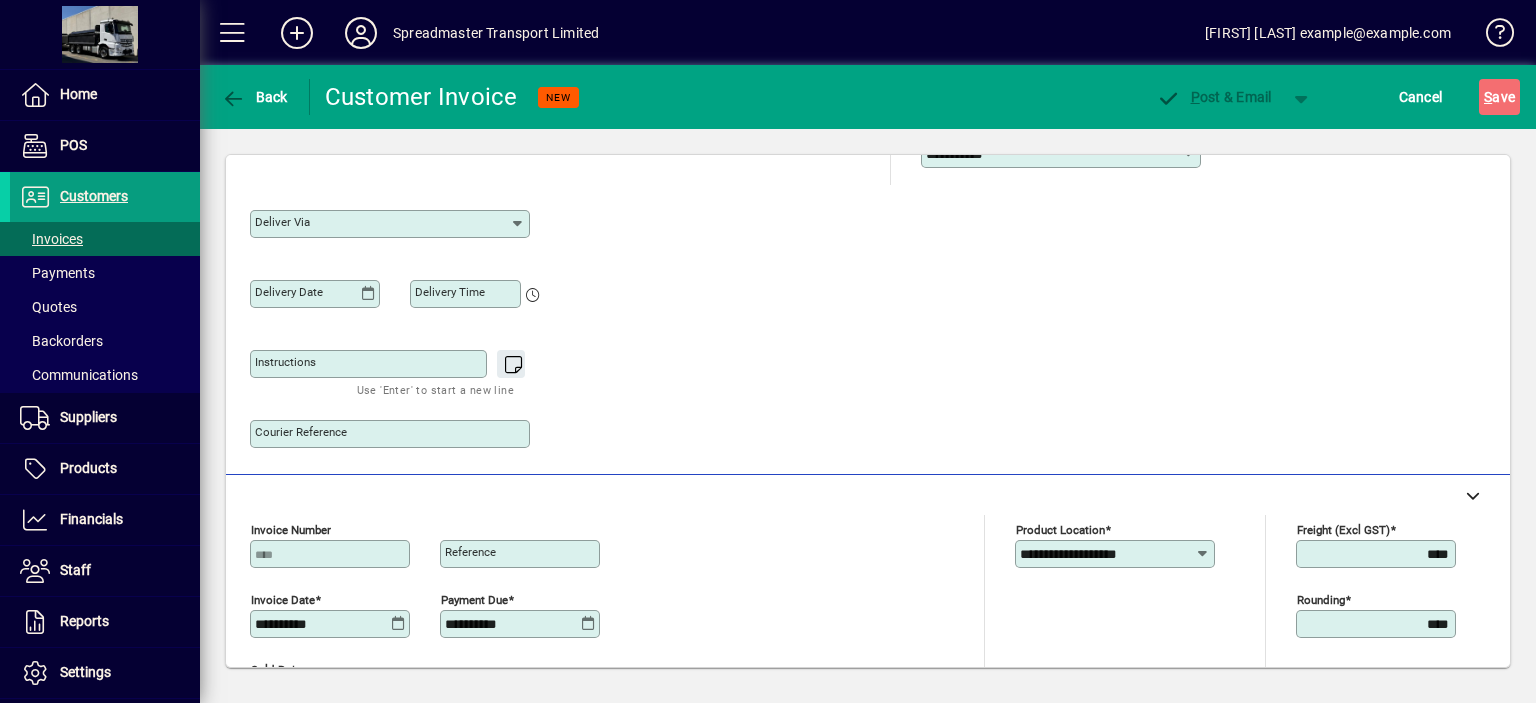 scroll, scrollTop: 123, scrollLeft: 0, axis: vertical 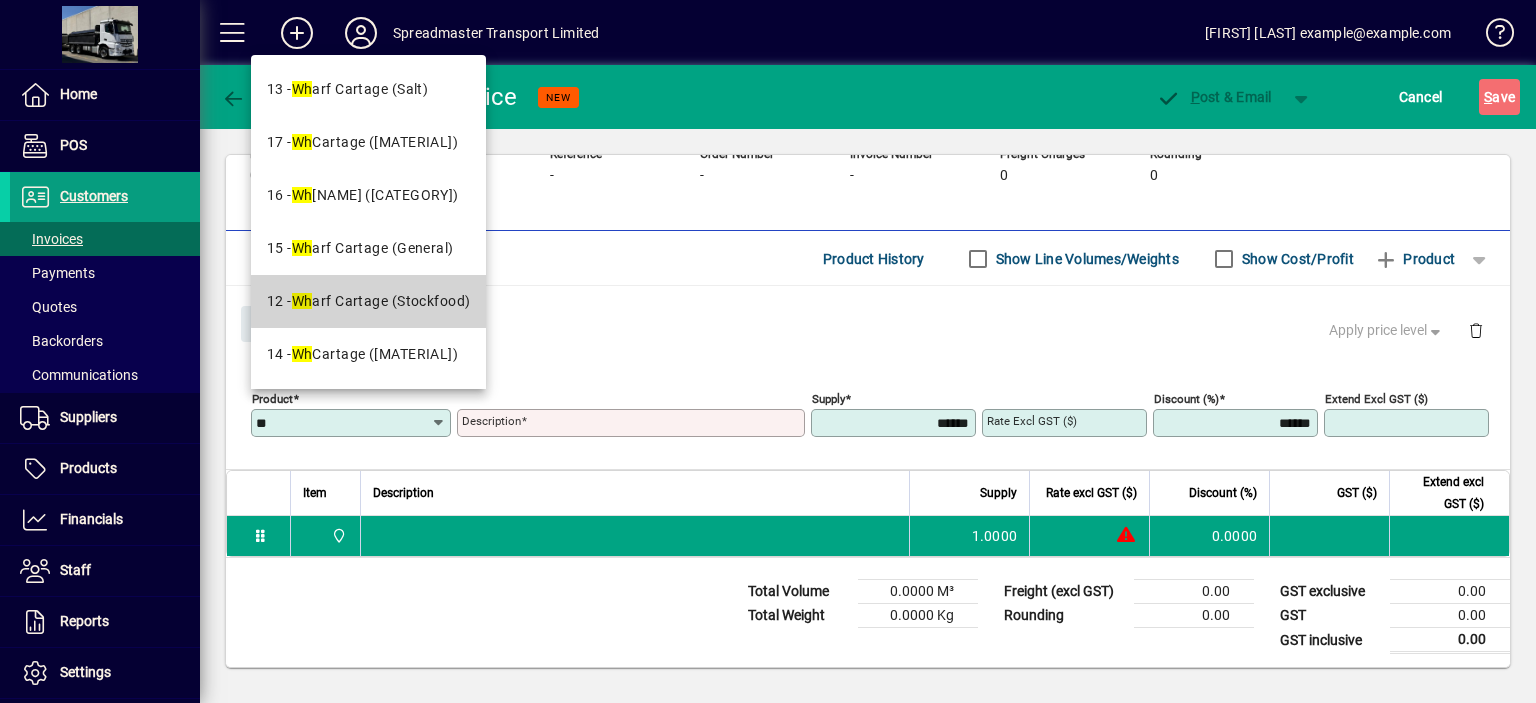 click on "[NUMBER] - [NAME] ([CATEGORY])" at bounding box center (369, 301) 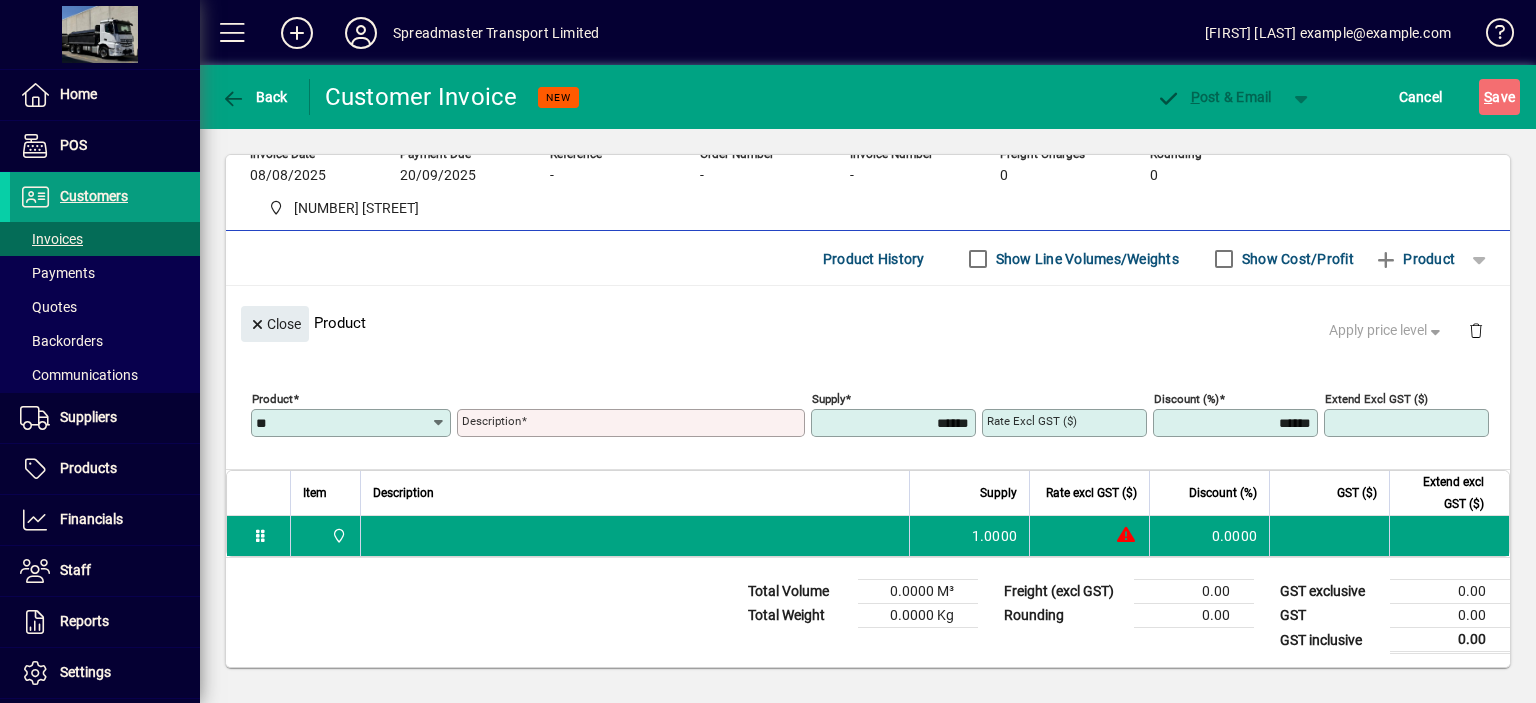 type on "**********" 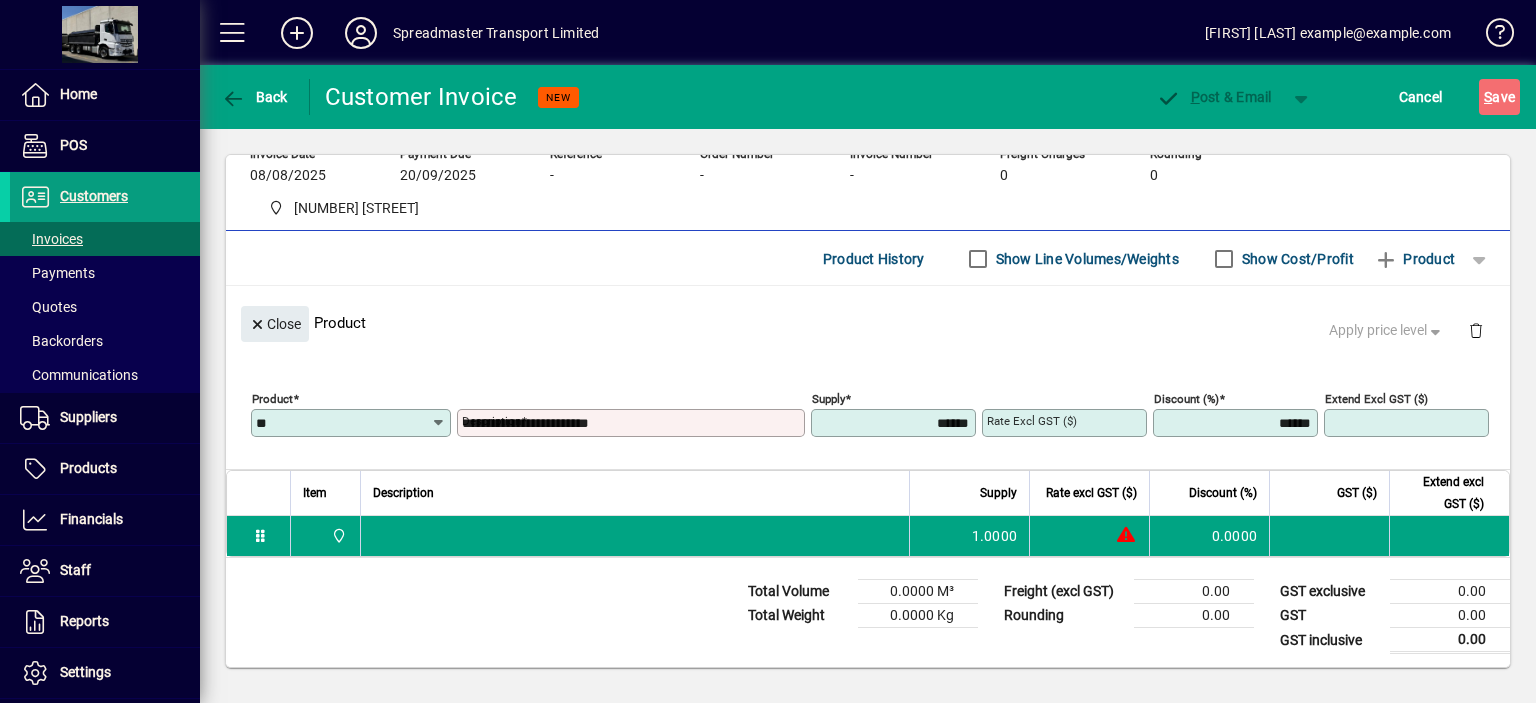type on "******" 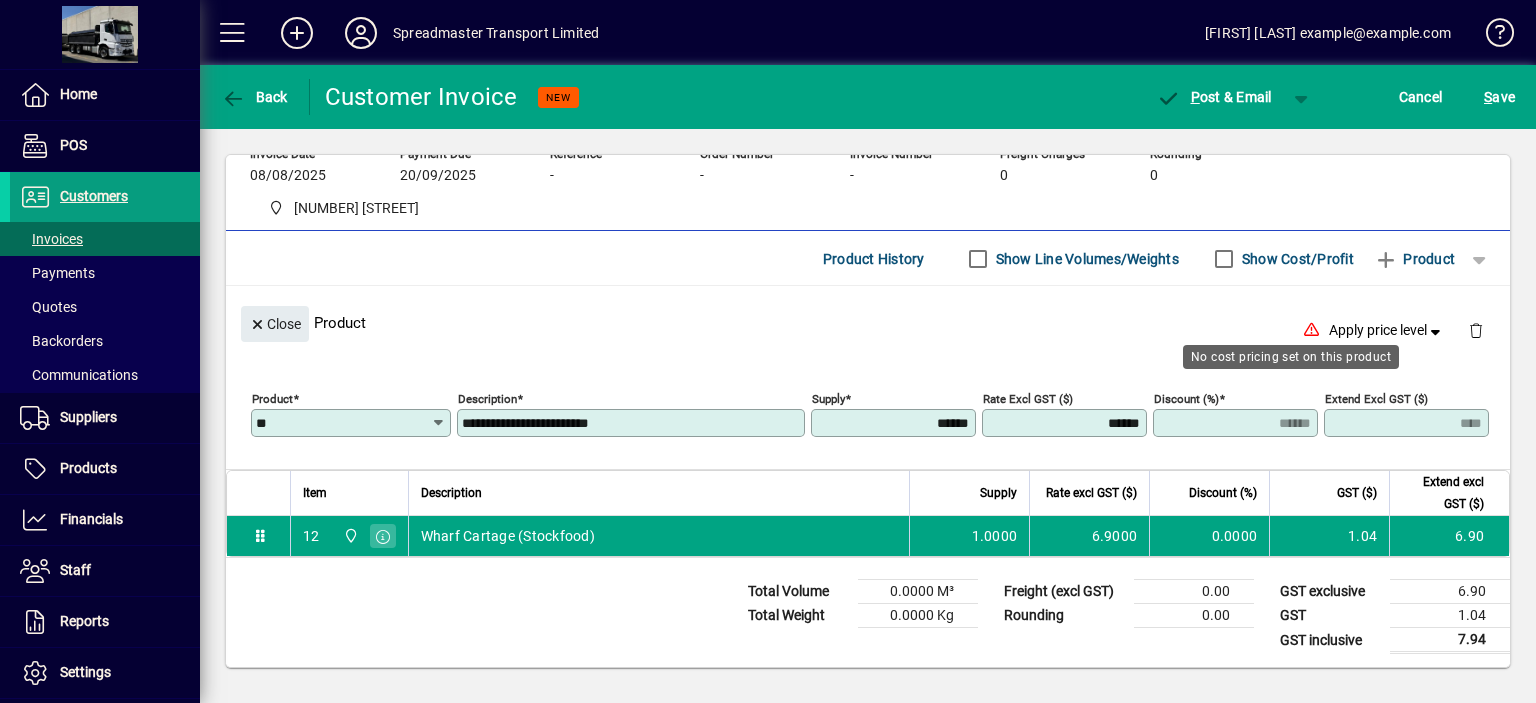 click on "**********" at bounding box center (633, 423) 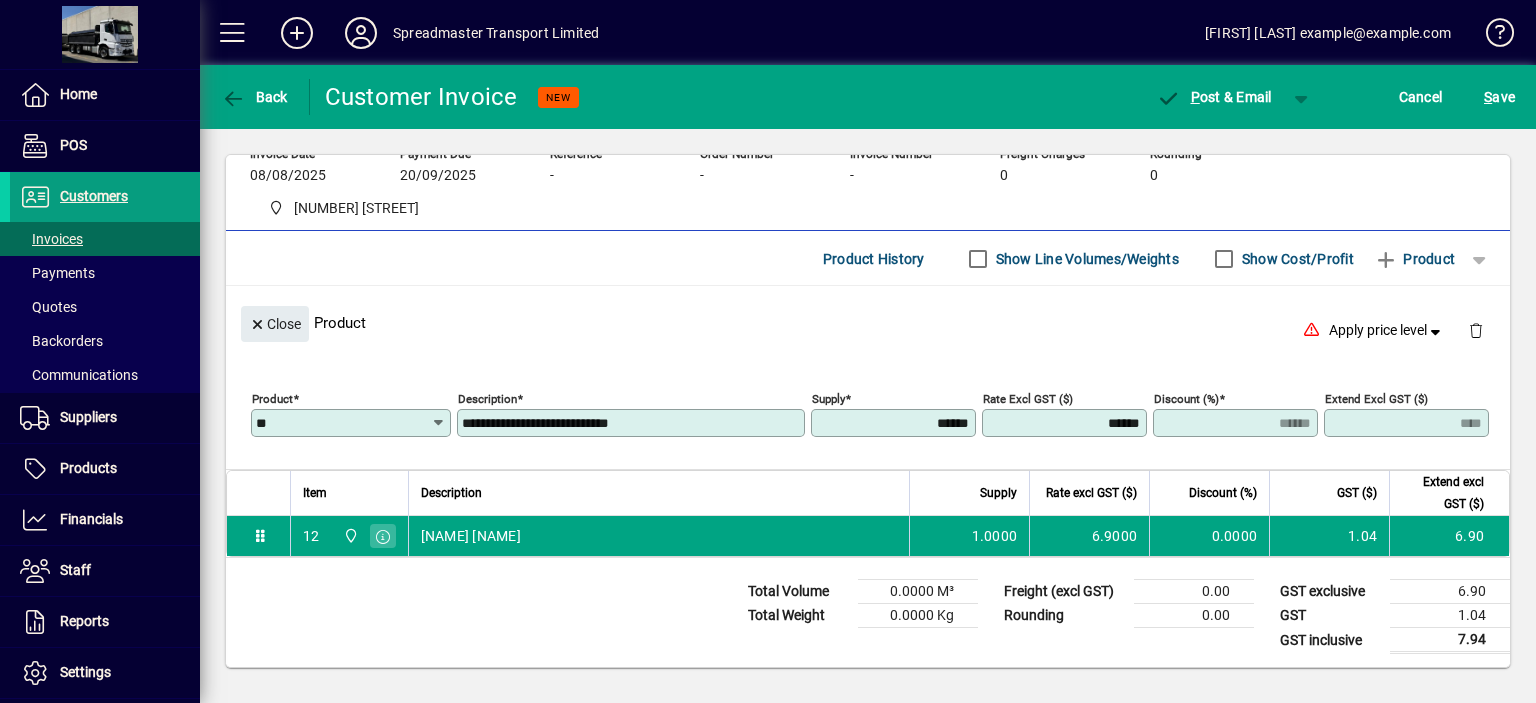 type on "**********" 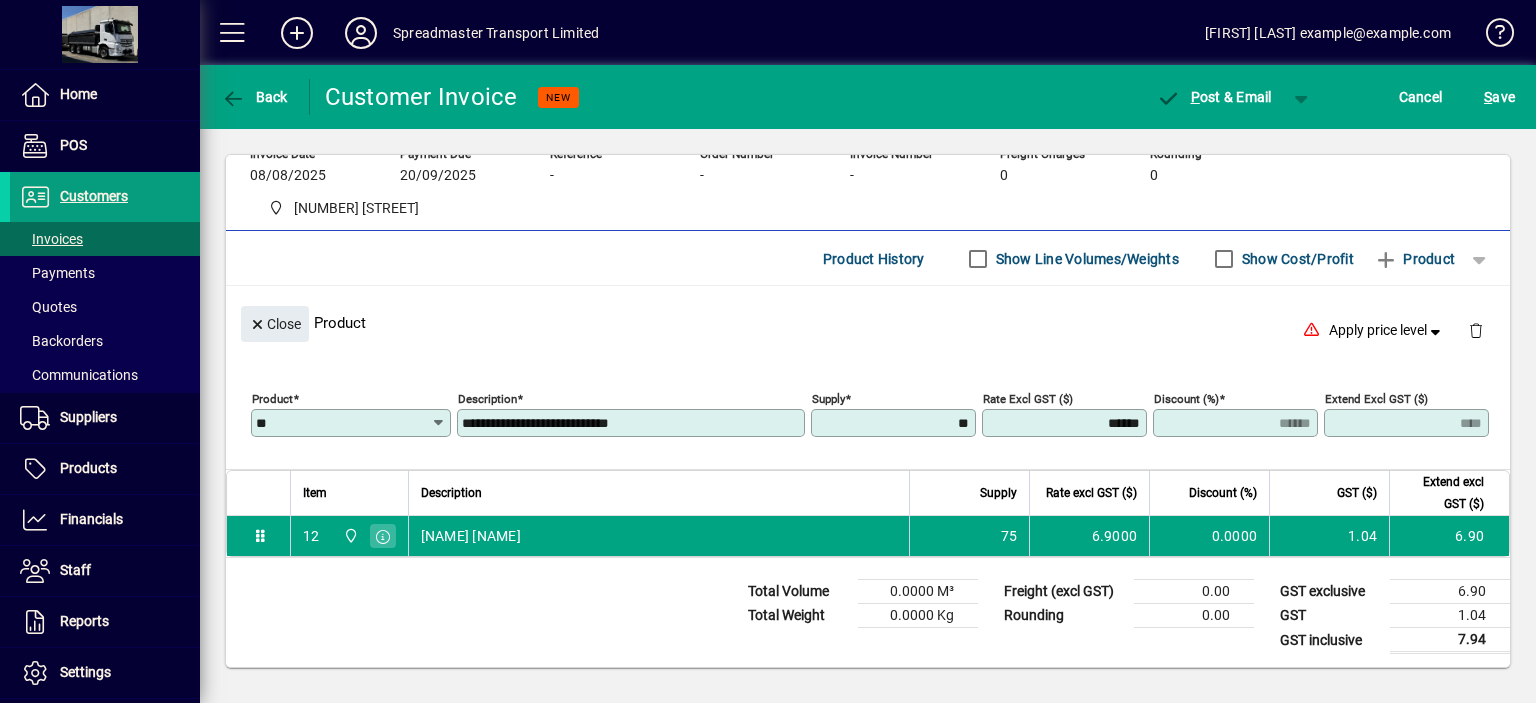 type on "*******" 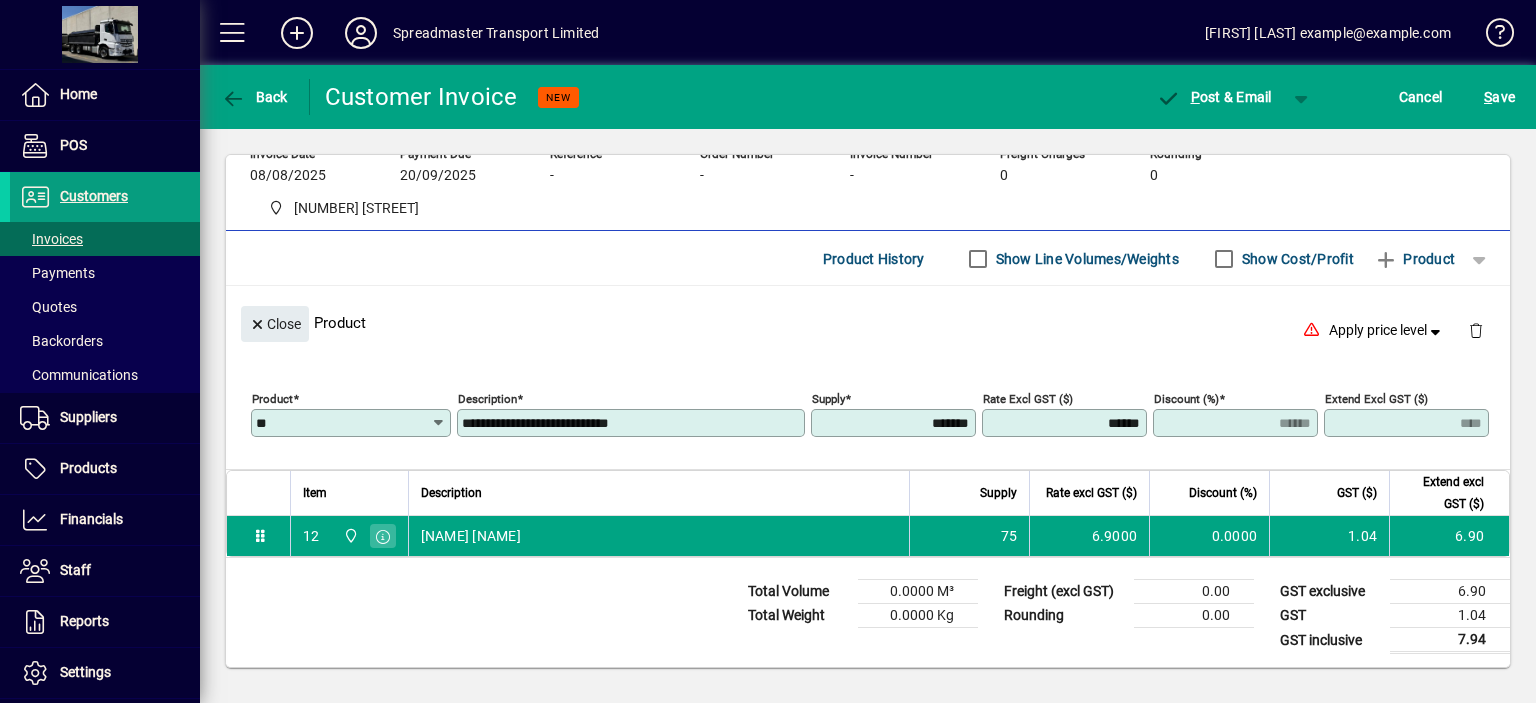 type on "******" 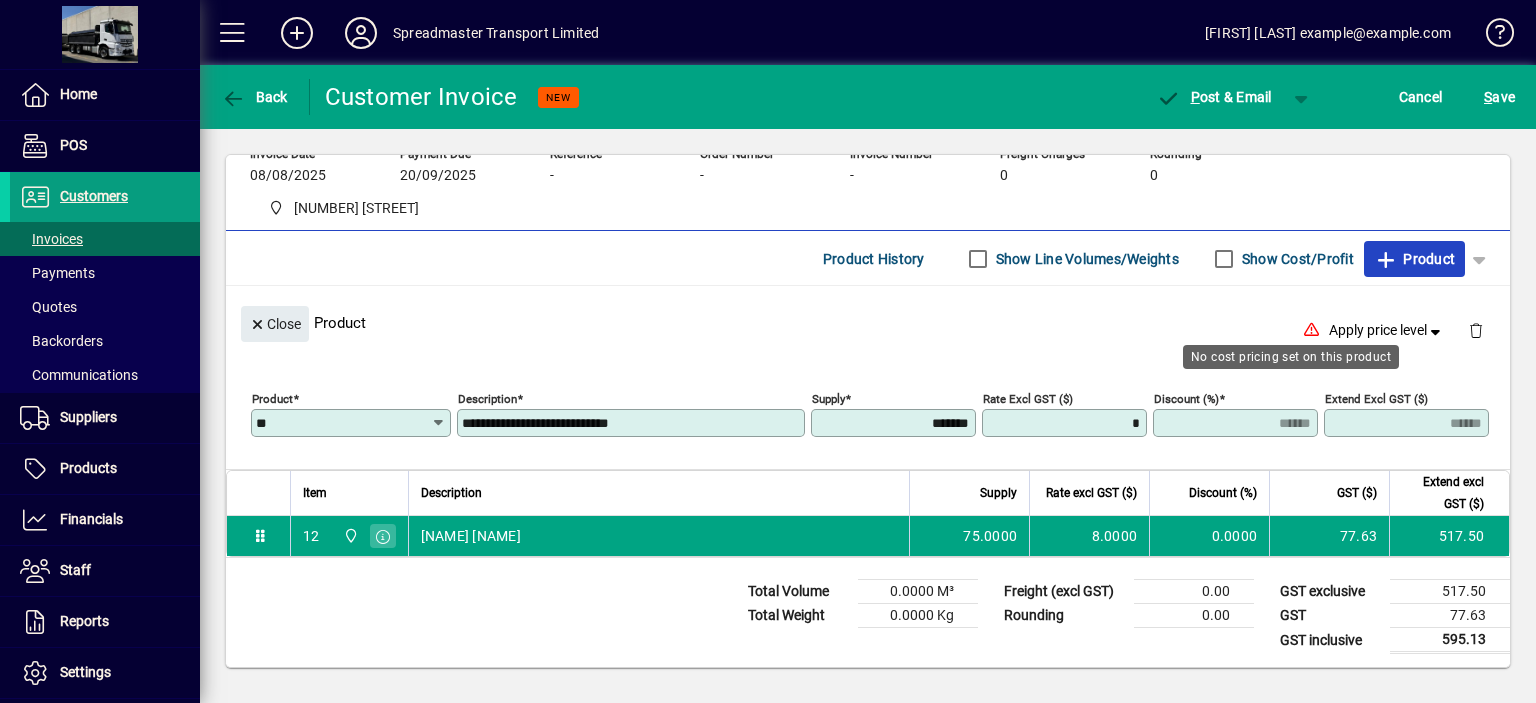 type on "******" 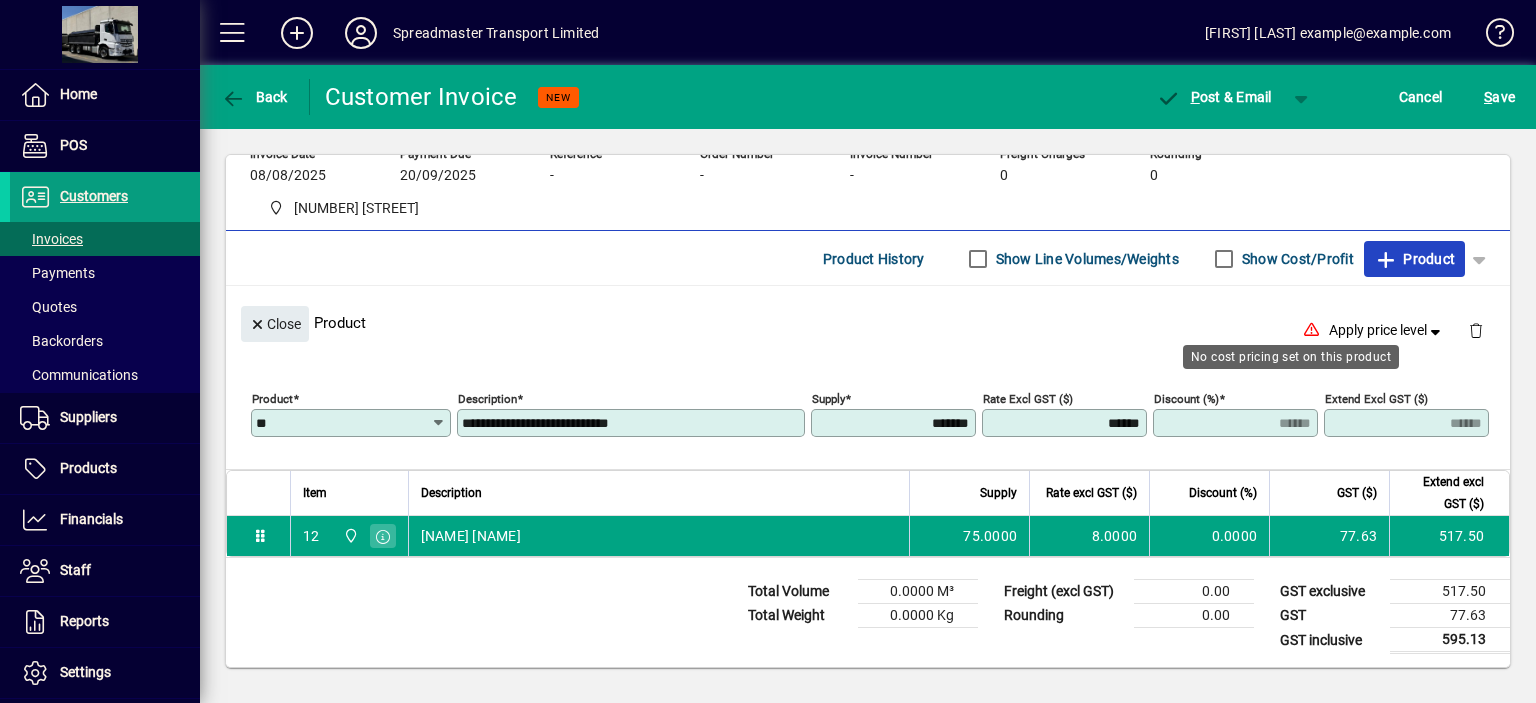 type 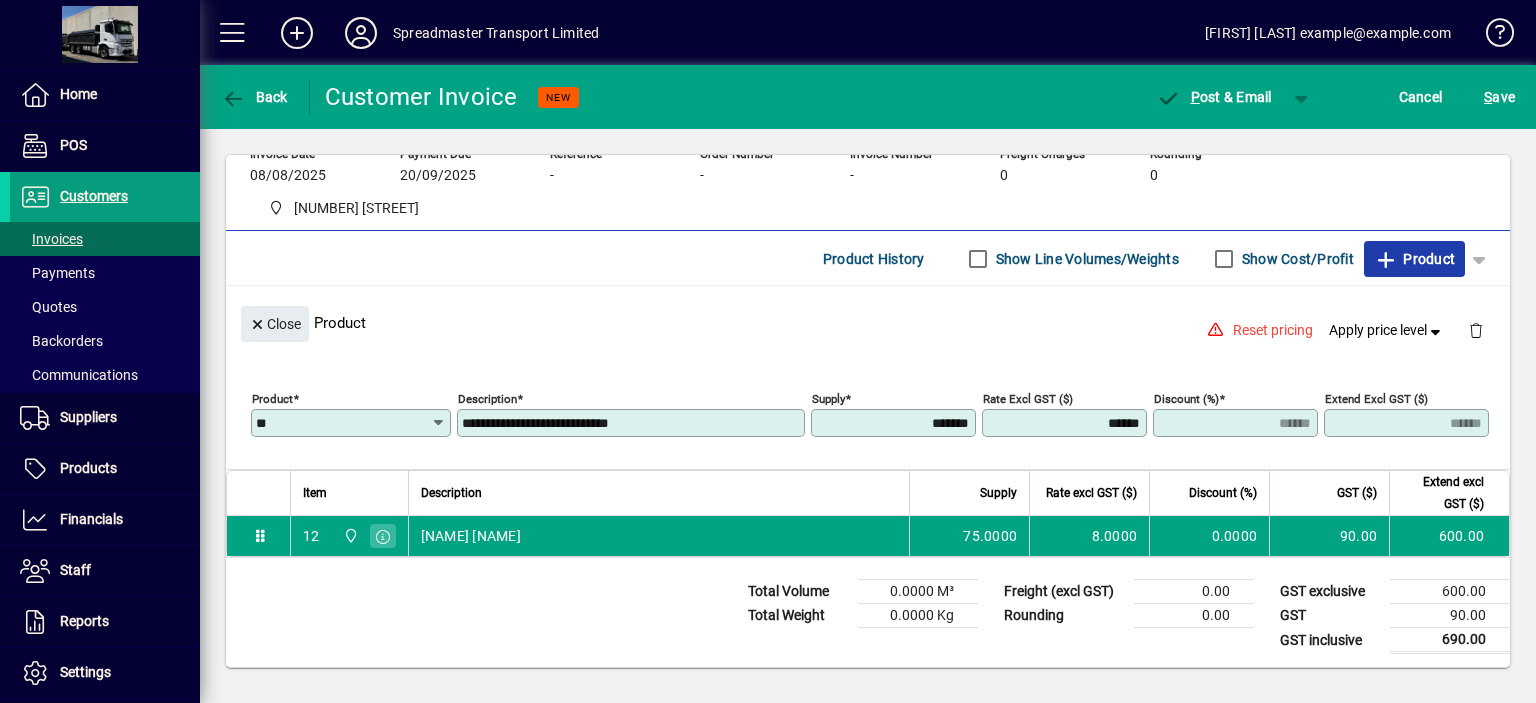 click on "Product" 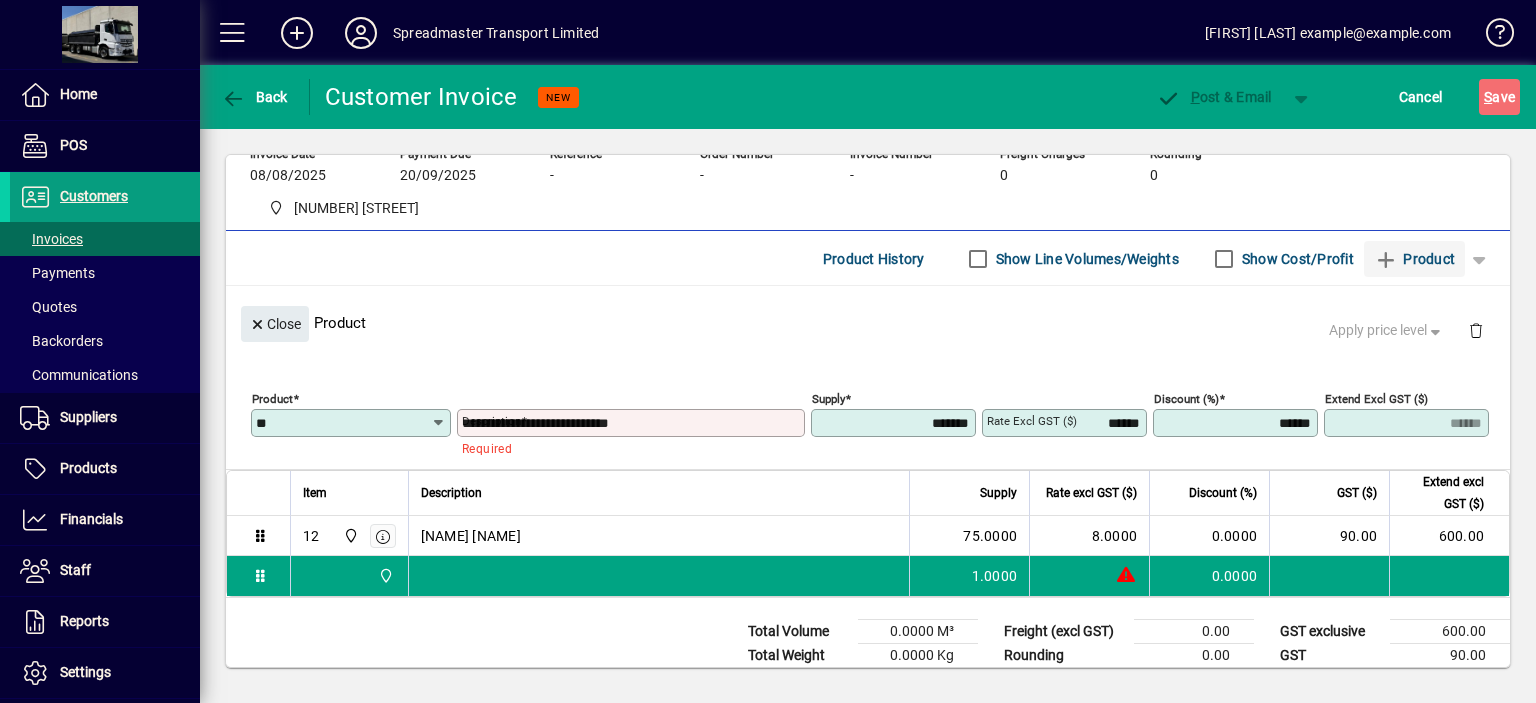 type 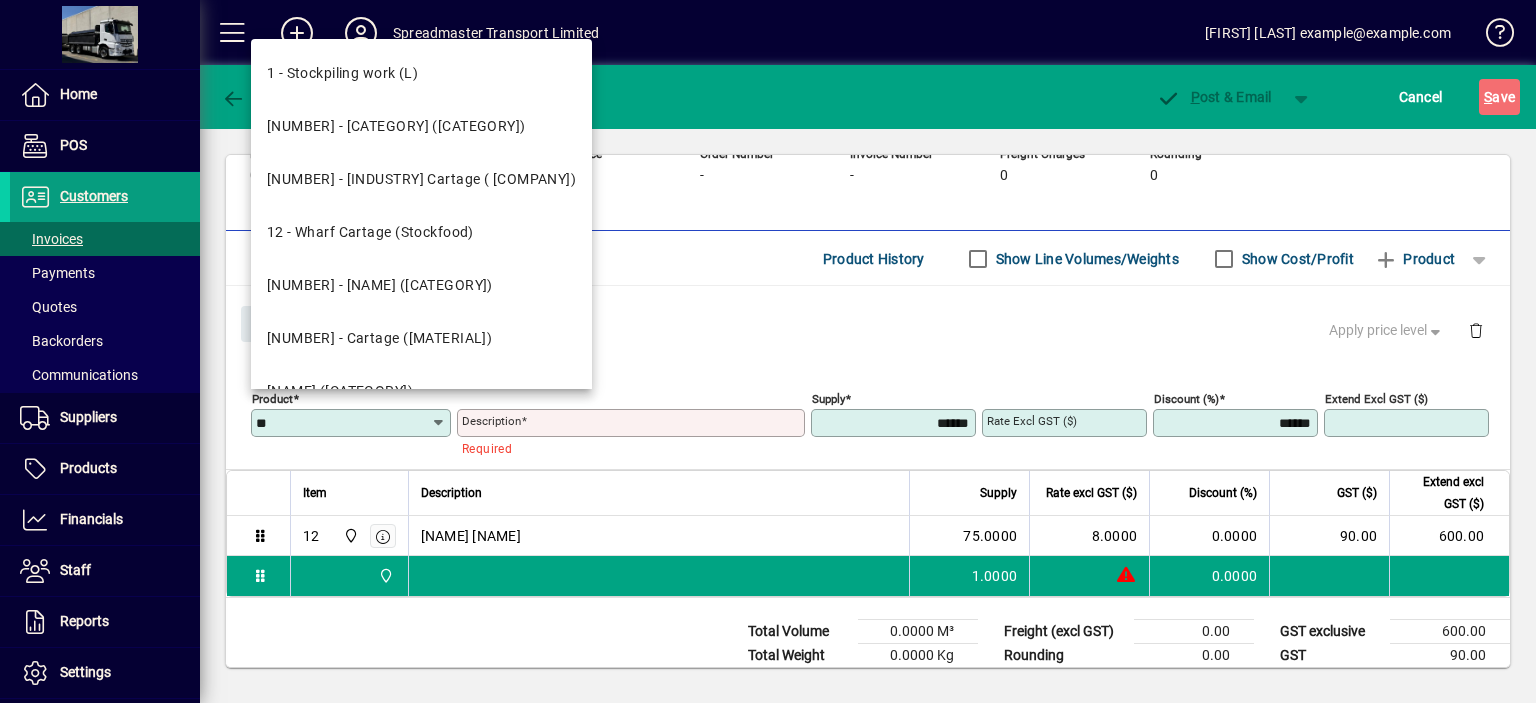 type on "**" 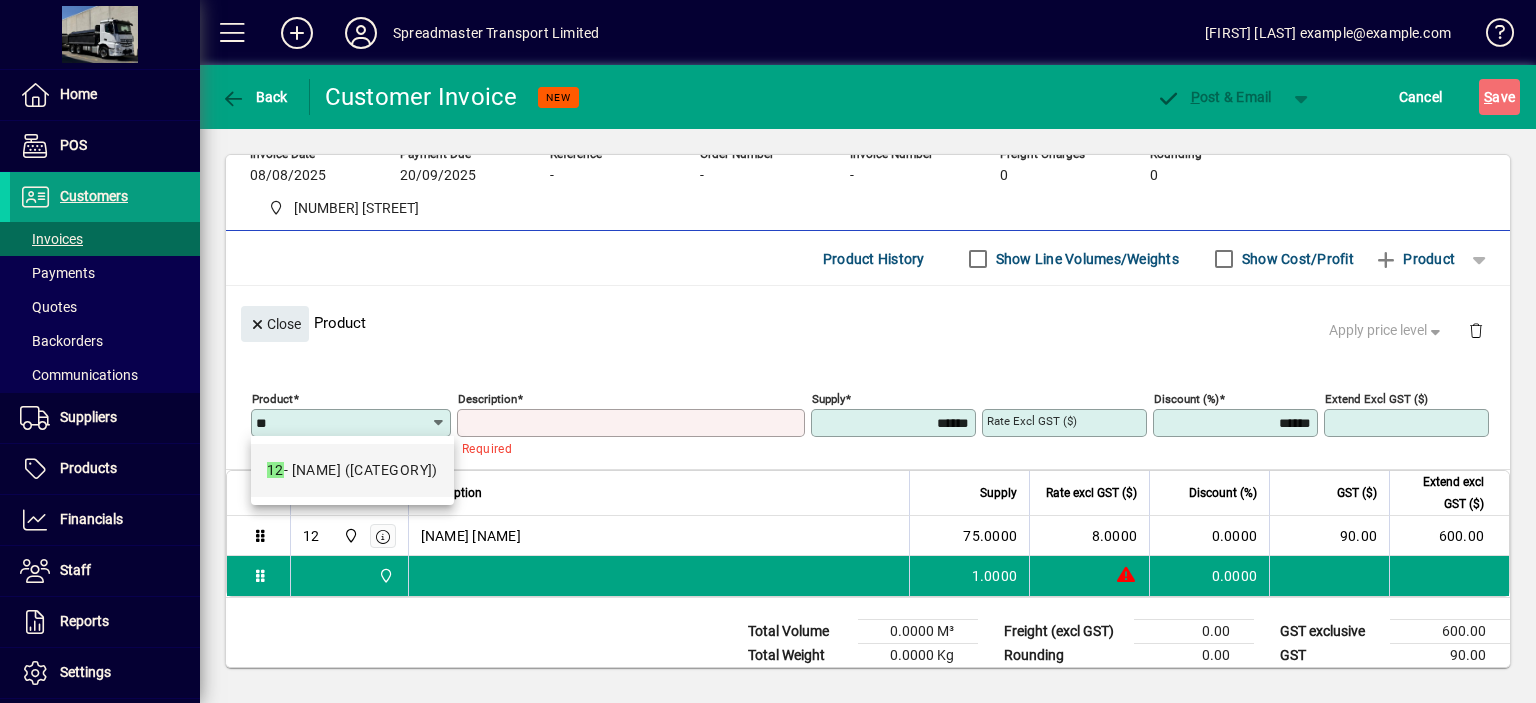 type on "**********" 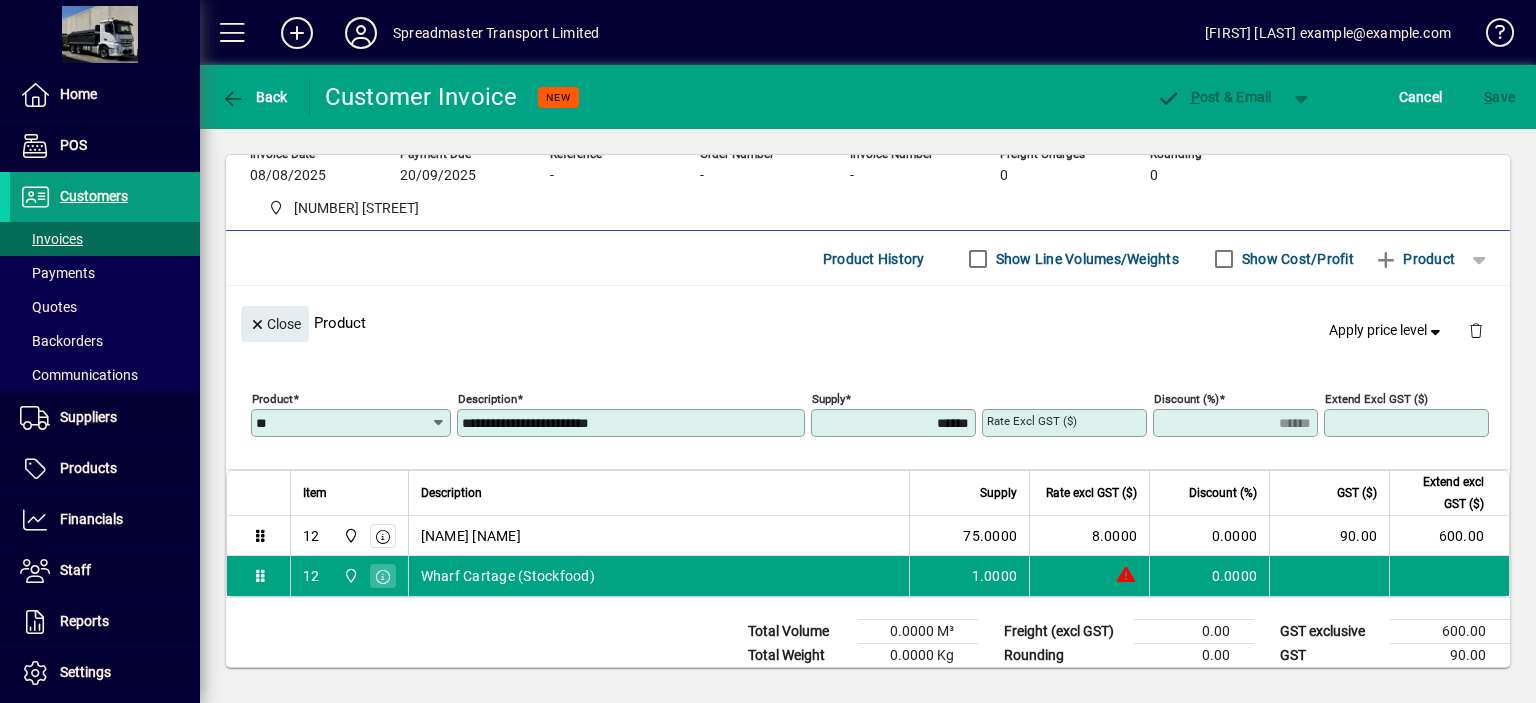 type on "******" 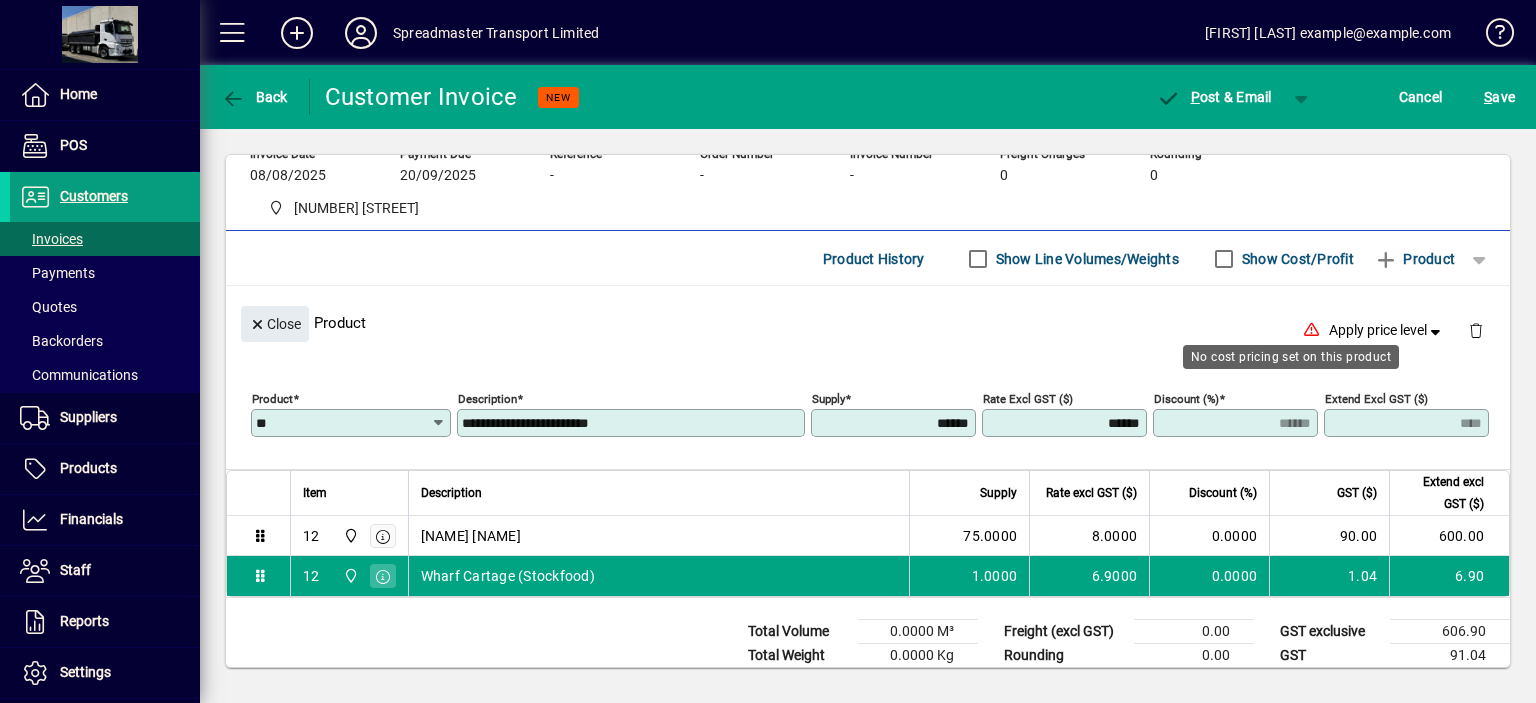 click on "**********" at bounding box center [633, 423] 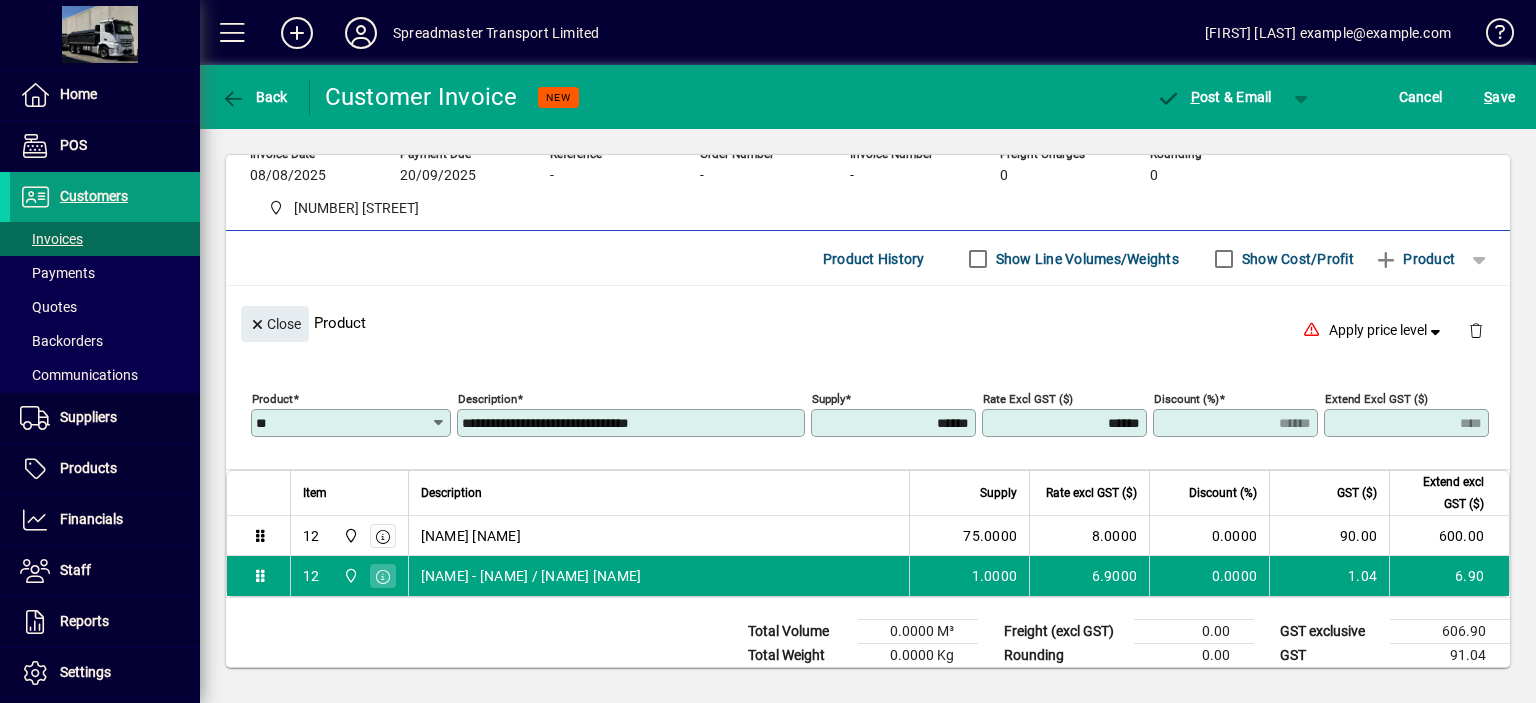 type on "**********" 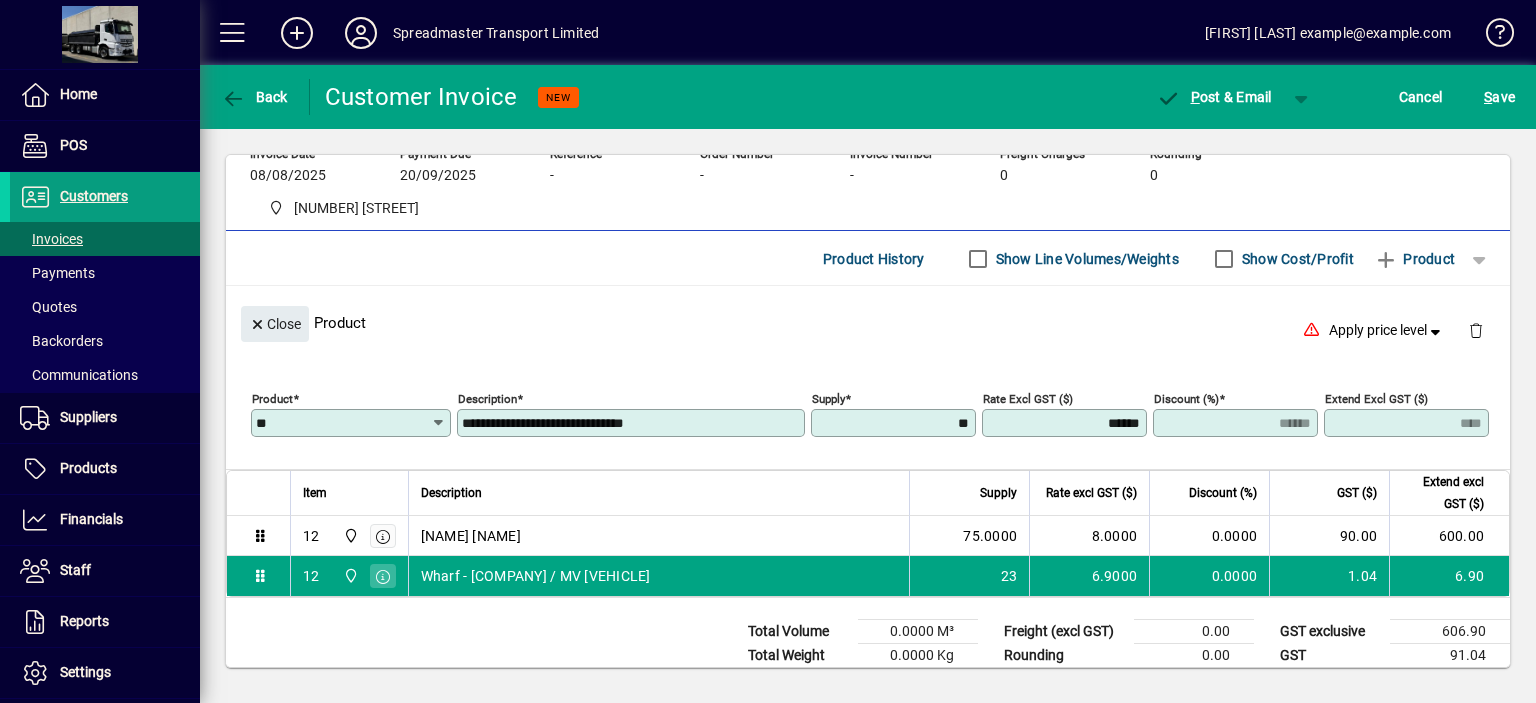 type on "*******" 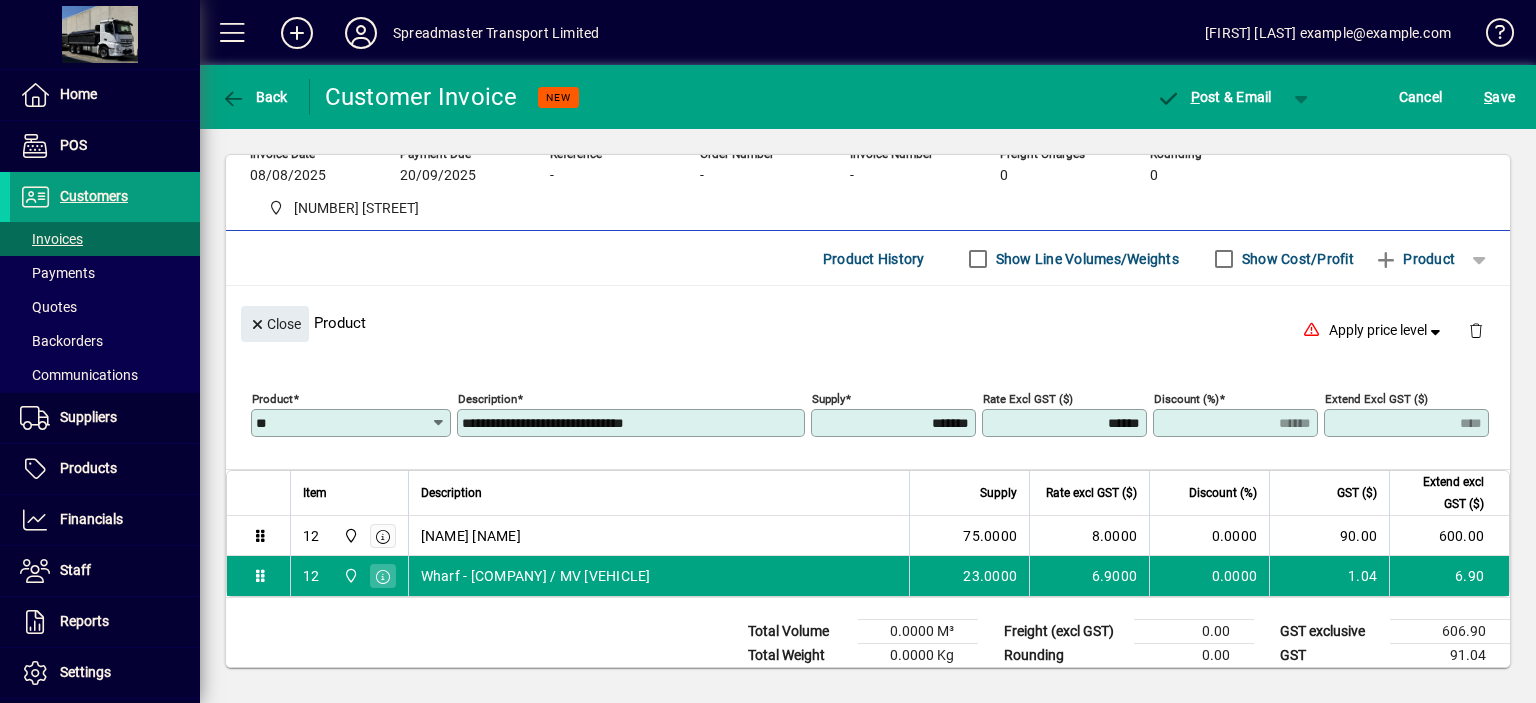type on "******" 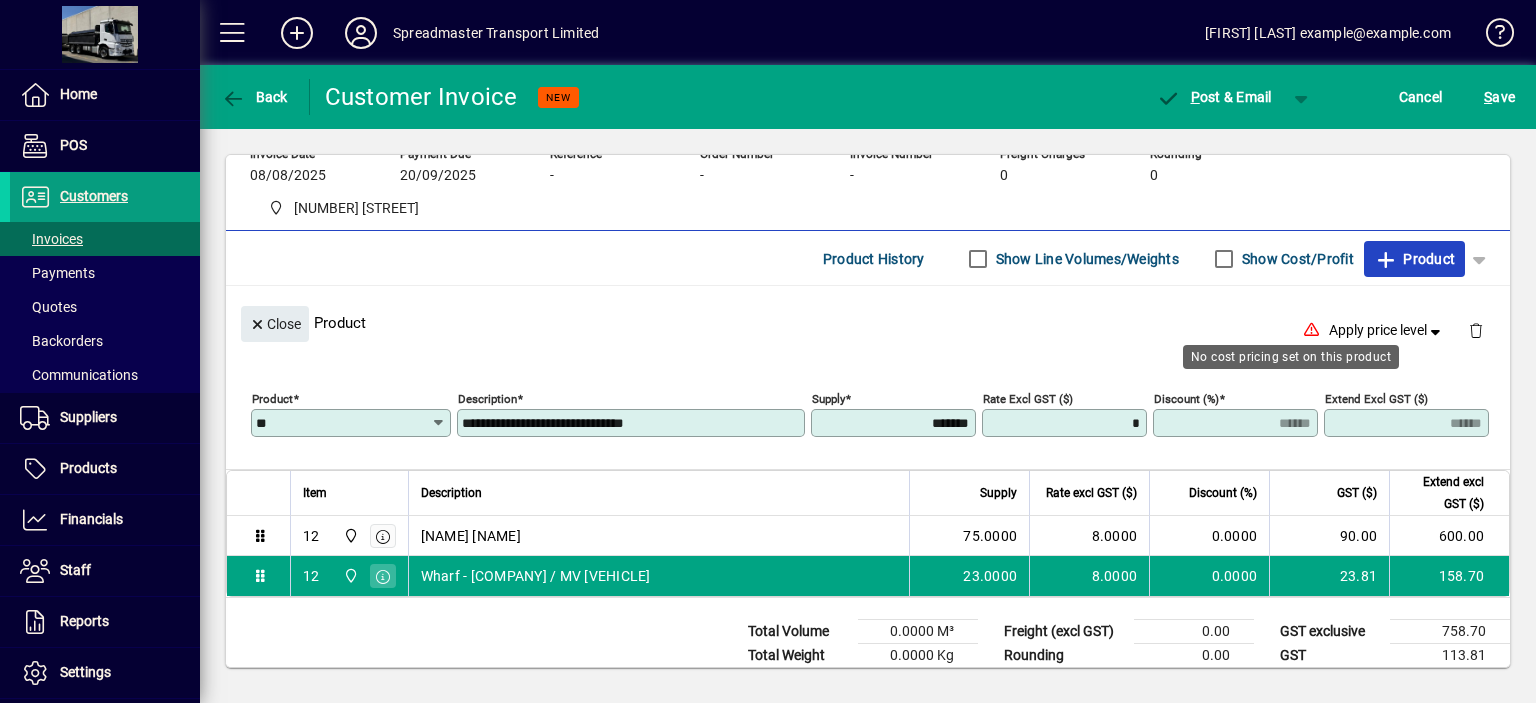 type on "******" 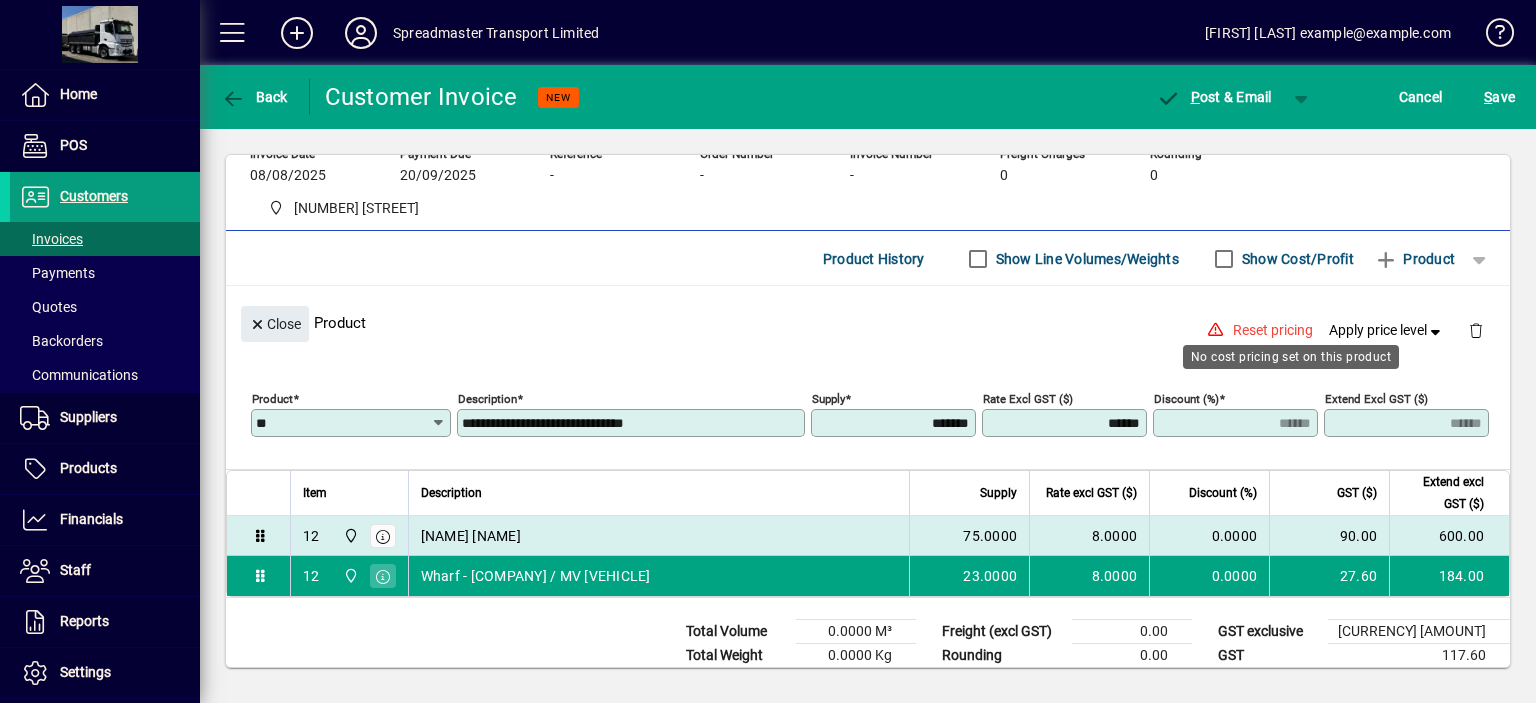 click on "[NAME] [NAME]" at bounding box center (471, 536) 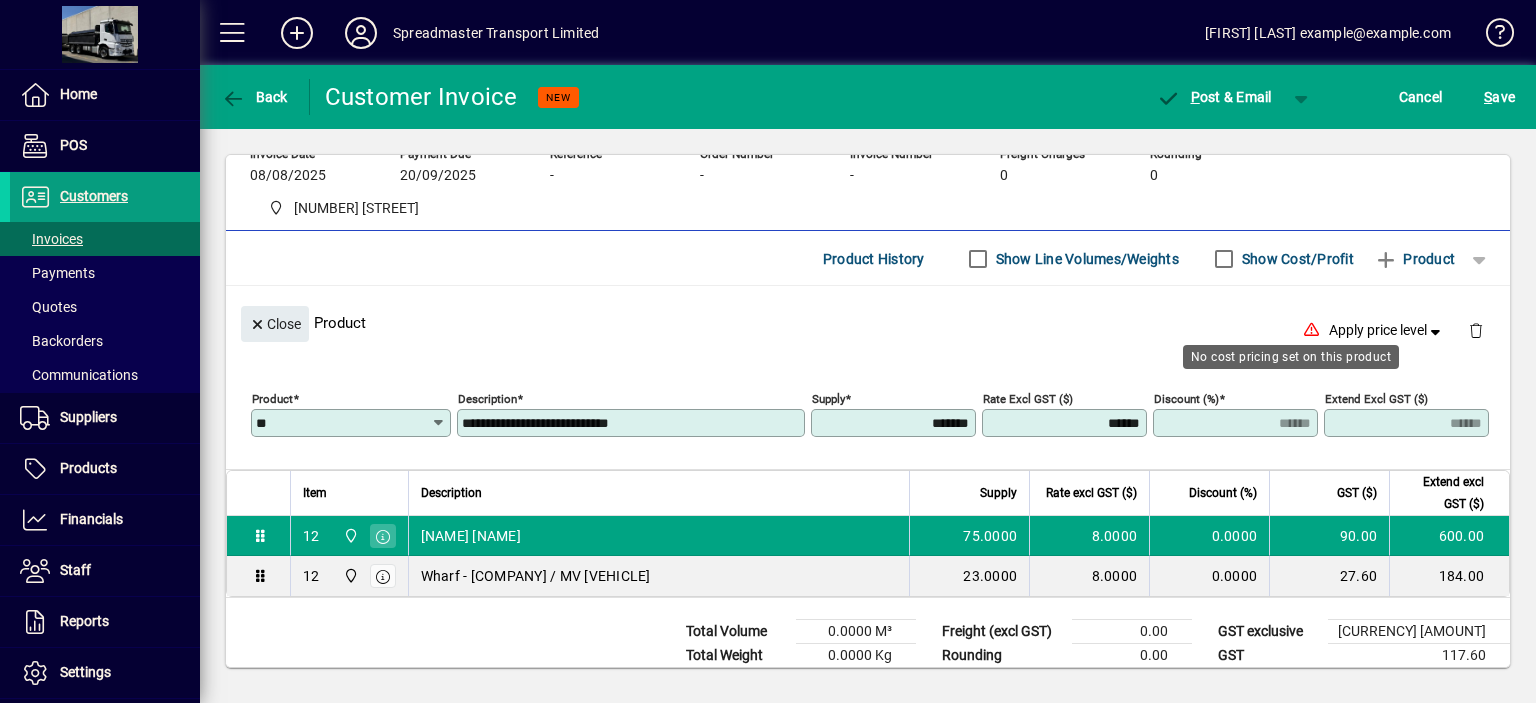 click on "**********" at bounding box center (633, 423) 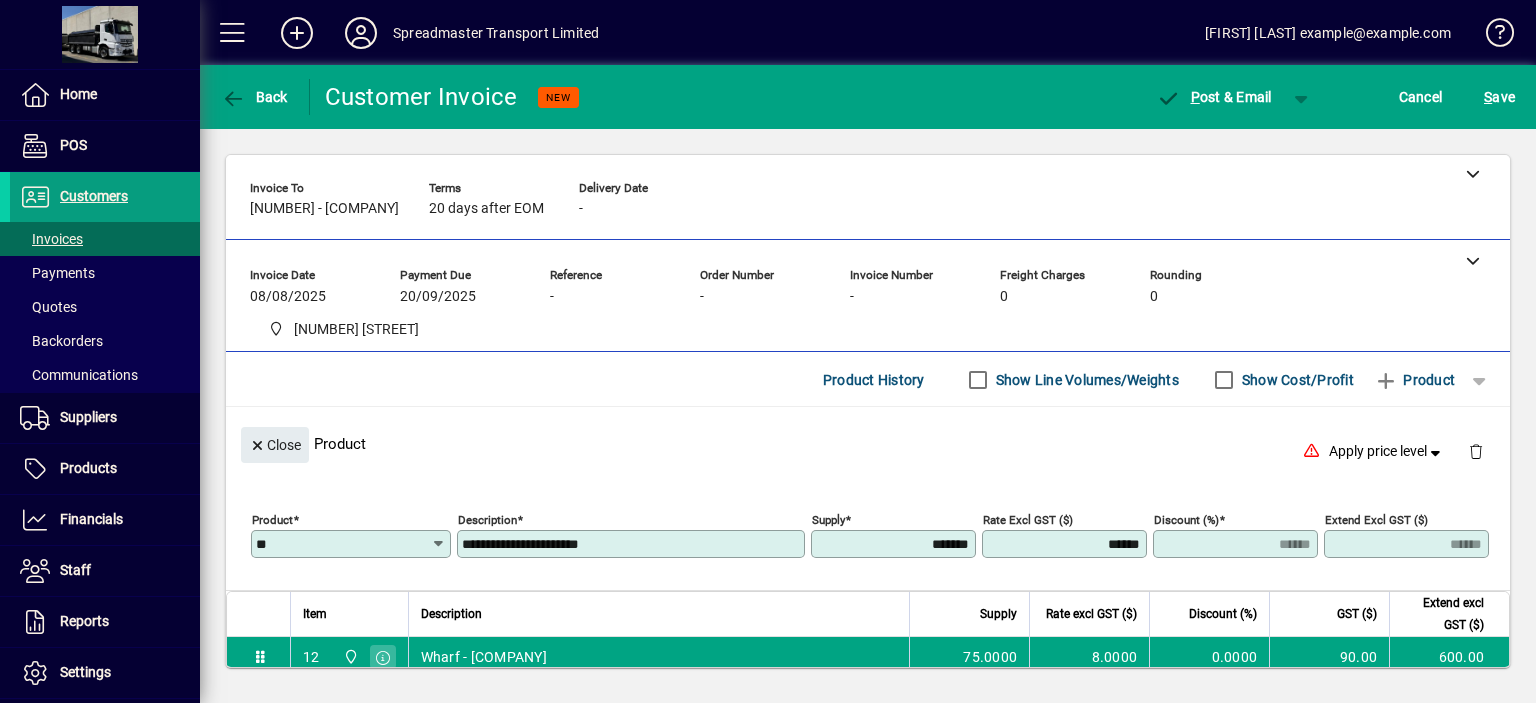 scroll, scrollTop: 0, scrollLeft: 0, axis: both 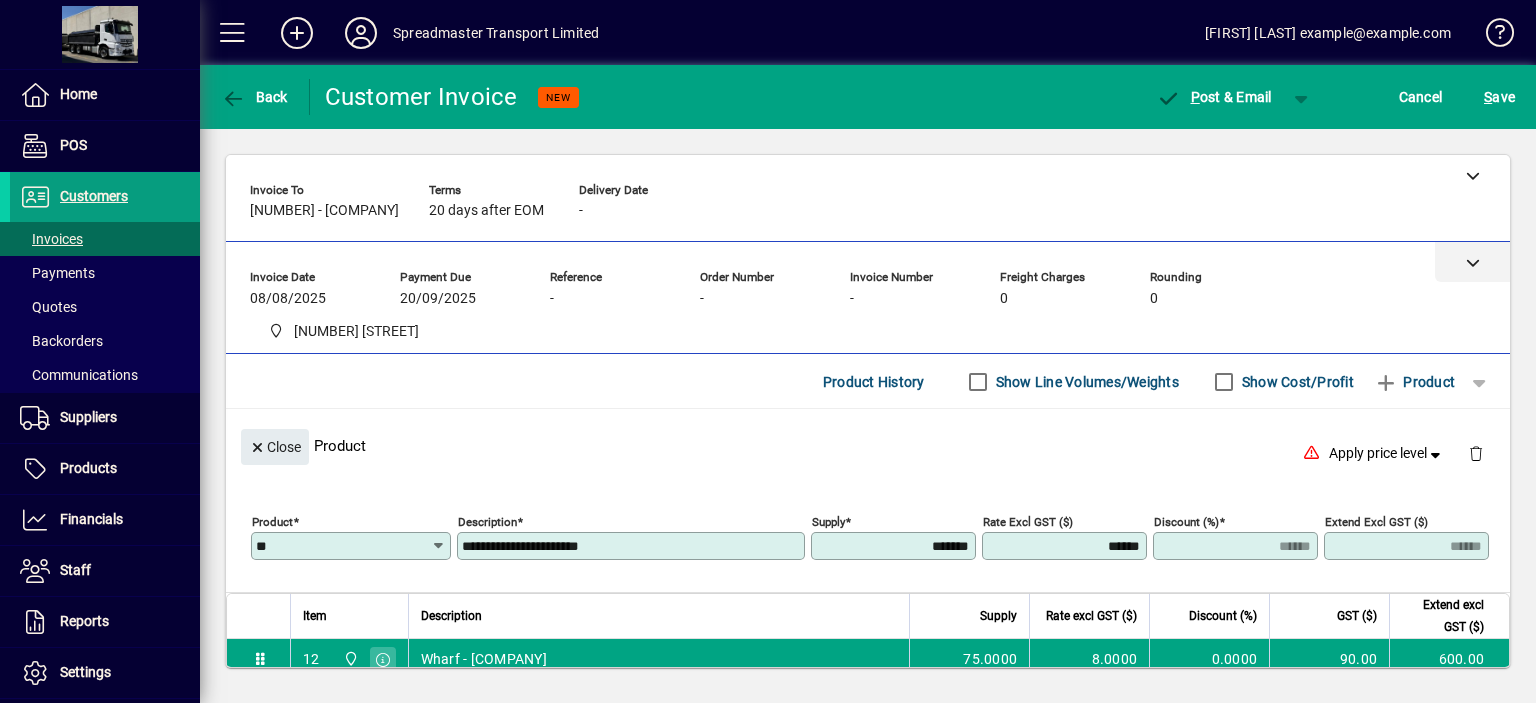 type on "**********" 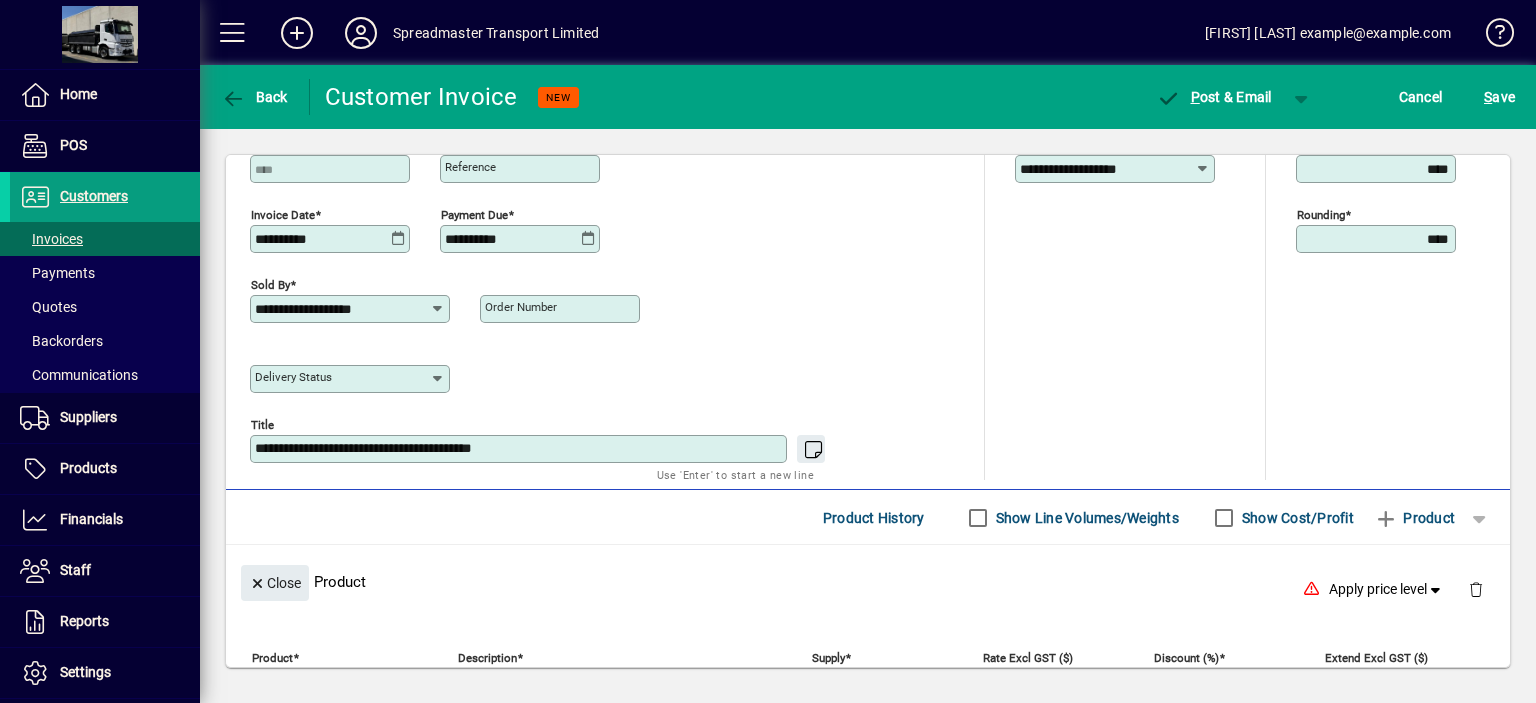 scroll, scrollTop: 52, scrollLeft: 0, axis: vertical 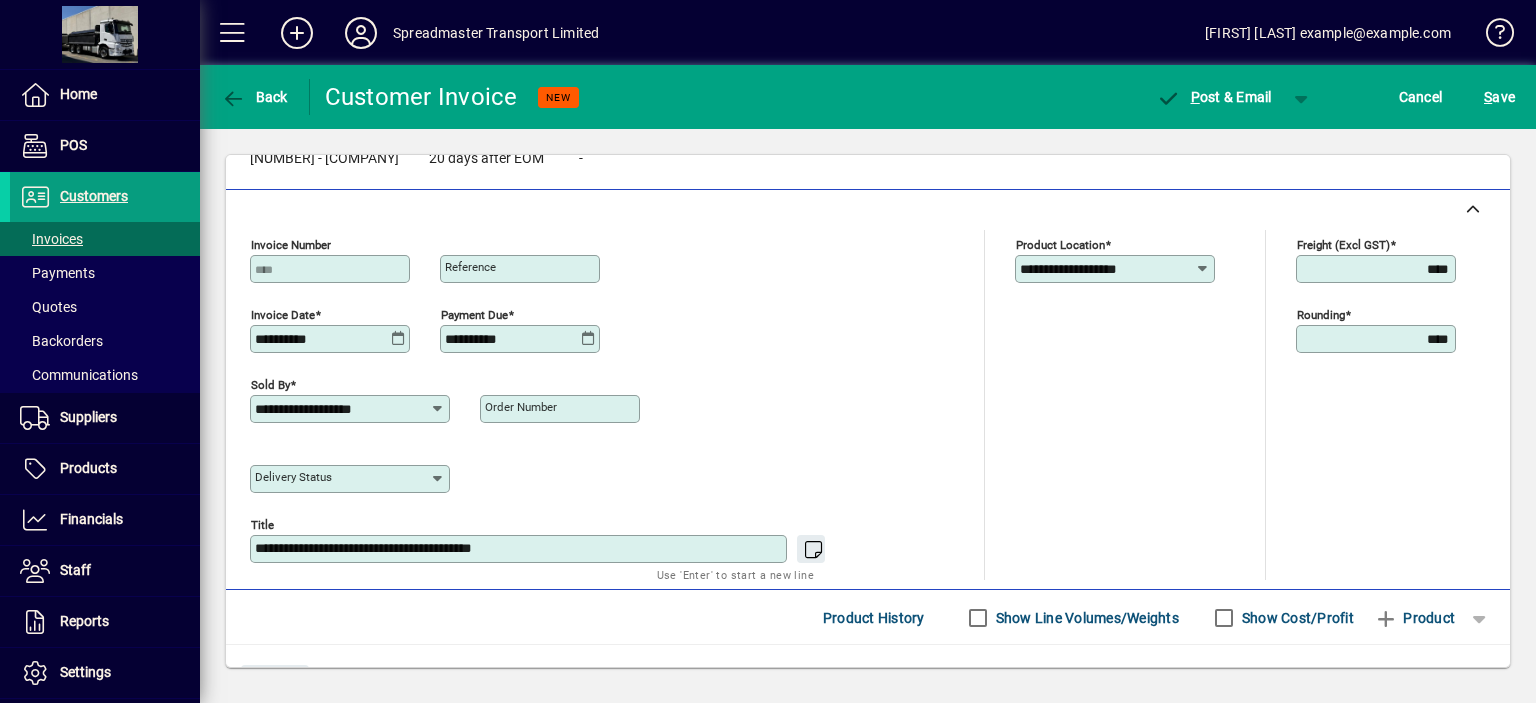 click 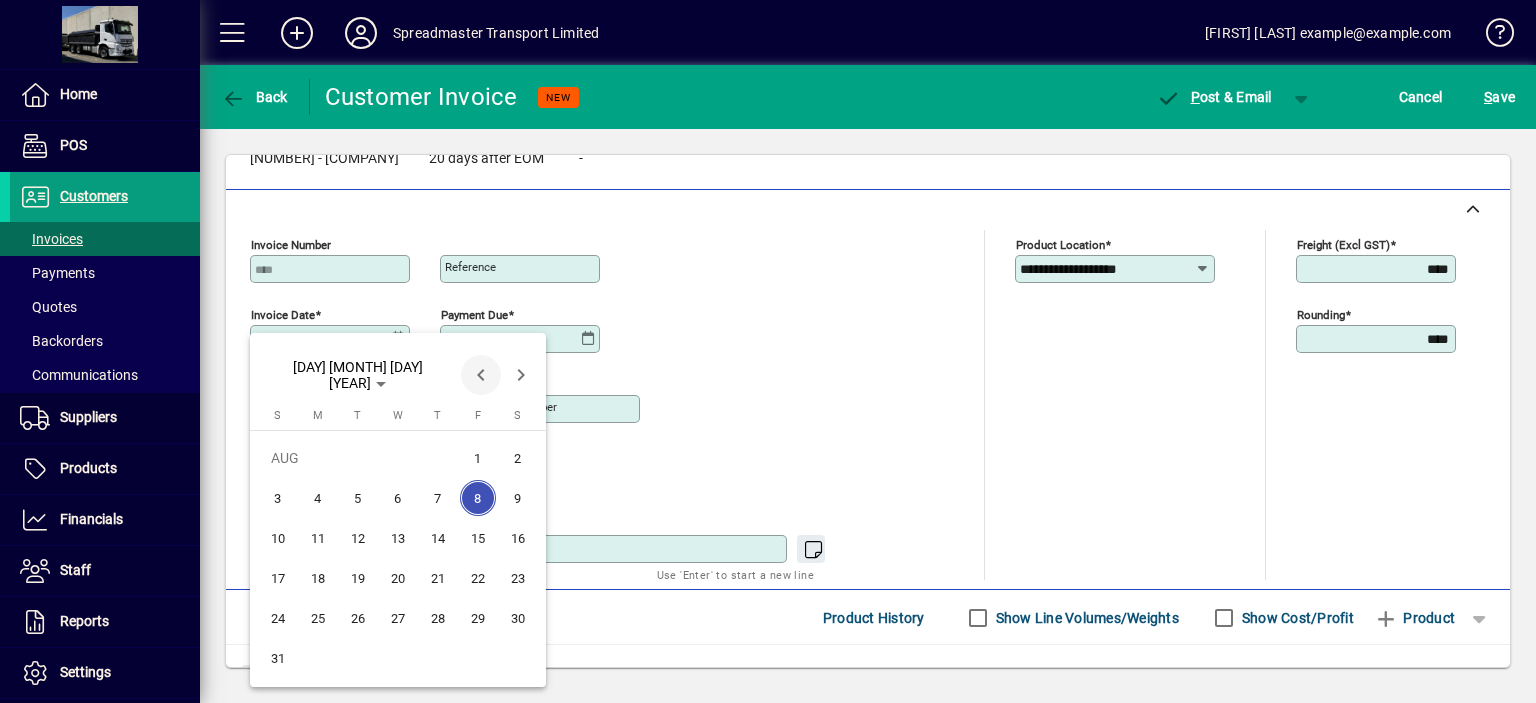 click at bounding box center (481, 375) 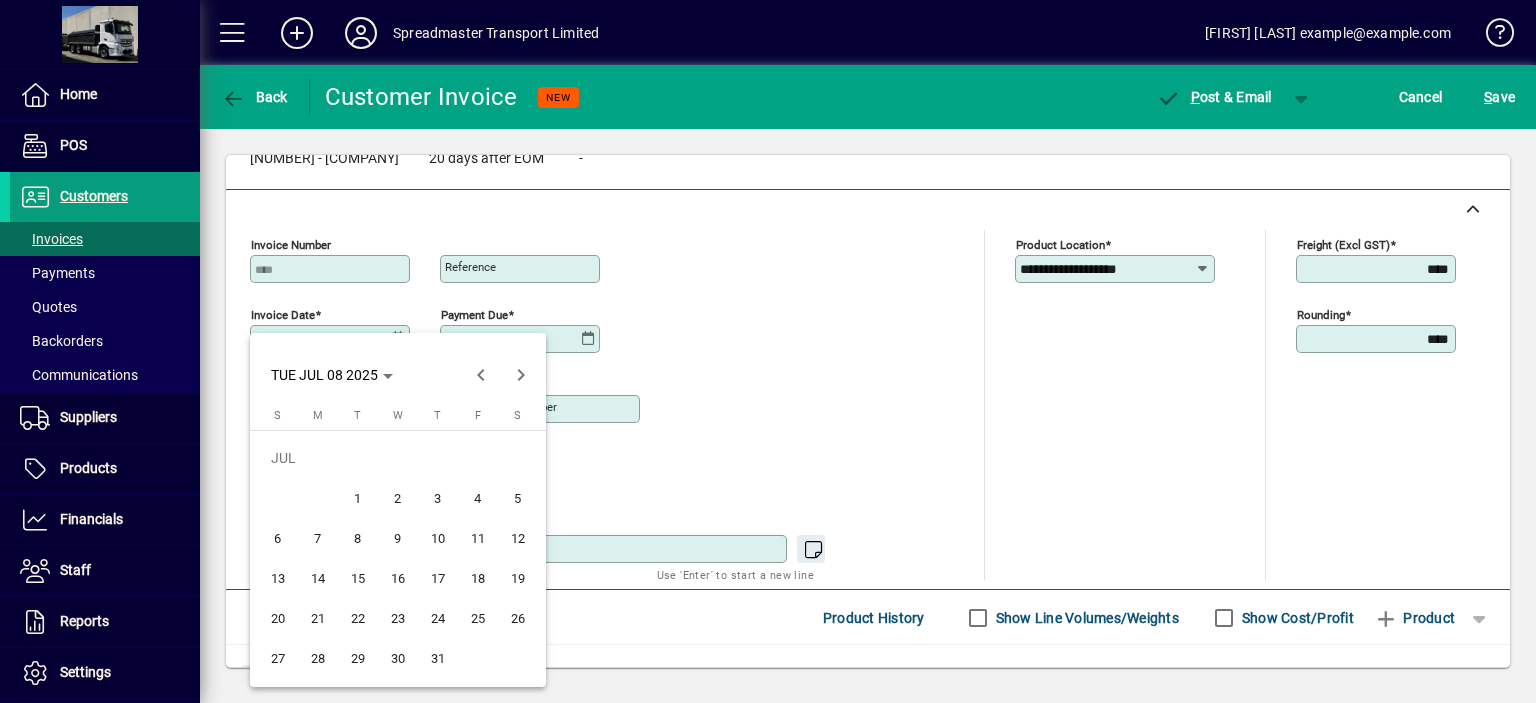 click on "31" at bounding box center [438, 658] 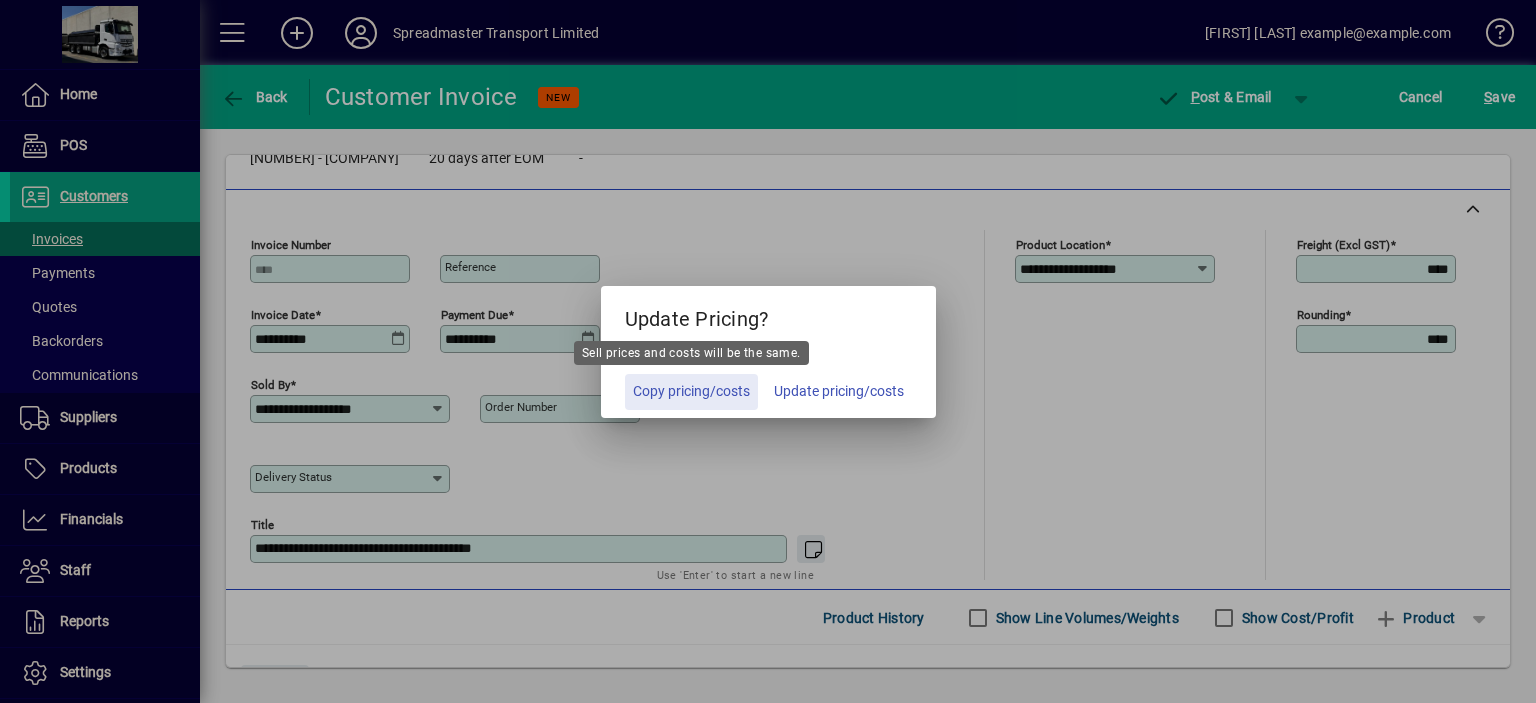 click on "Copy pricing/costs" 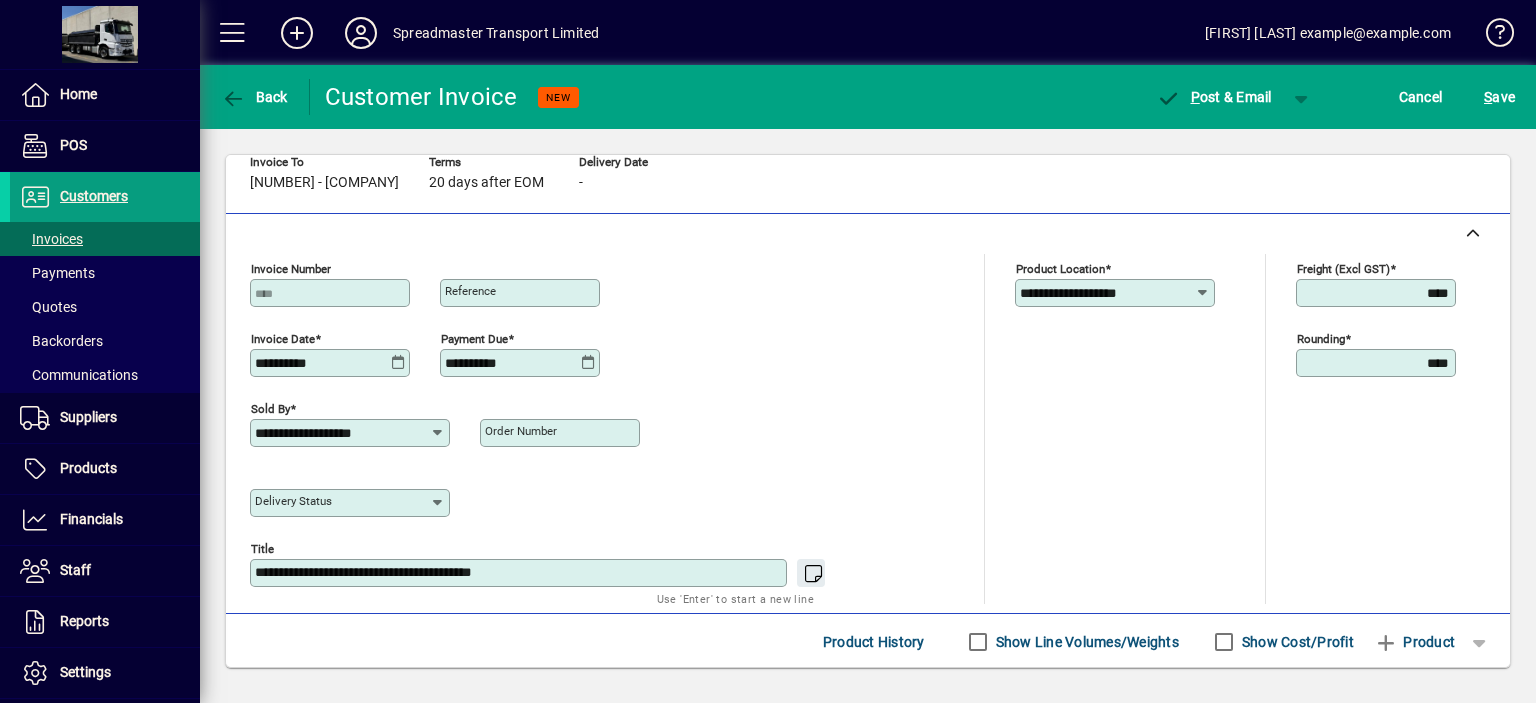 scroll, scrollTop: 0, scrollLeft: 0, axis: both 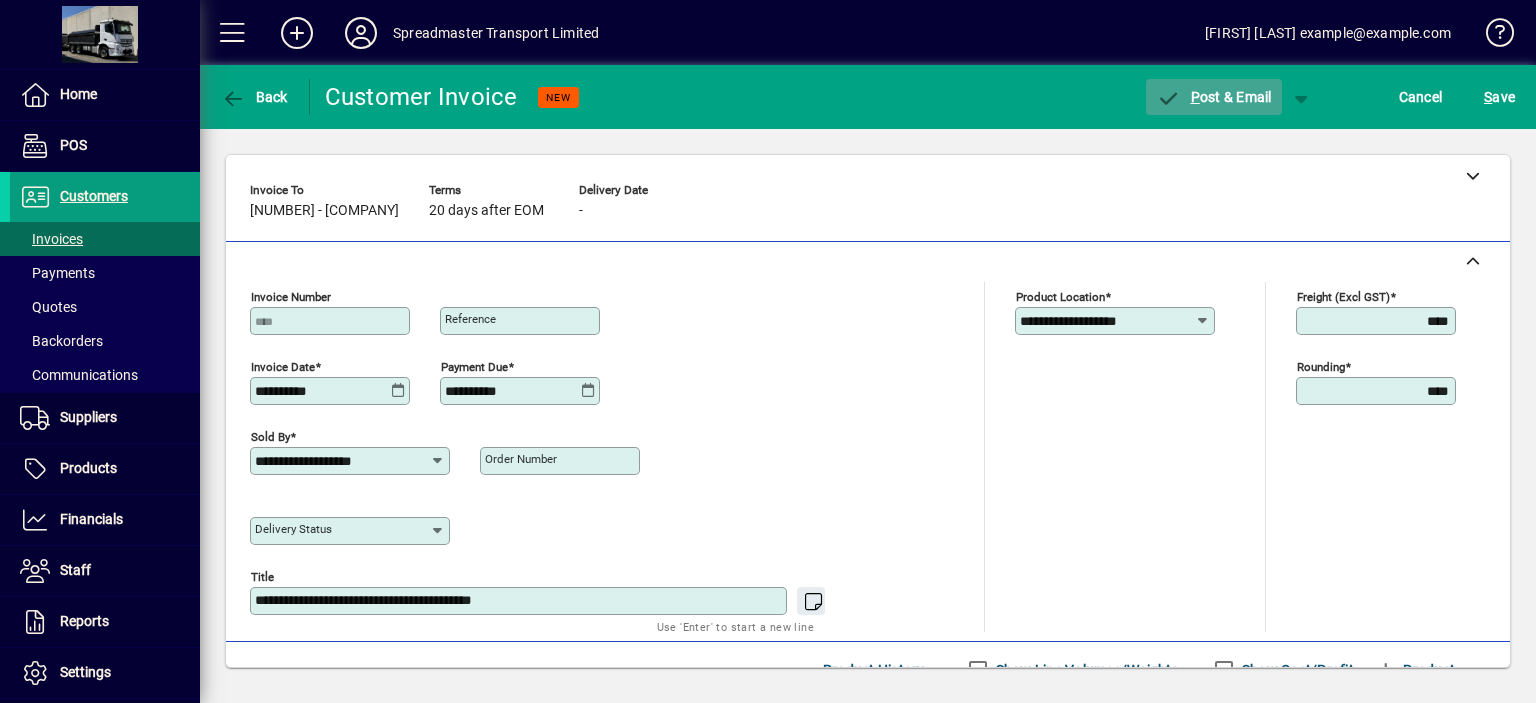 click on "P ost & Email" 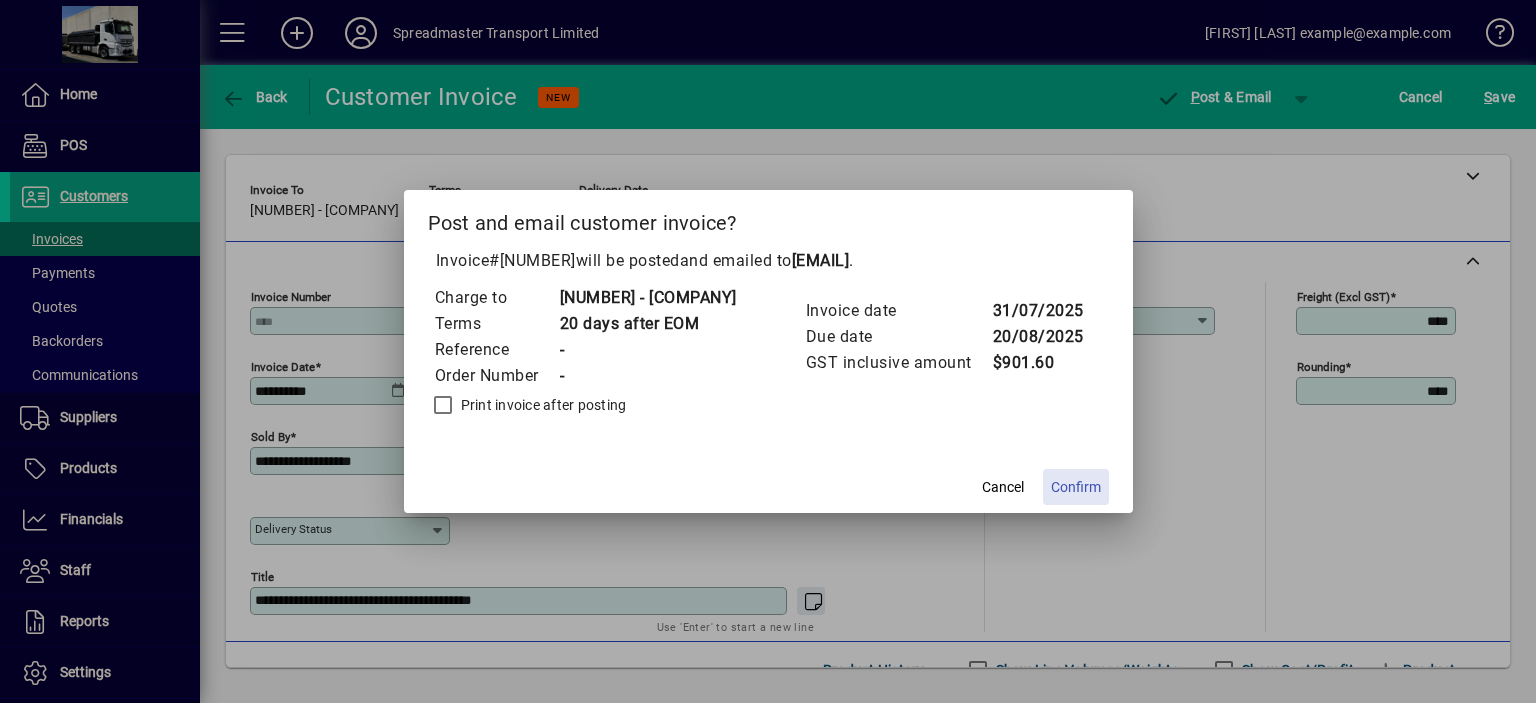 click on "Confirm" 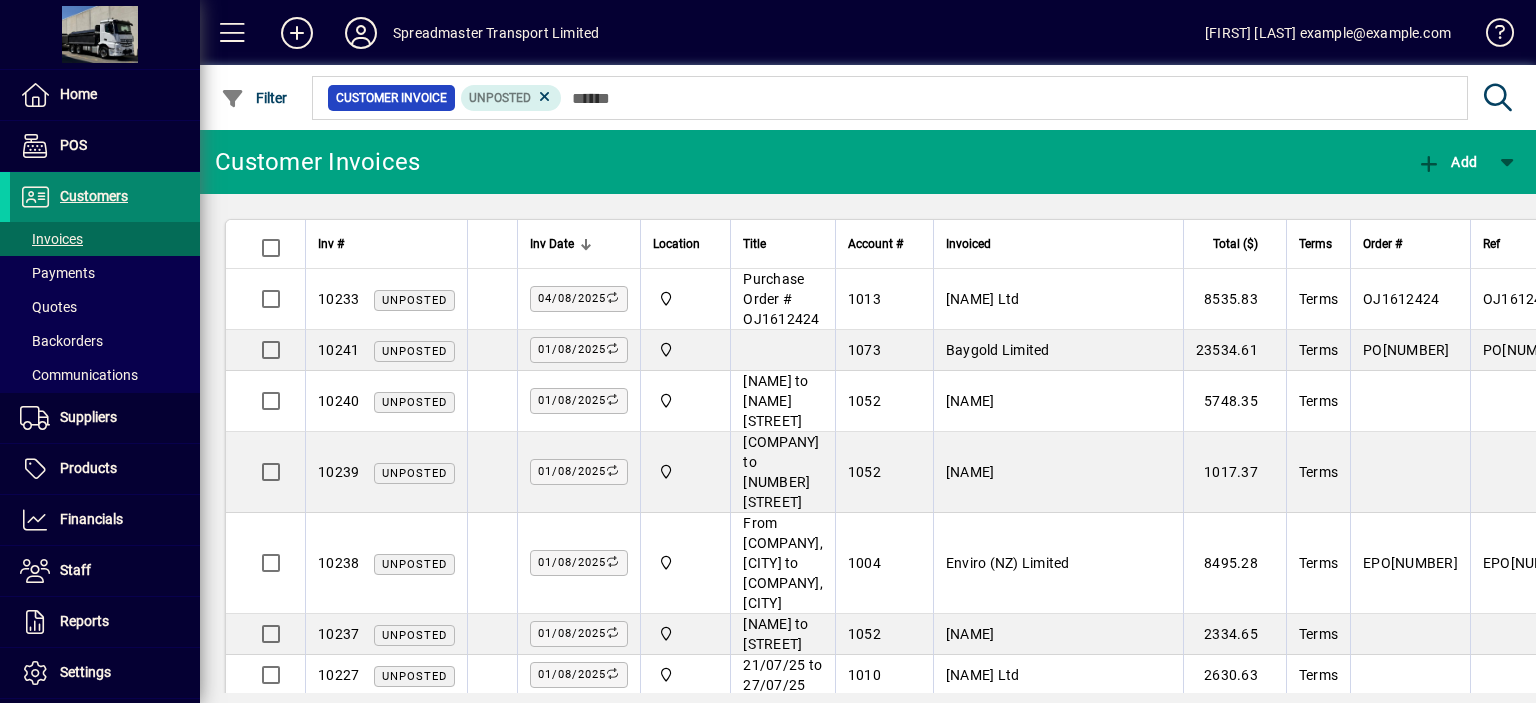 click on "Customers" at bounding box center (94, 196) 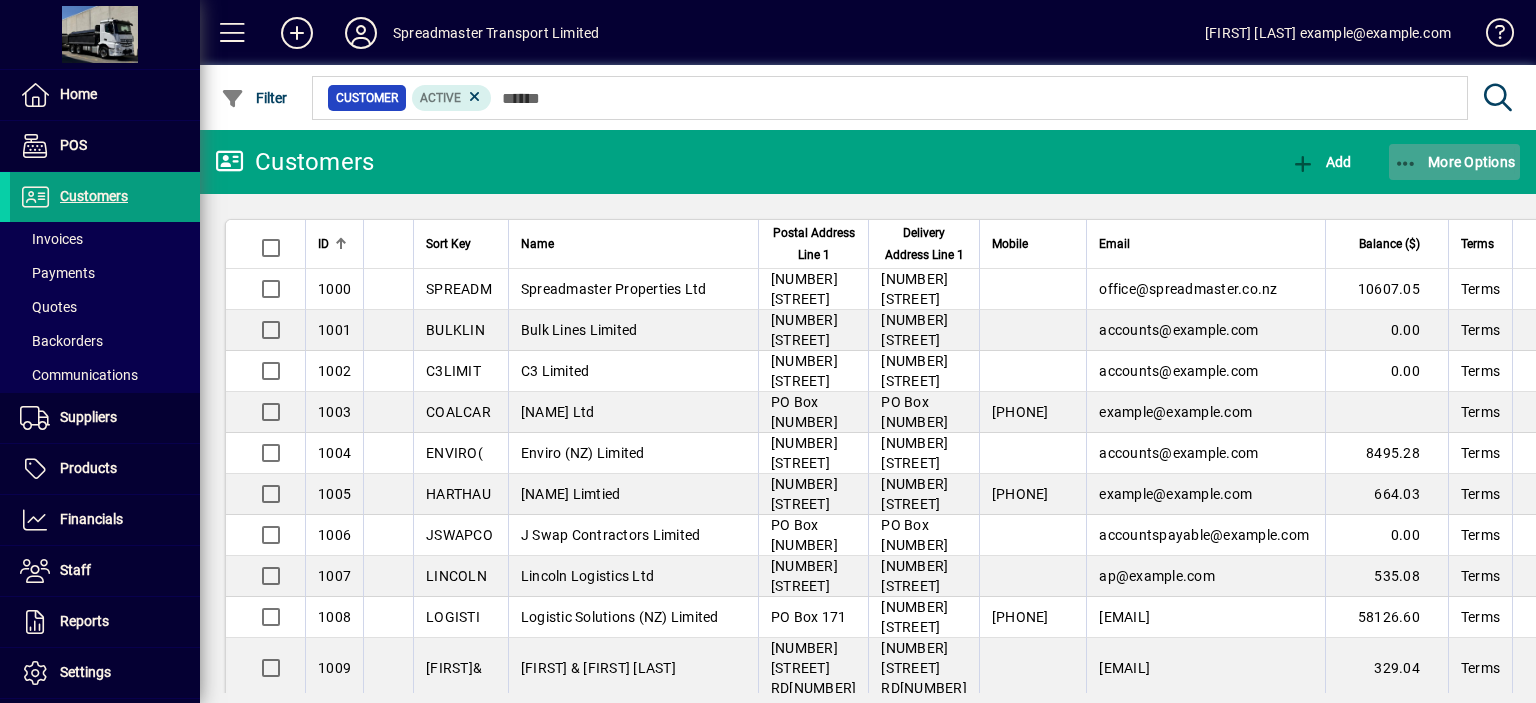 click on "More Options" 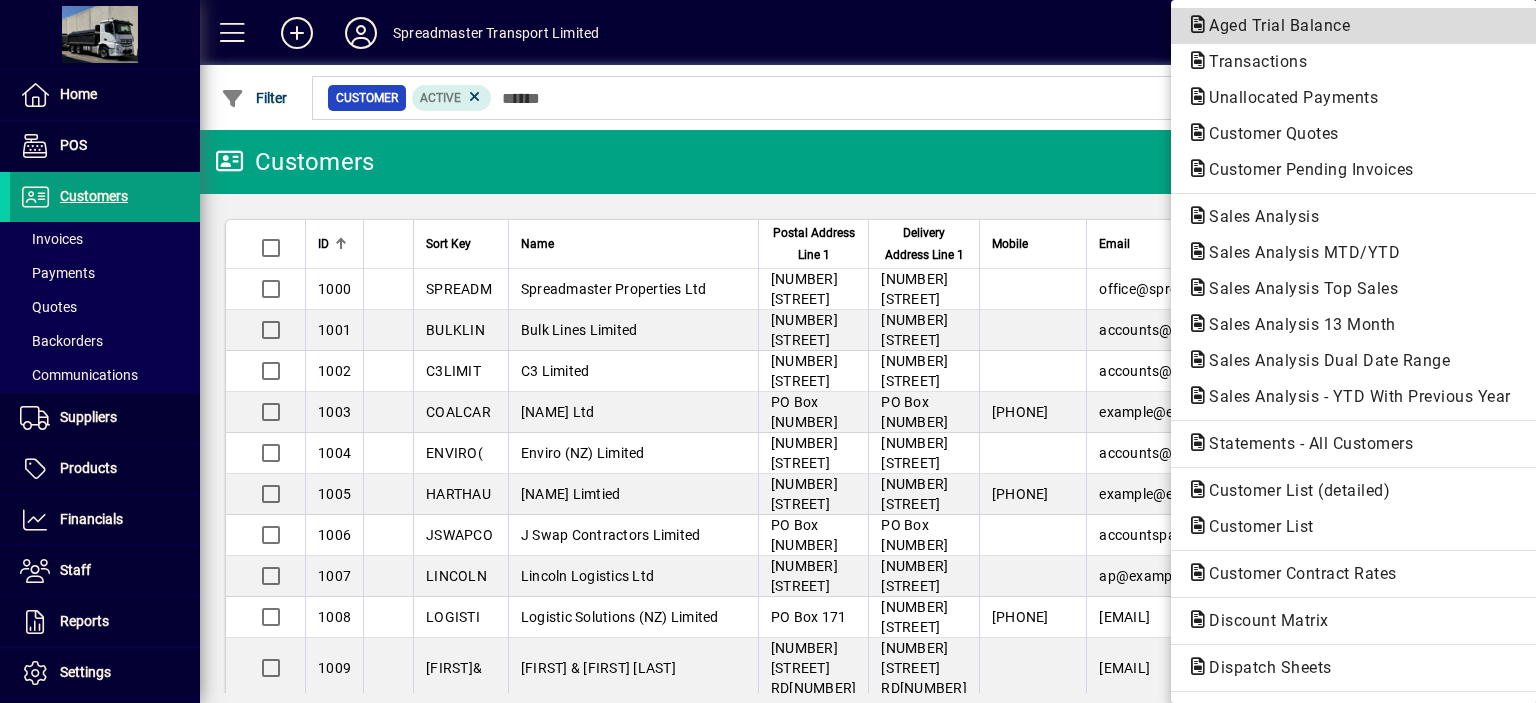click on "Aged Trial Balance" 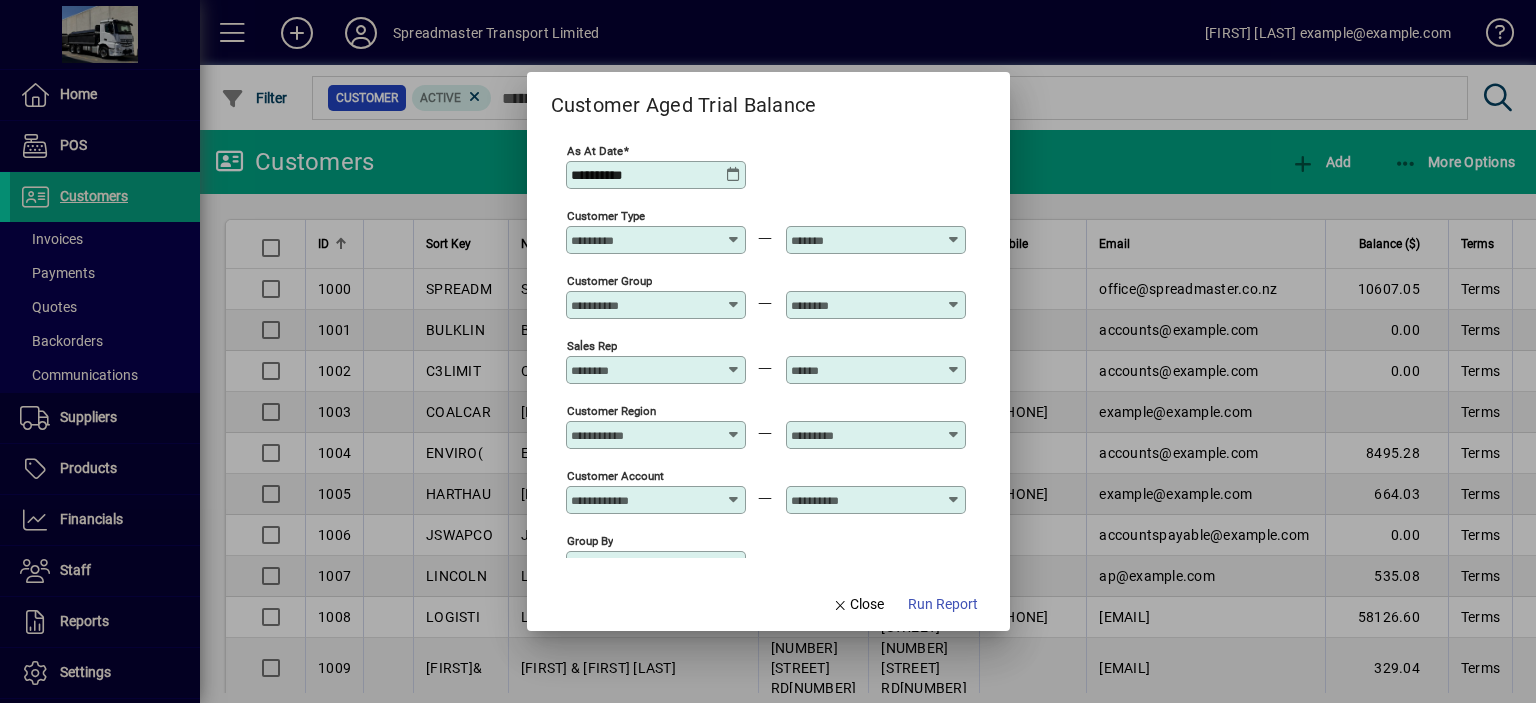 scroll, scrollTop: 148, scrollLeft: 0, axis: vertical 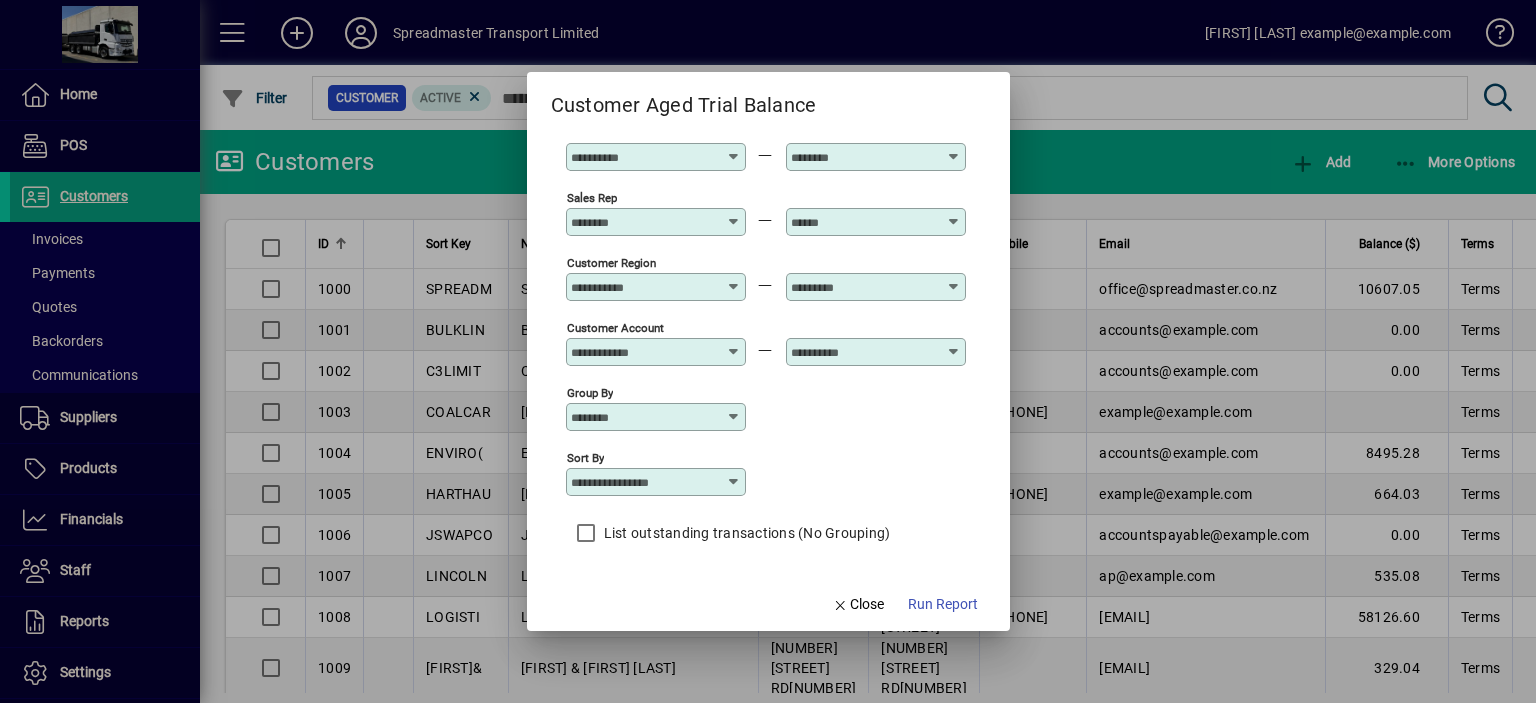 click at bounding box center [734, 482] 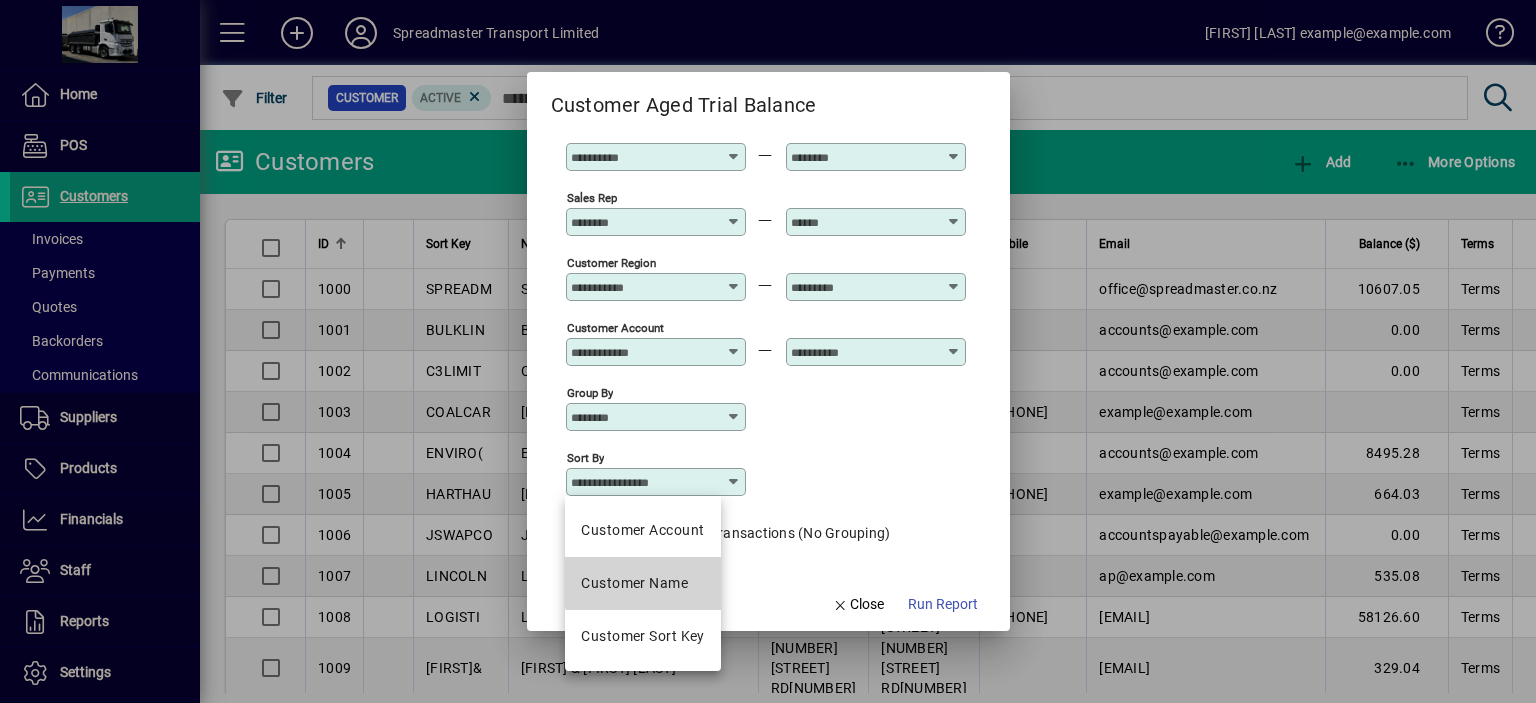 click on "Customer Name" at bounding box center [634, 583] 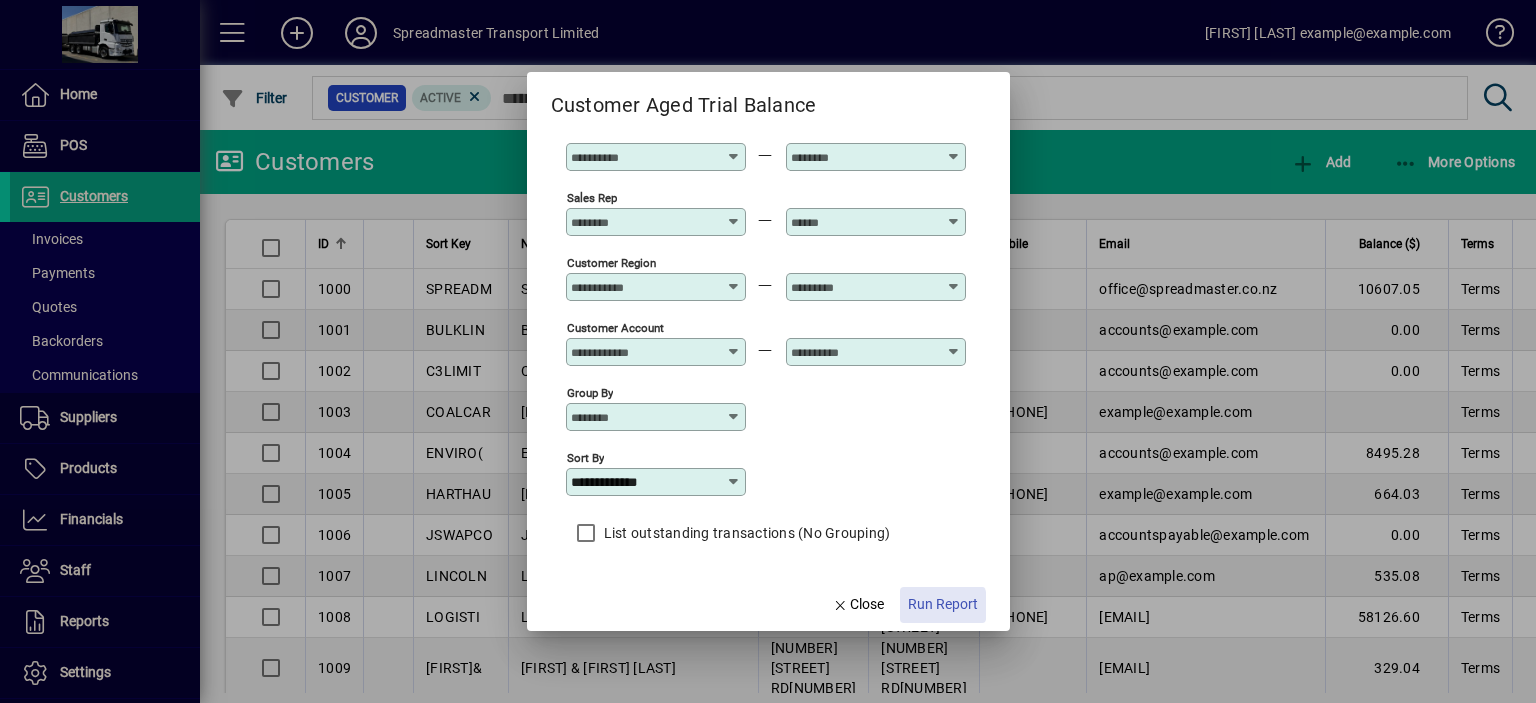 click on "Run Report" 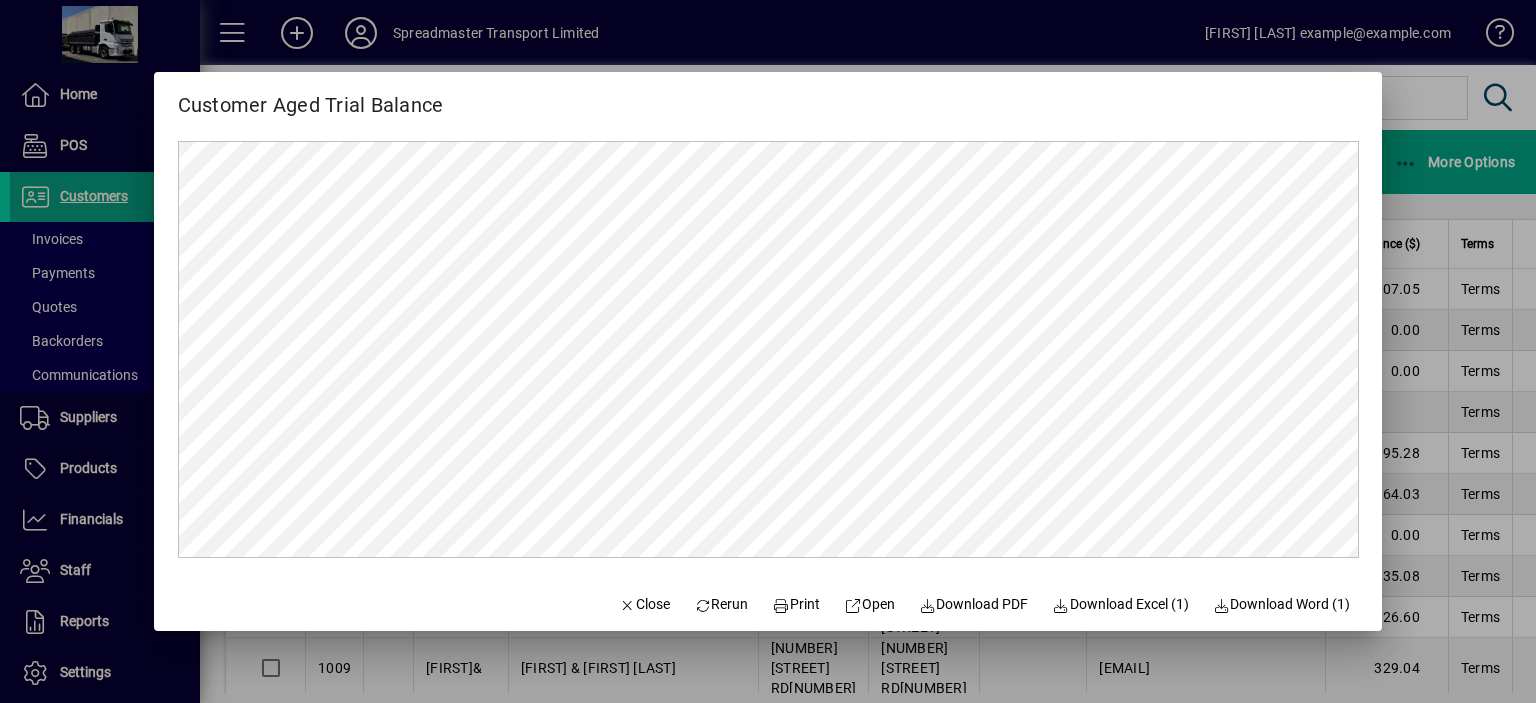scroll, scrollTop: 0, scrollLeft: 0, axis: both 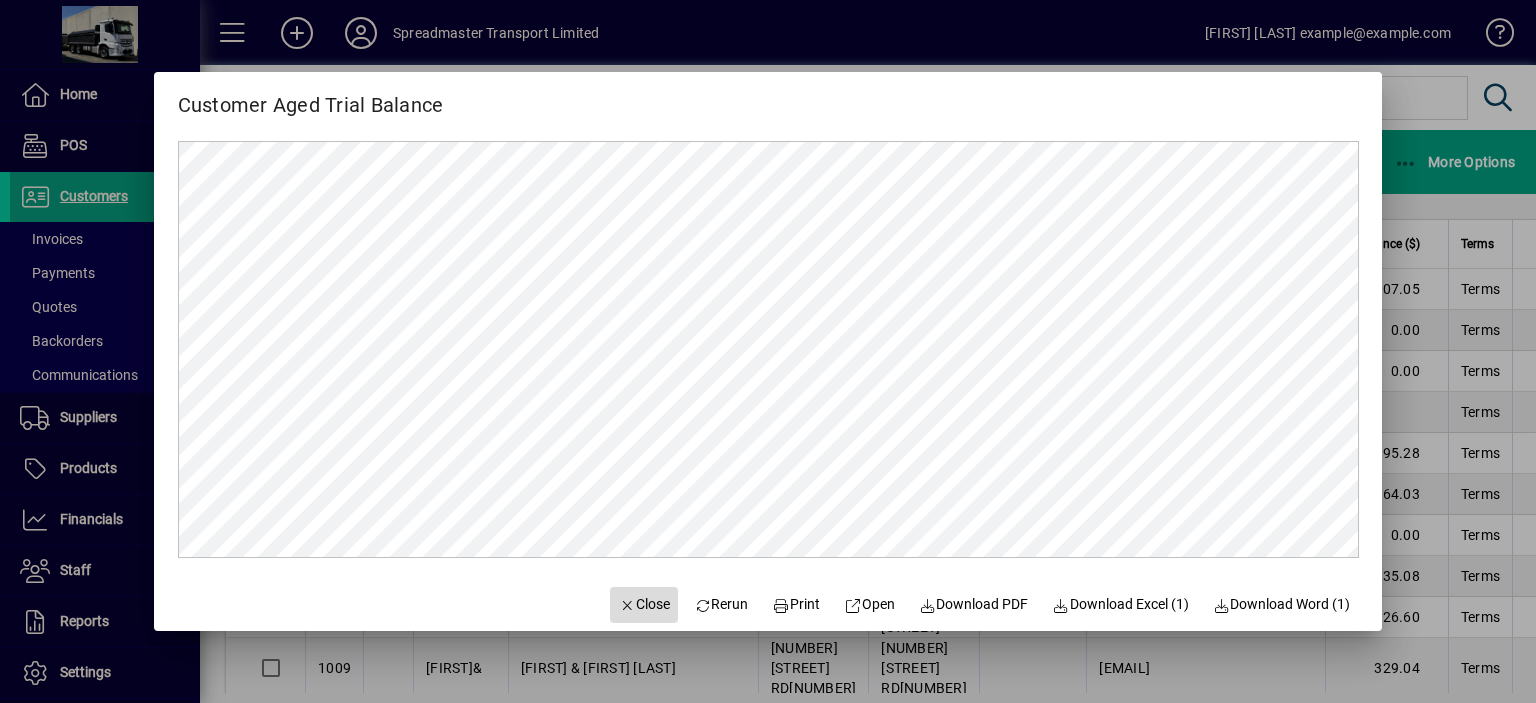 click on "Close" 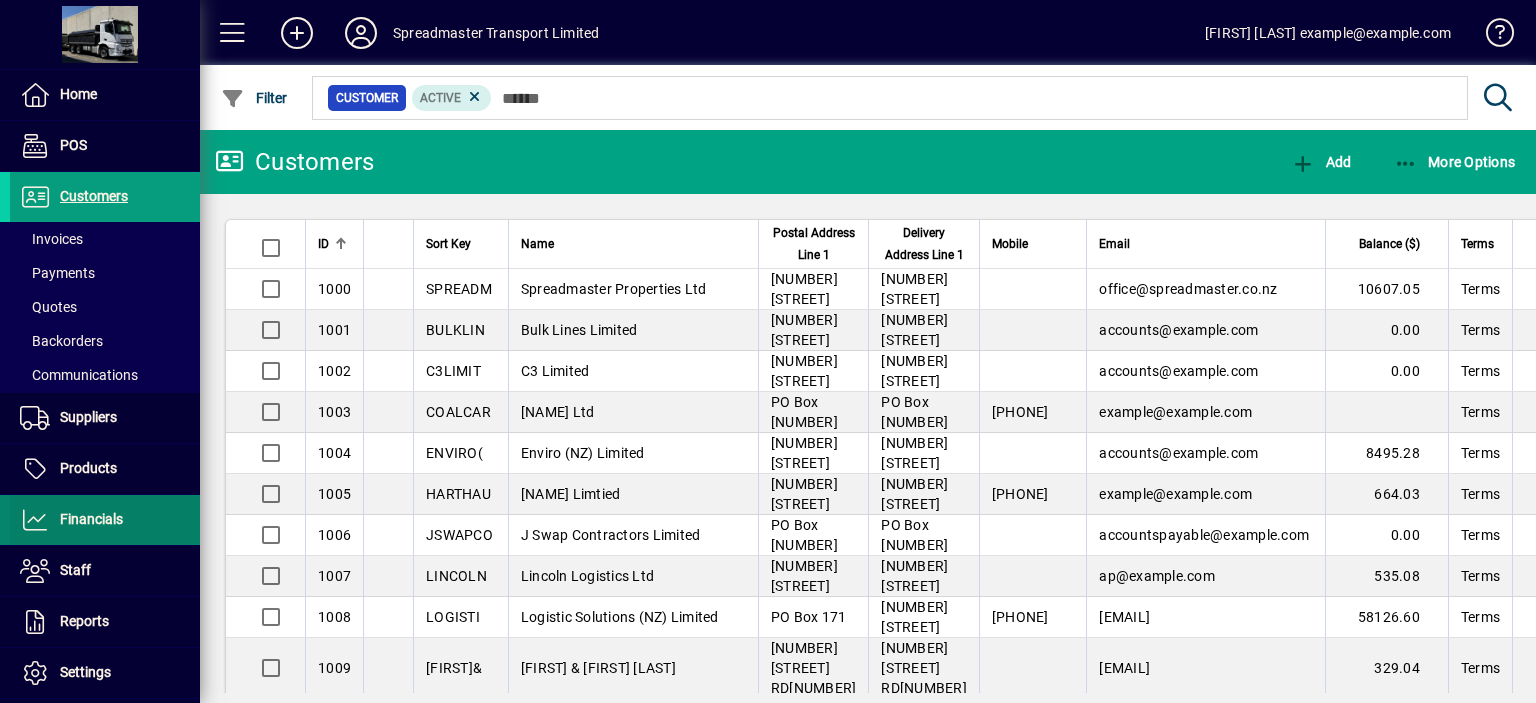 click on "Financials" at bounding box center (91, 519) 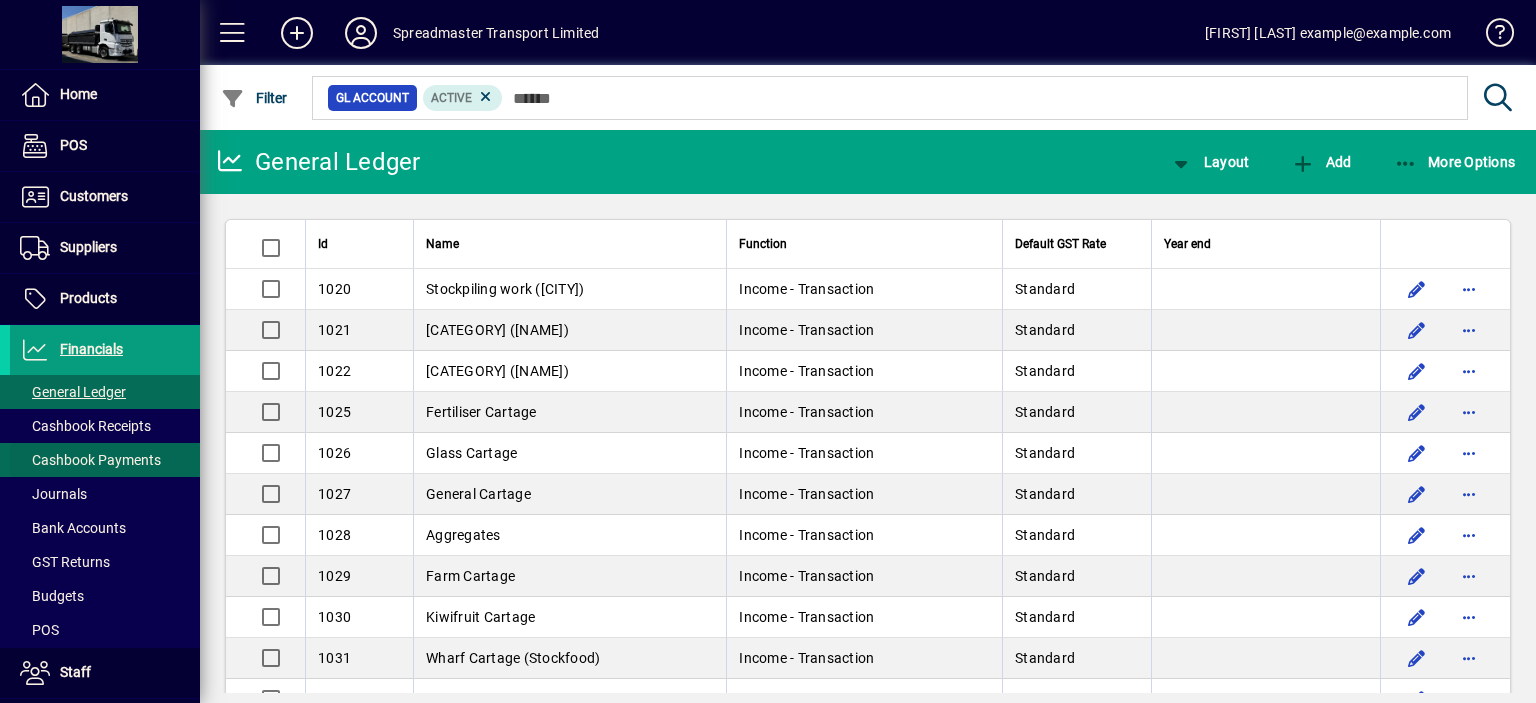 click on "Cashbook Payments" at bounding box center [90, 460] 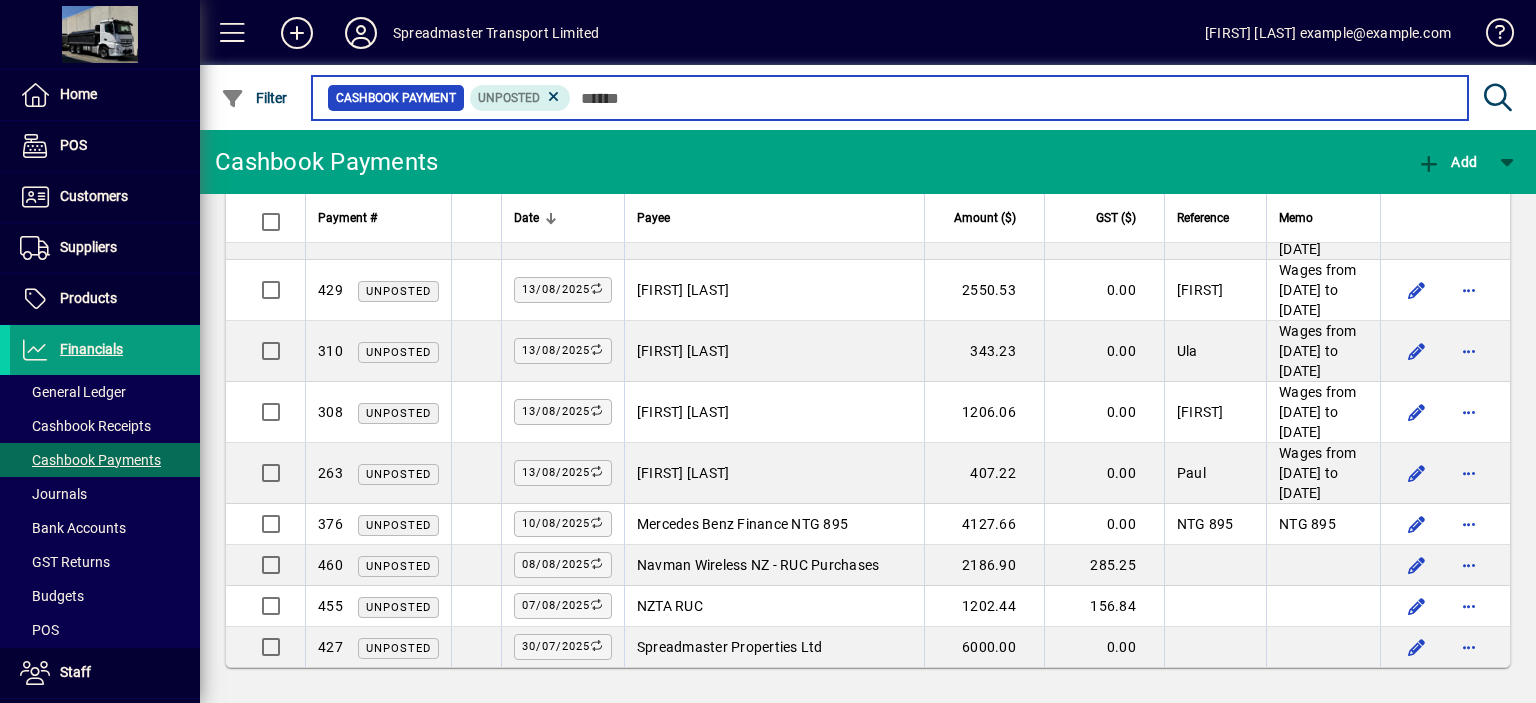 scroll, scrollTop: 2112, scrollLeft: 0, axis: vertical 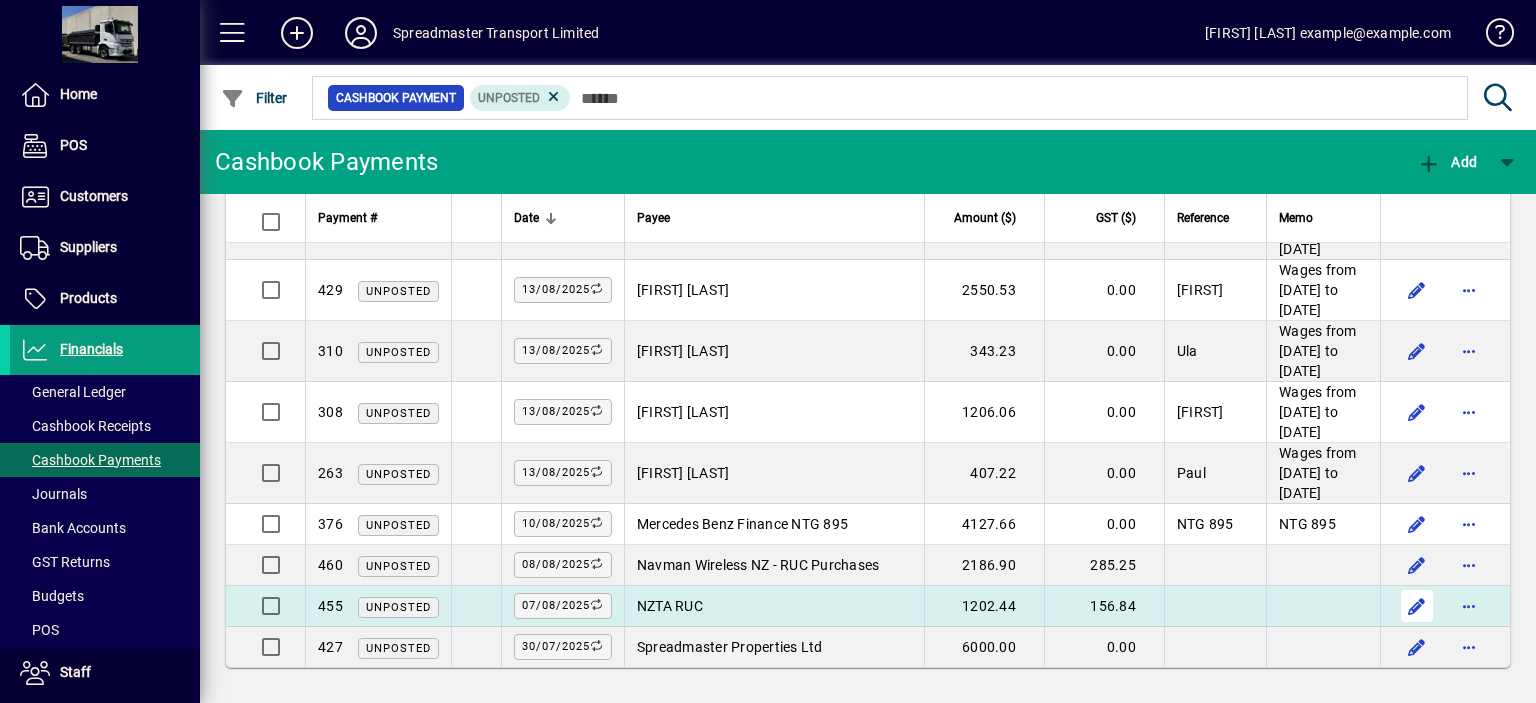 click at bounding box center (1417, 606) 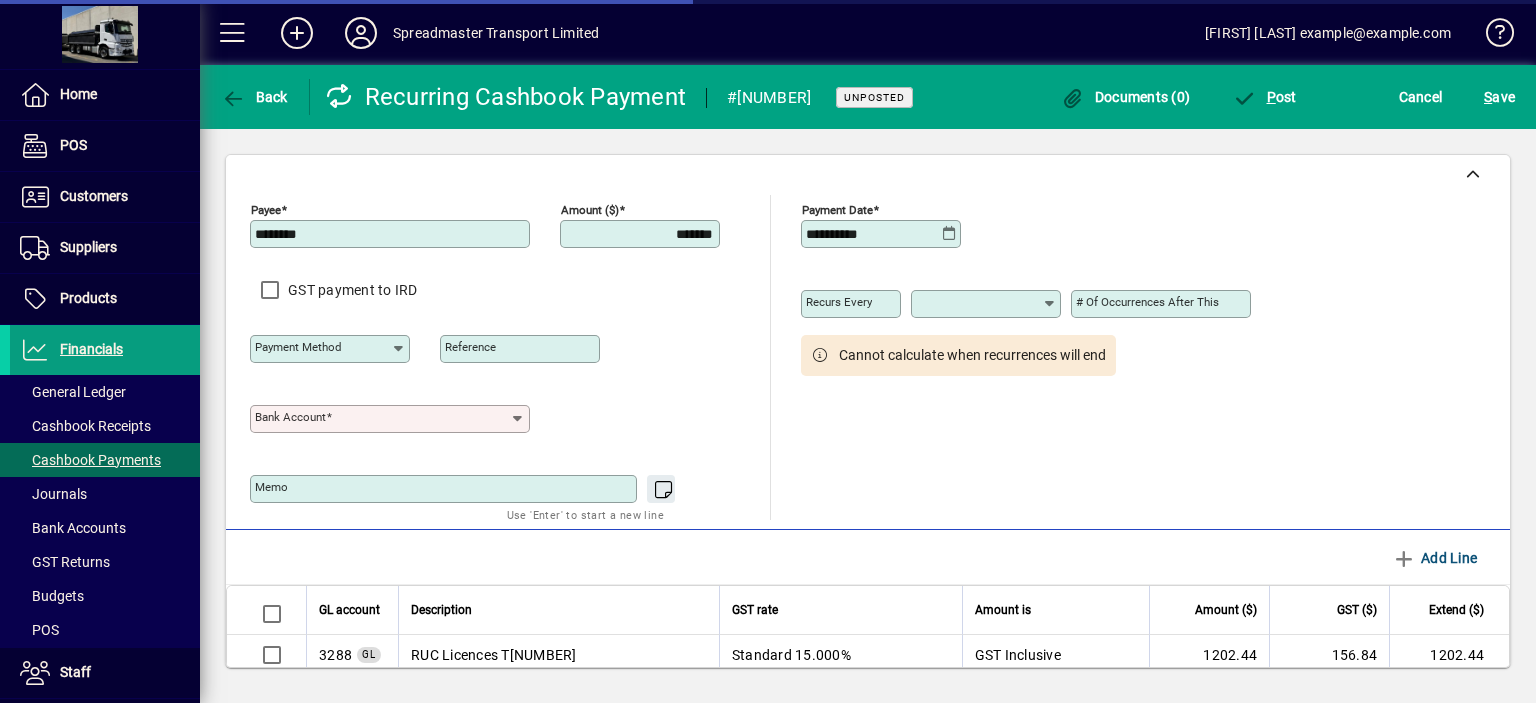 type on "**********" 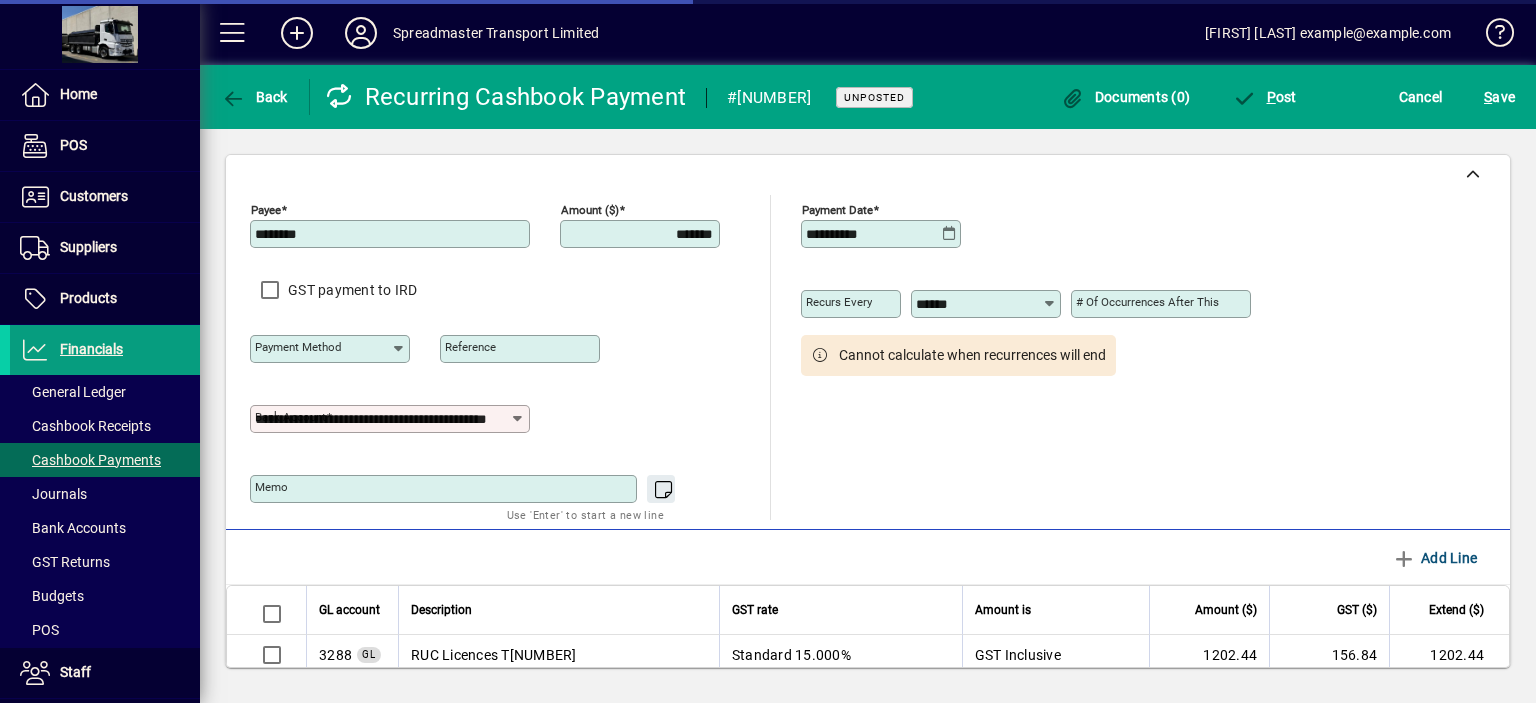 type on "**********" 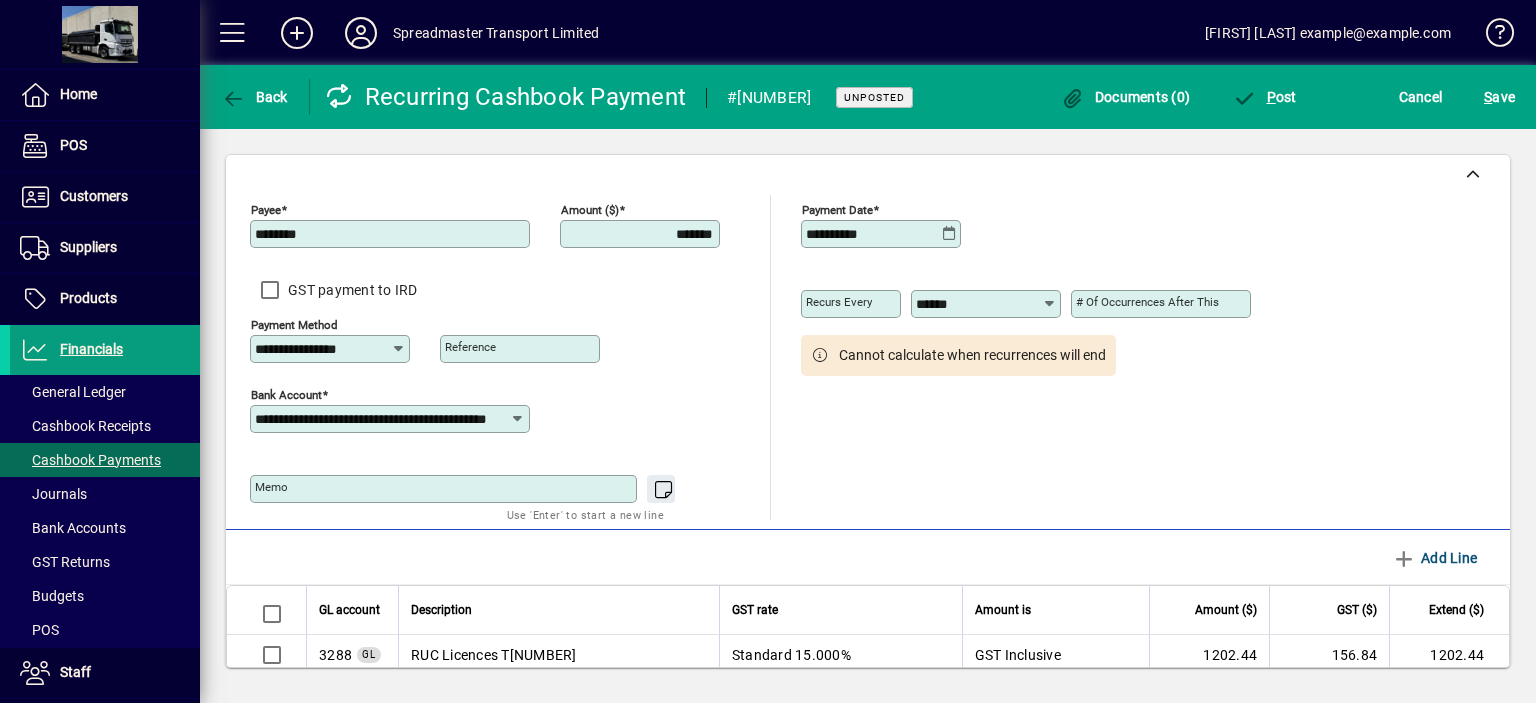 click on "*******" at bounding box center [642, 234] 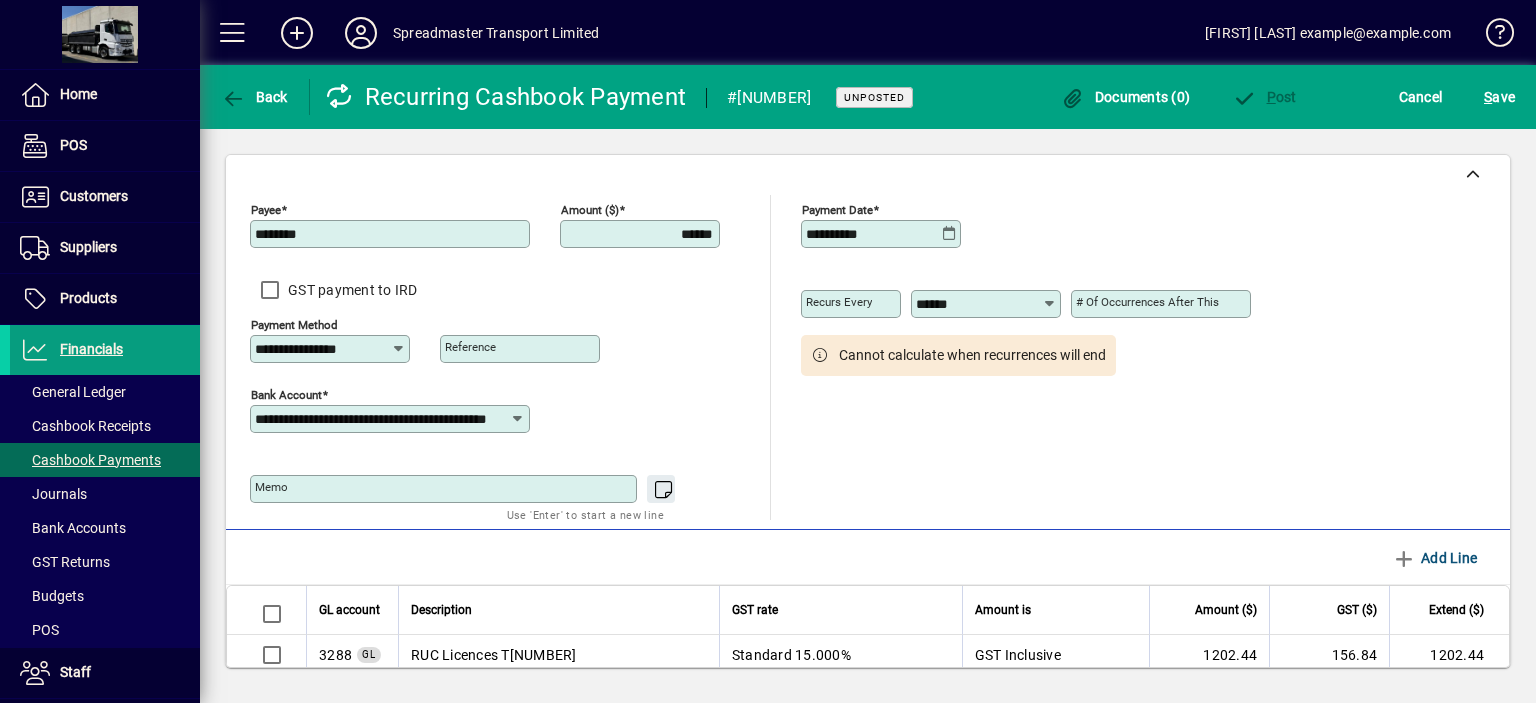 type on "******" 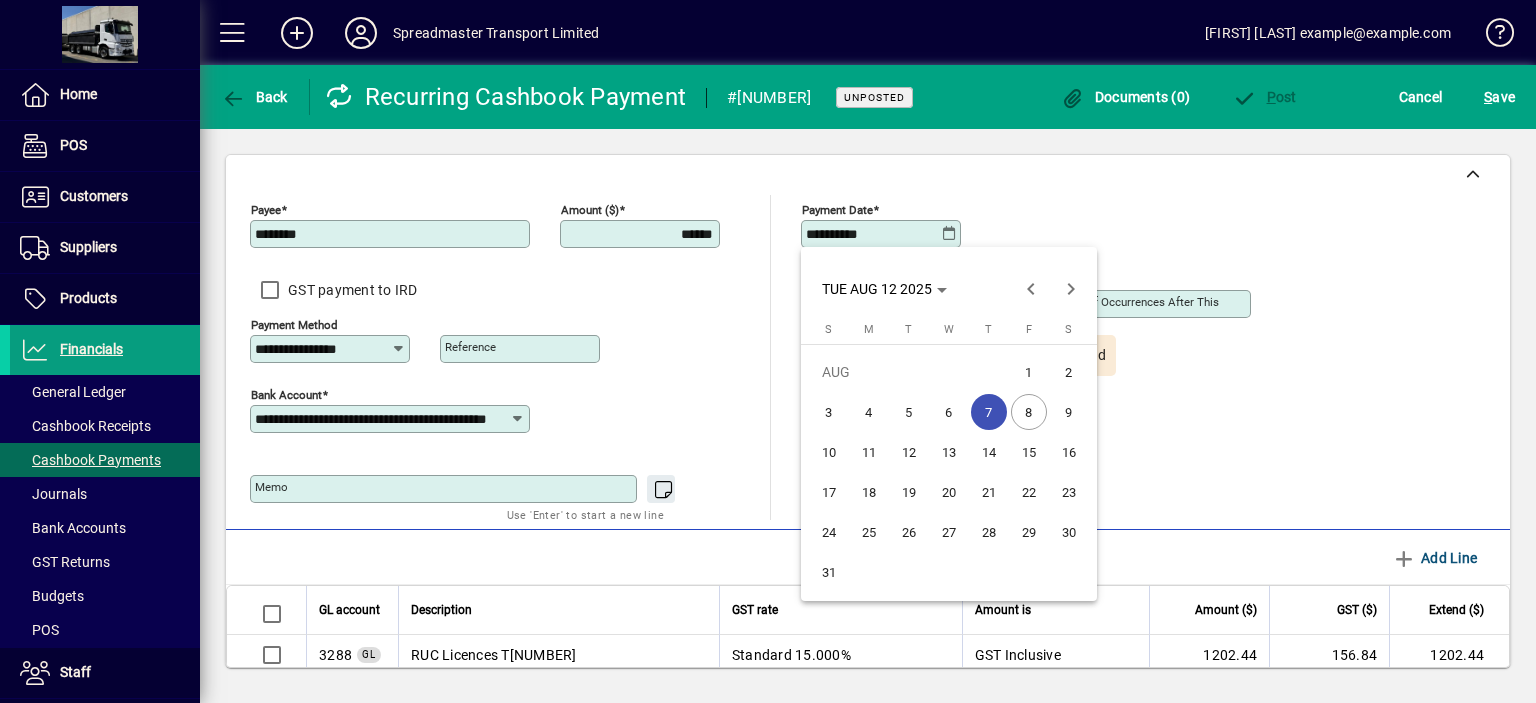 click on "12" at bounding box center (909, 452) 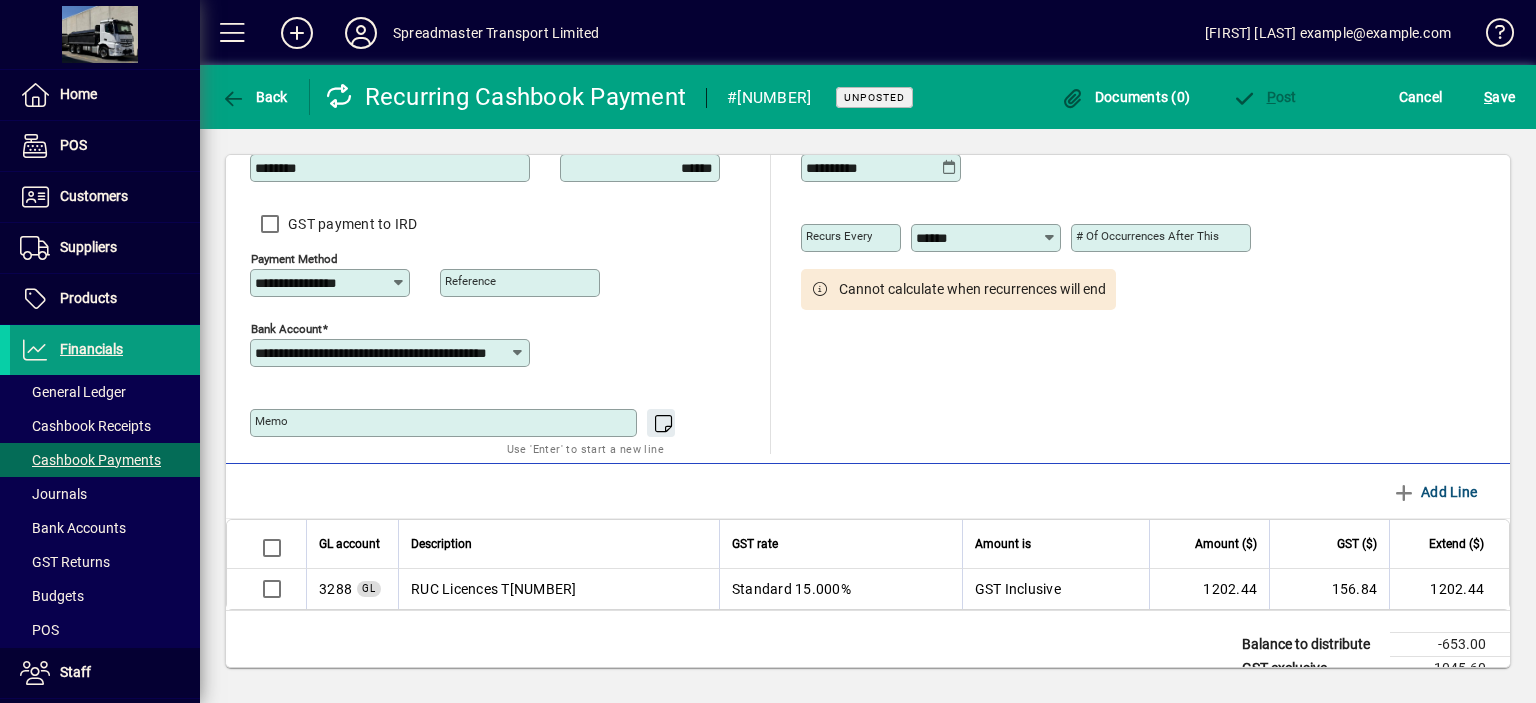 scroll, scrollTop: 143, scrollLeft: 0, axis: vertical 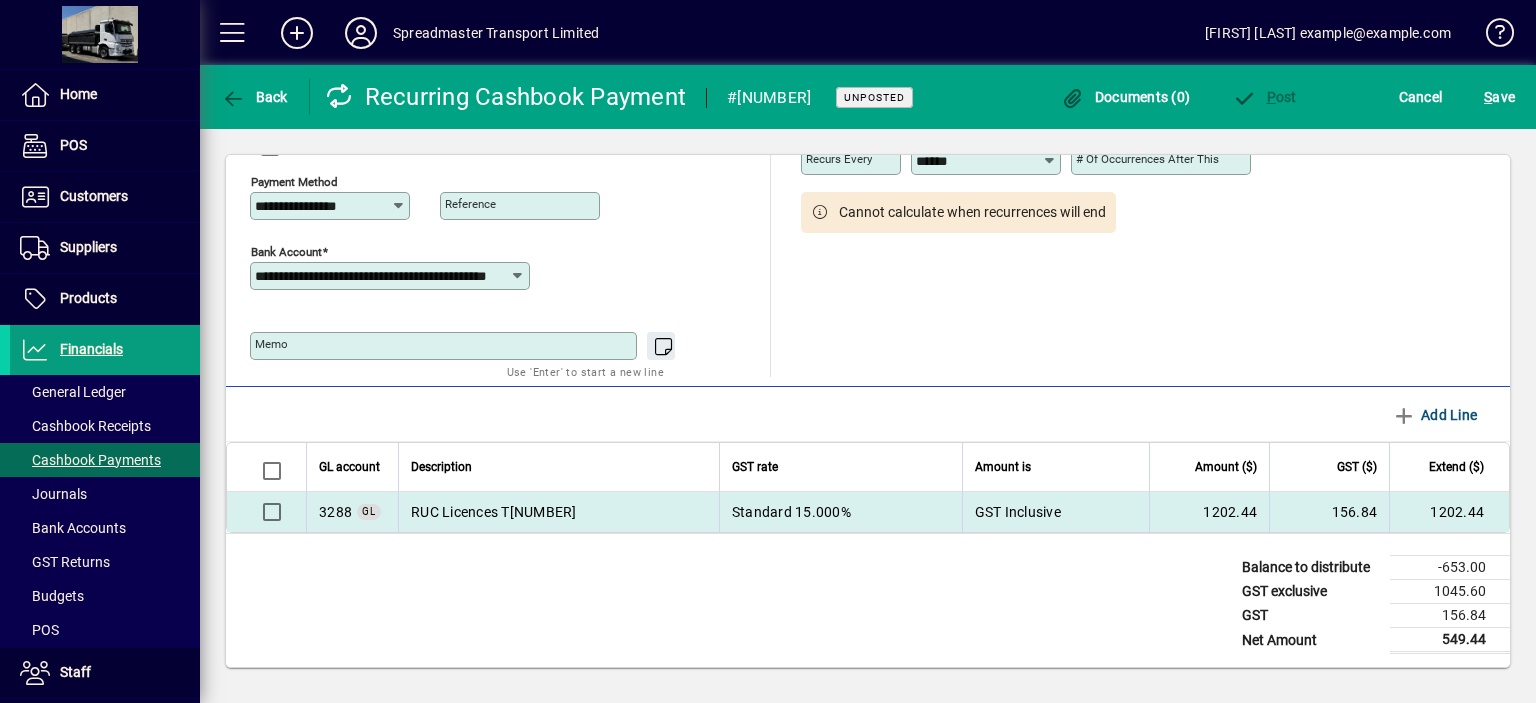 click on "RUC Licences T[NUMBER]" at bounding box center (558, 512) 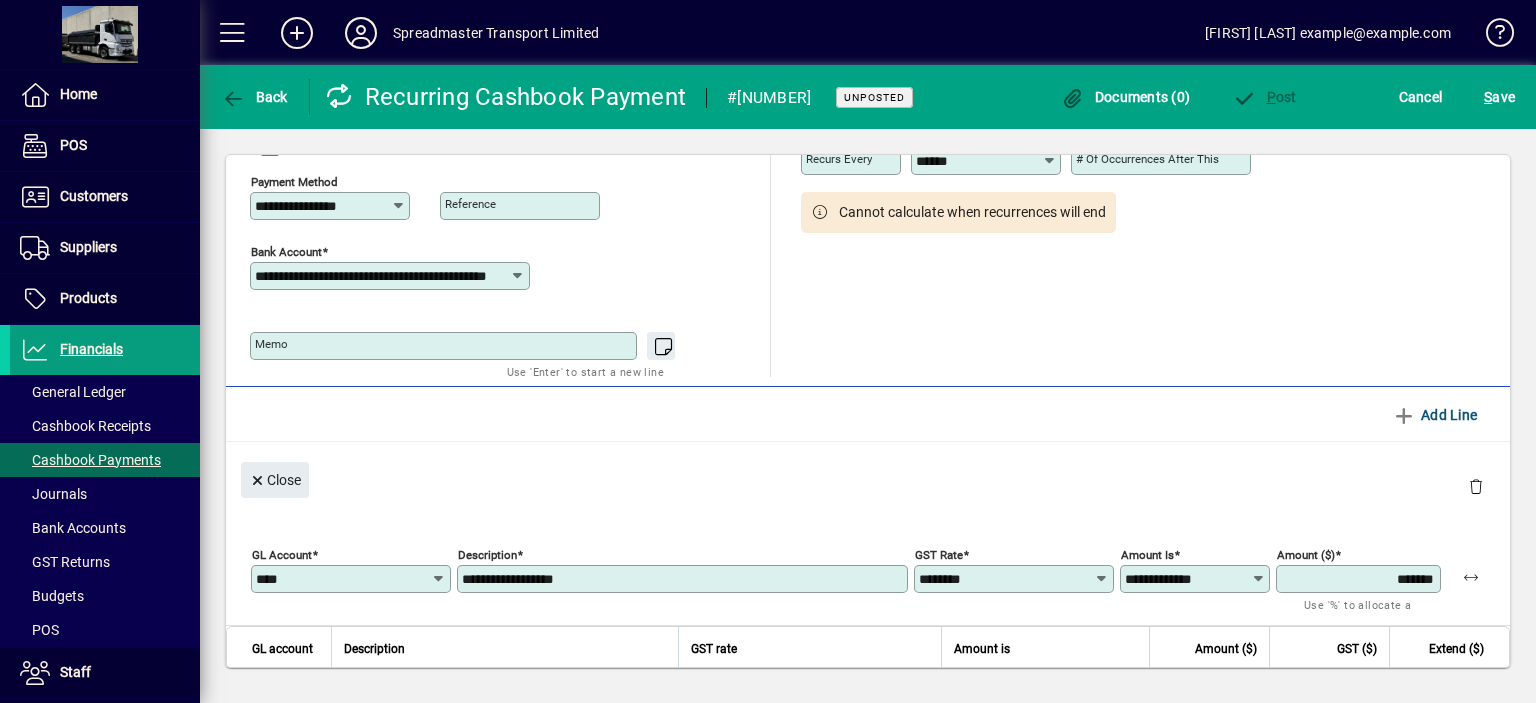 click on "**********" at bounding box center (684, 579) 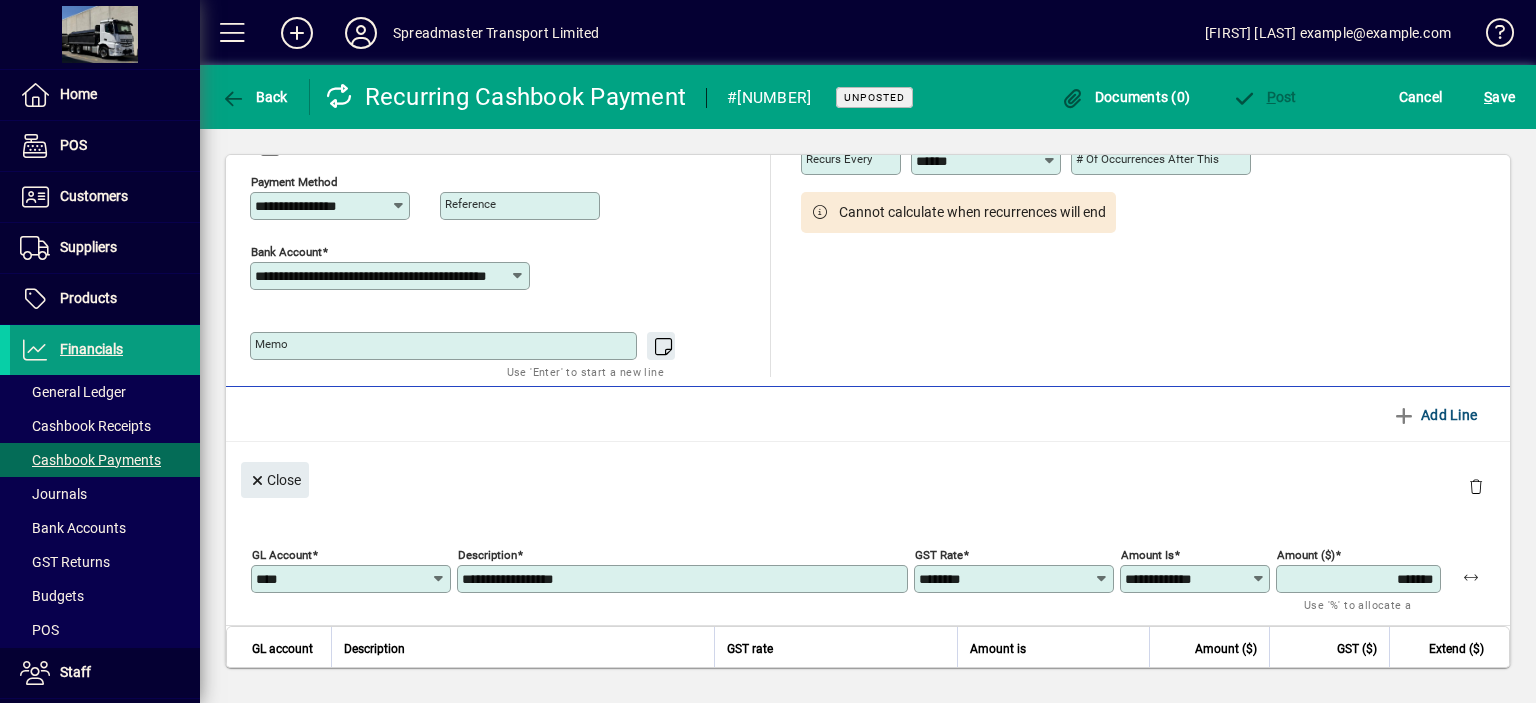 type on "**********" 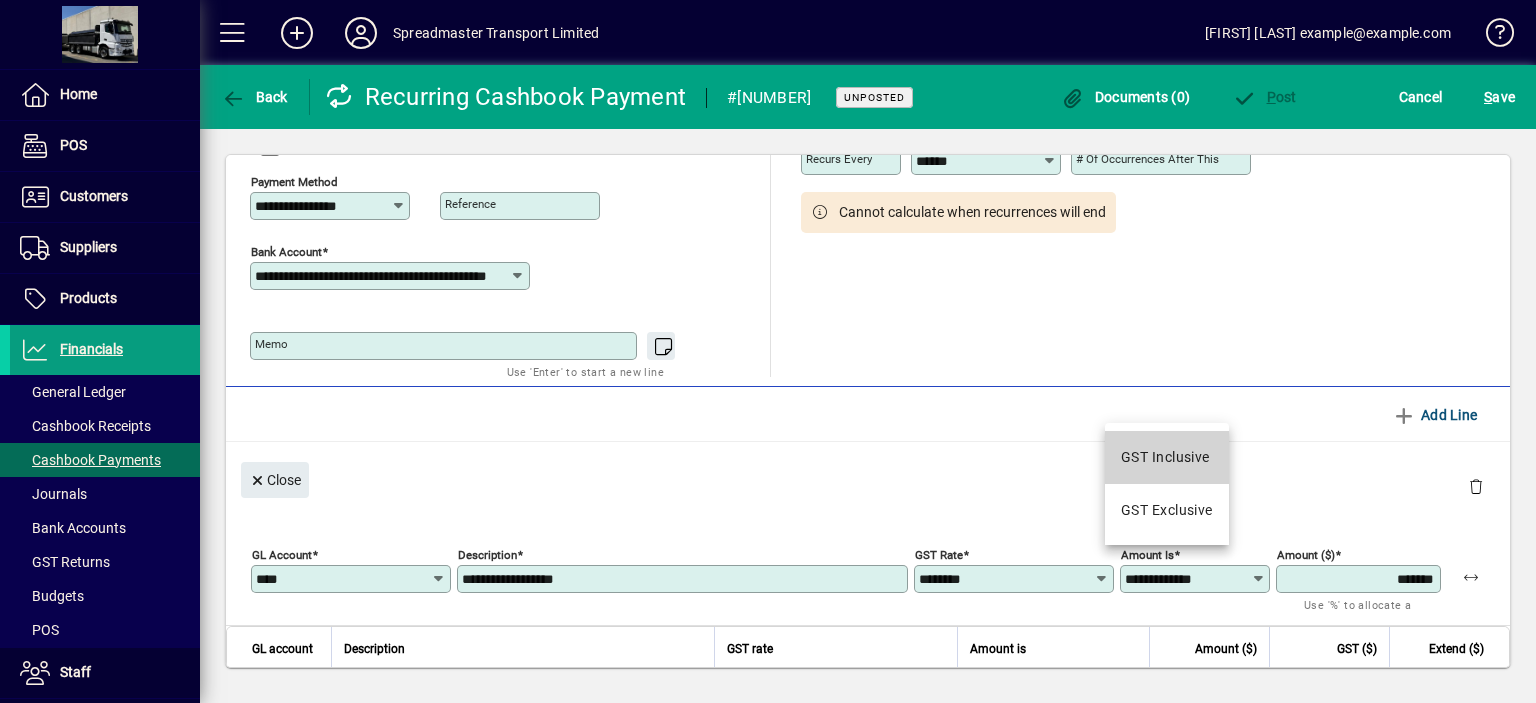 click on "GST Inclusive" at bounding box center [1165, 457] 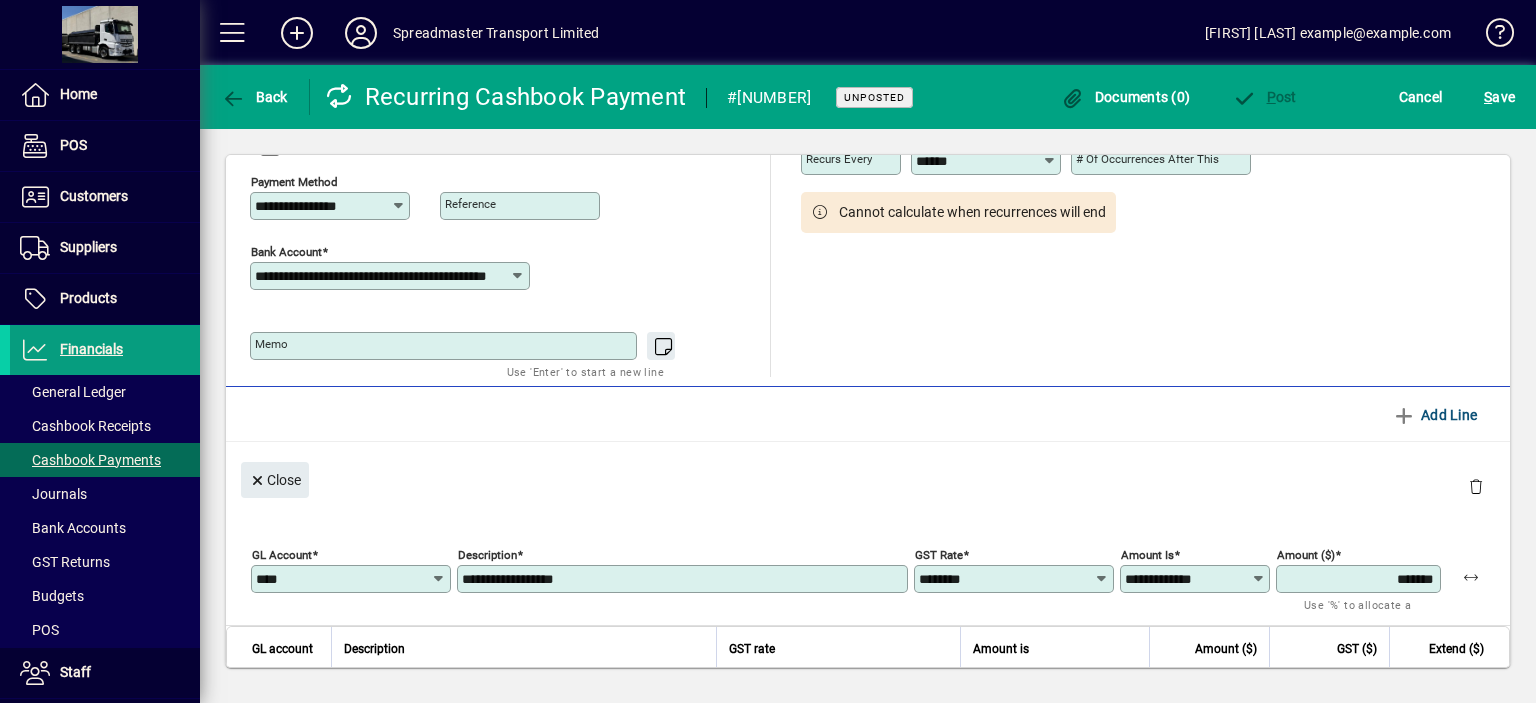 click on "*******" at bounding box center [1360, 579] 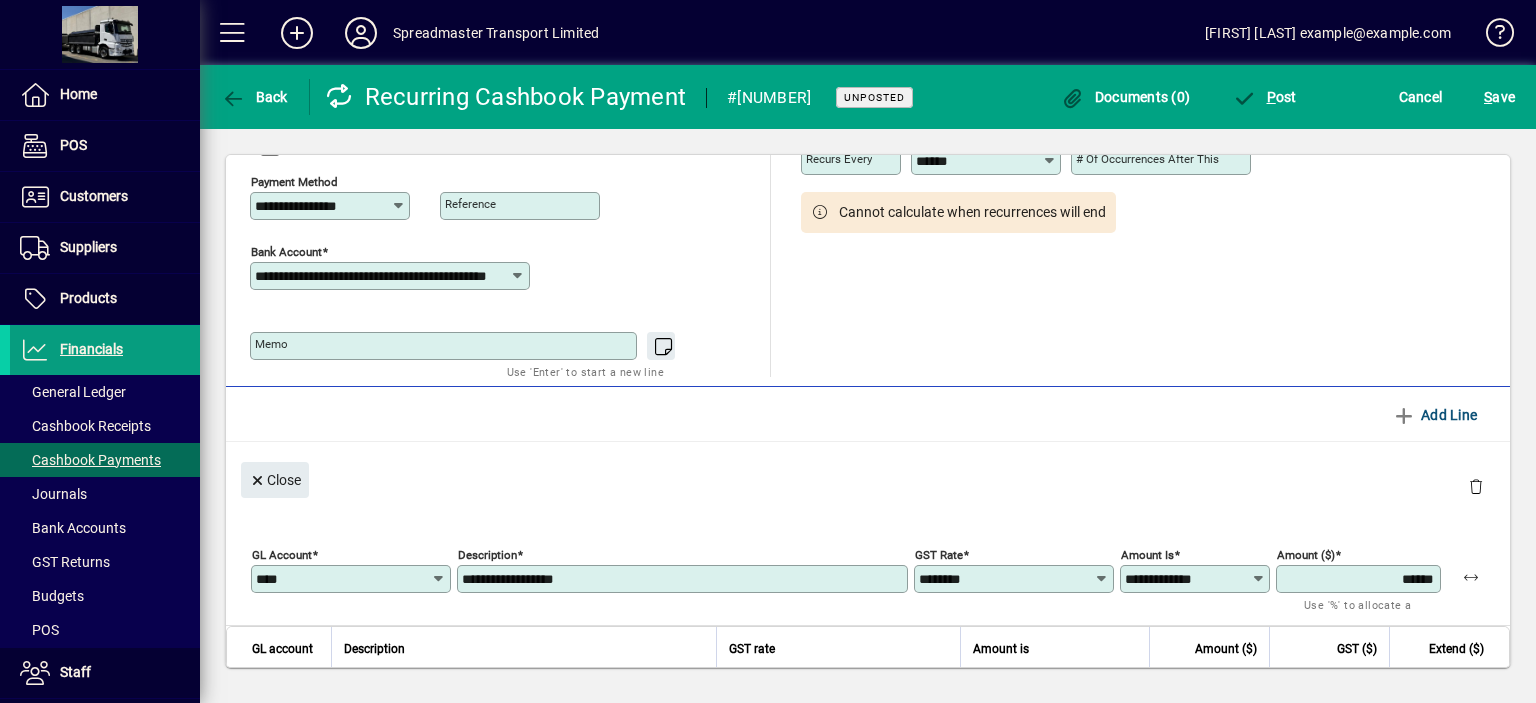type on "******" 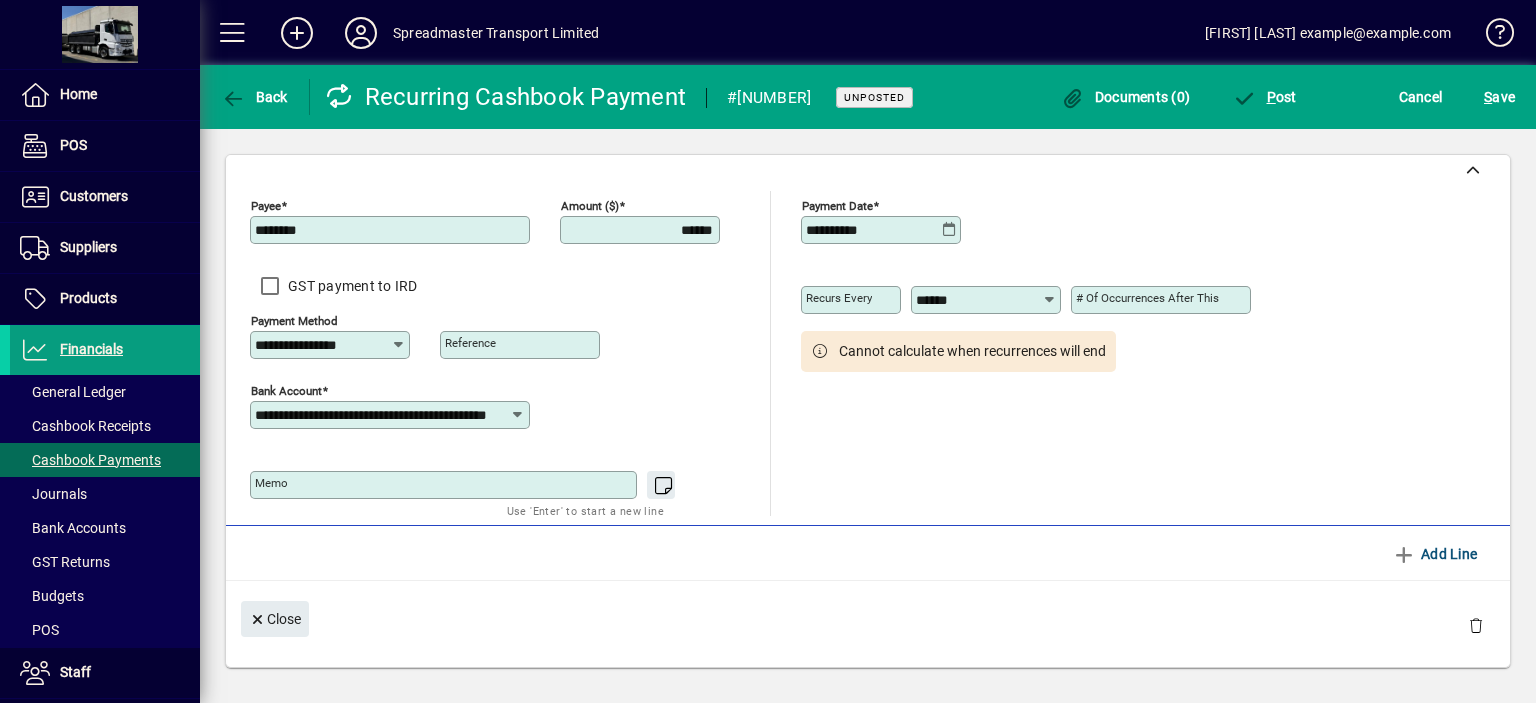 scroll, scrollTop: 0, scrollLeft: 0, axis: both 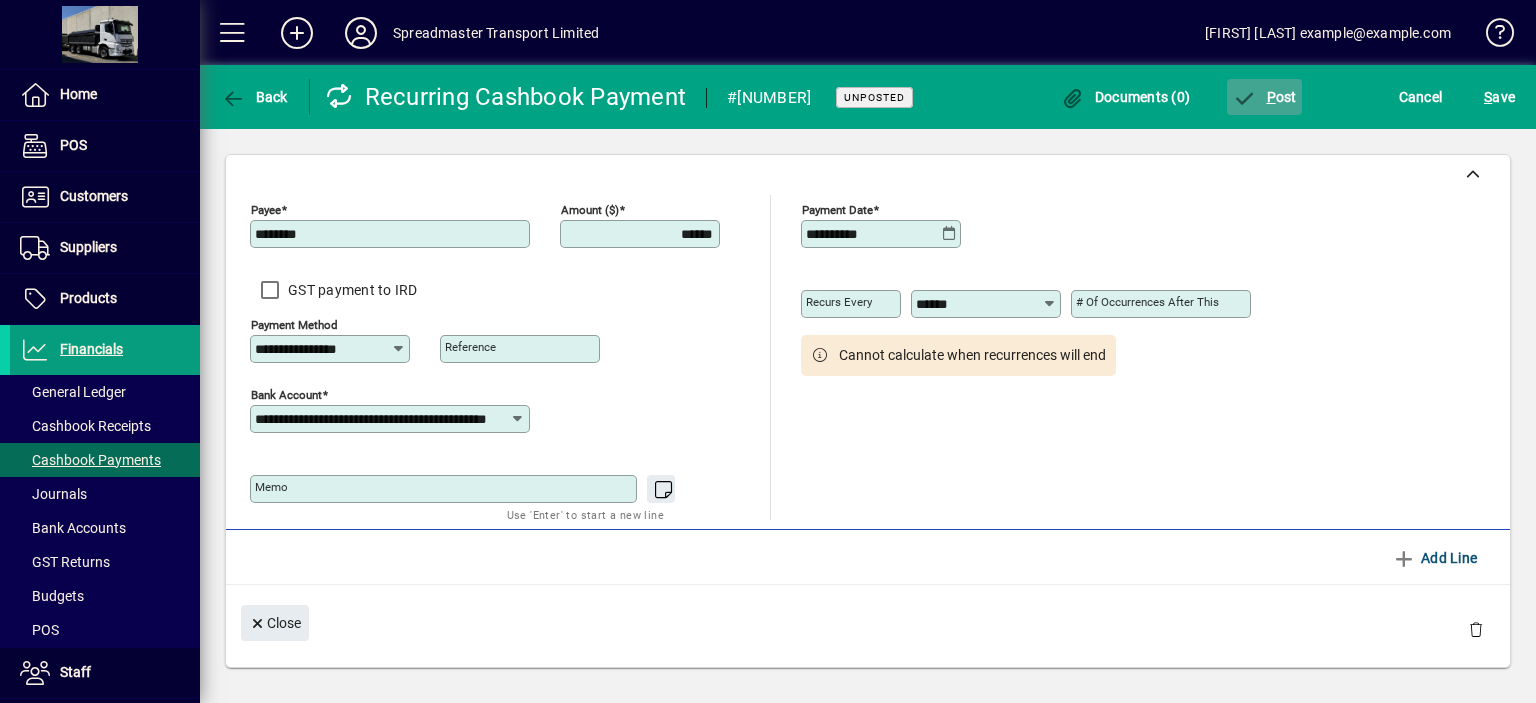 click on "P ost" 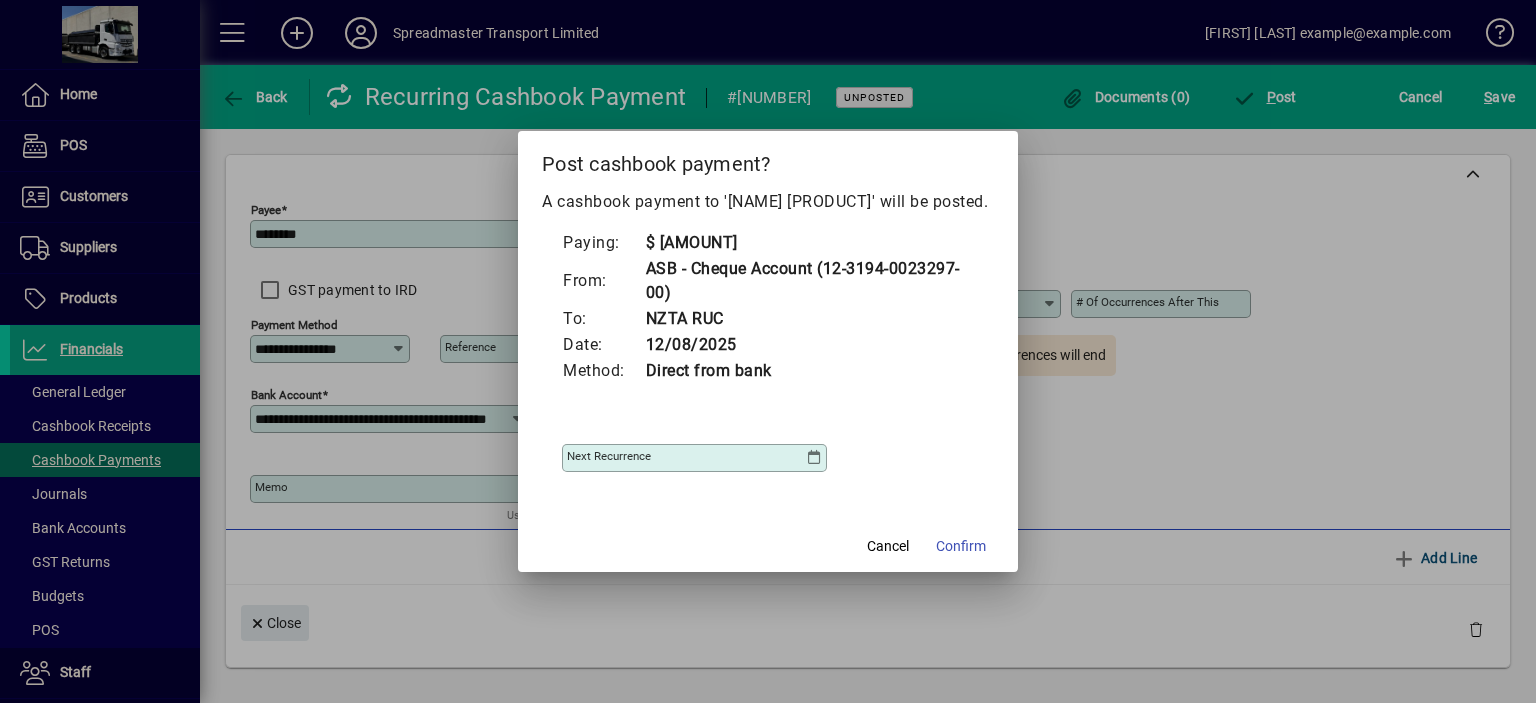 click at bounding box center [814, 458] 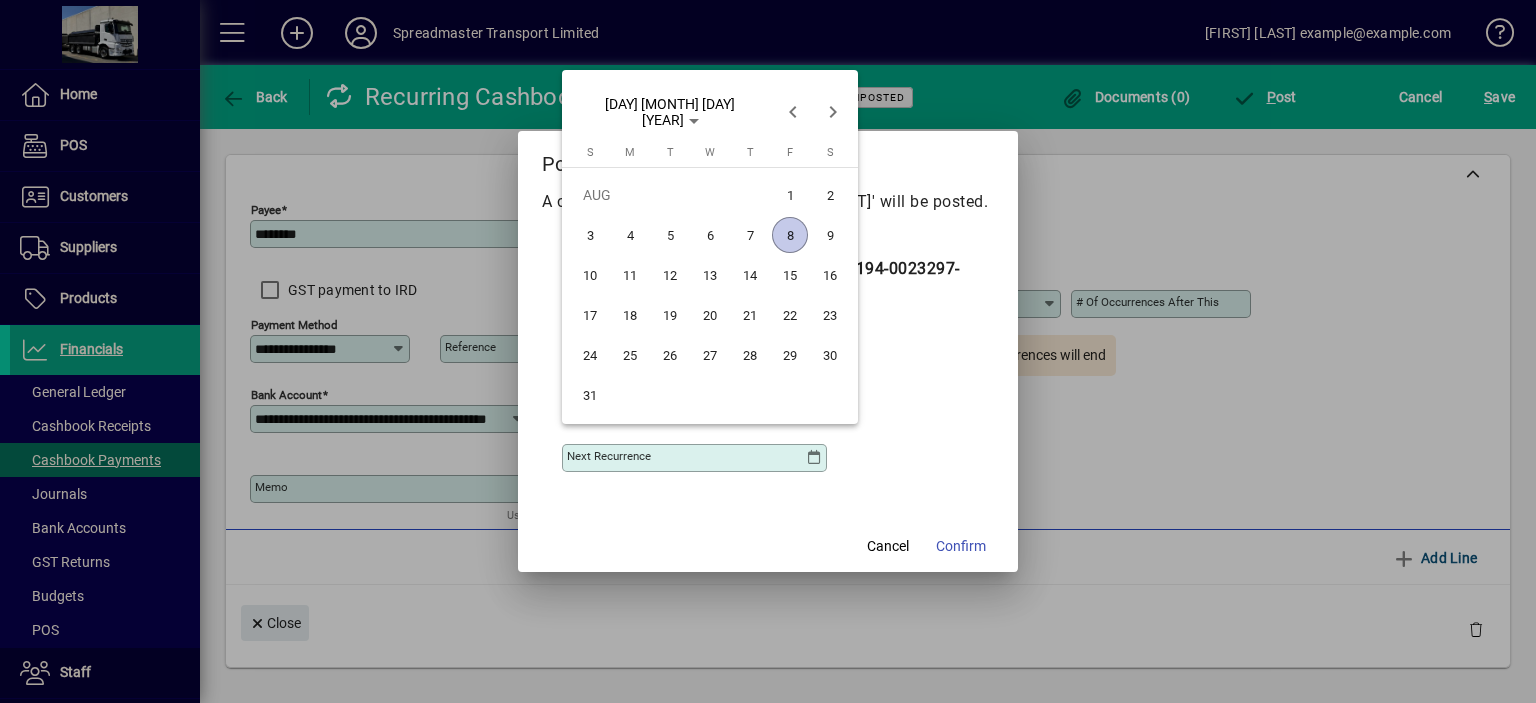 click on "13" at bounding box center (710, 275) 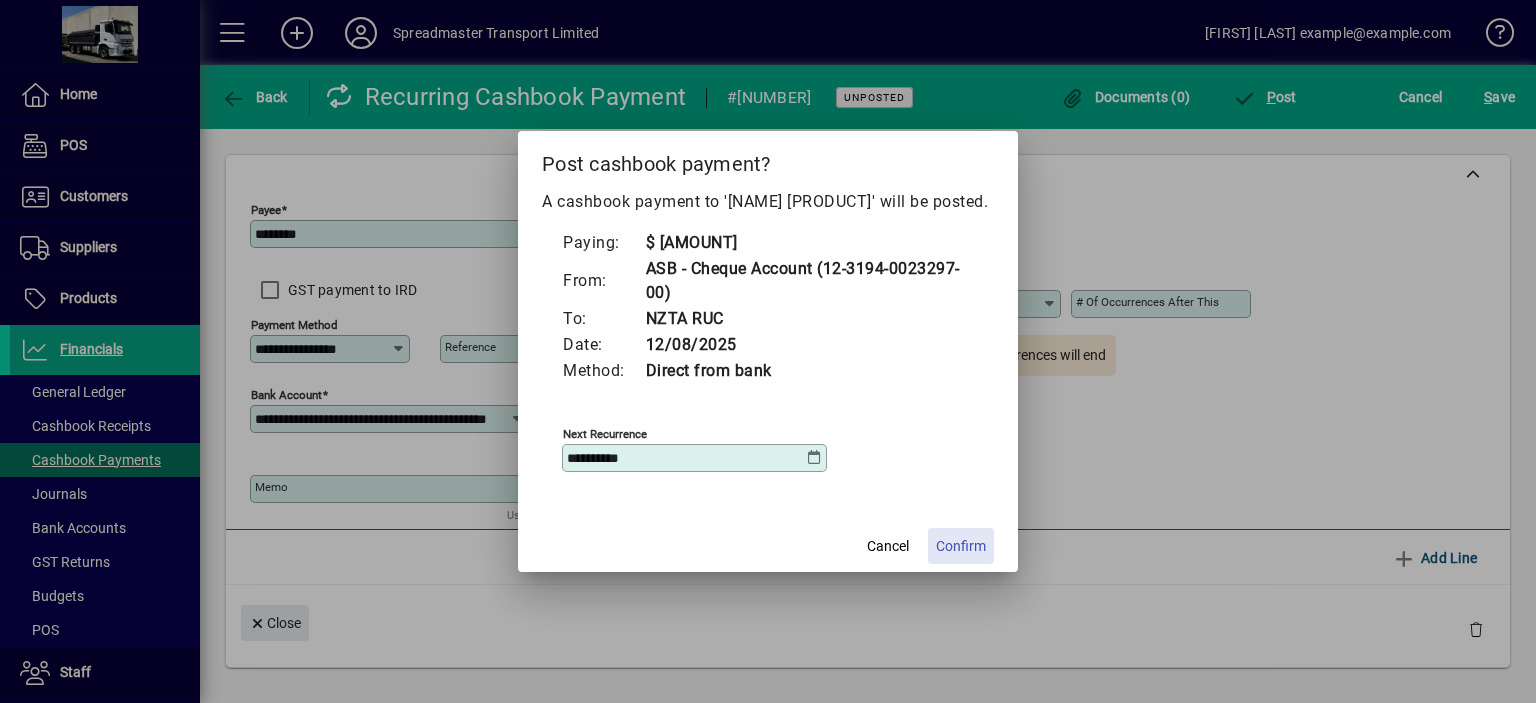 click on "Confirm" 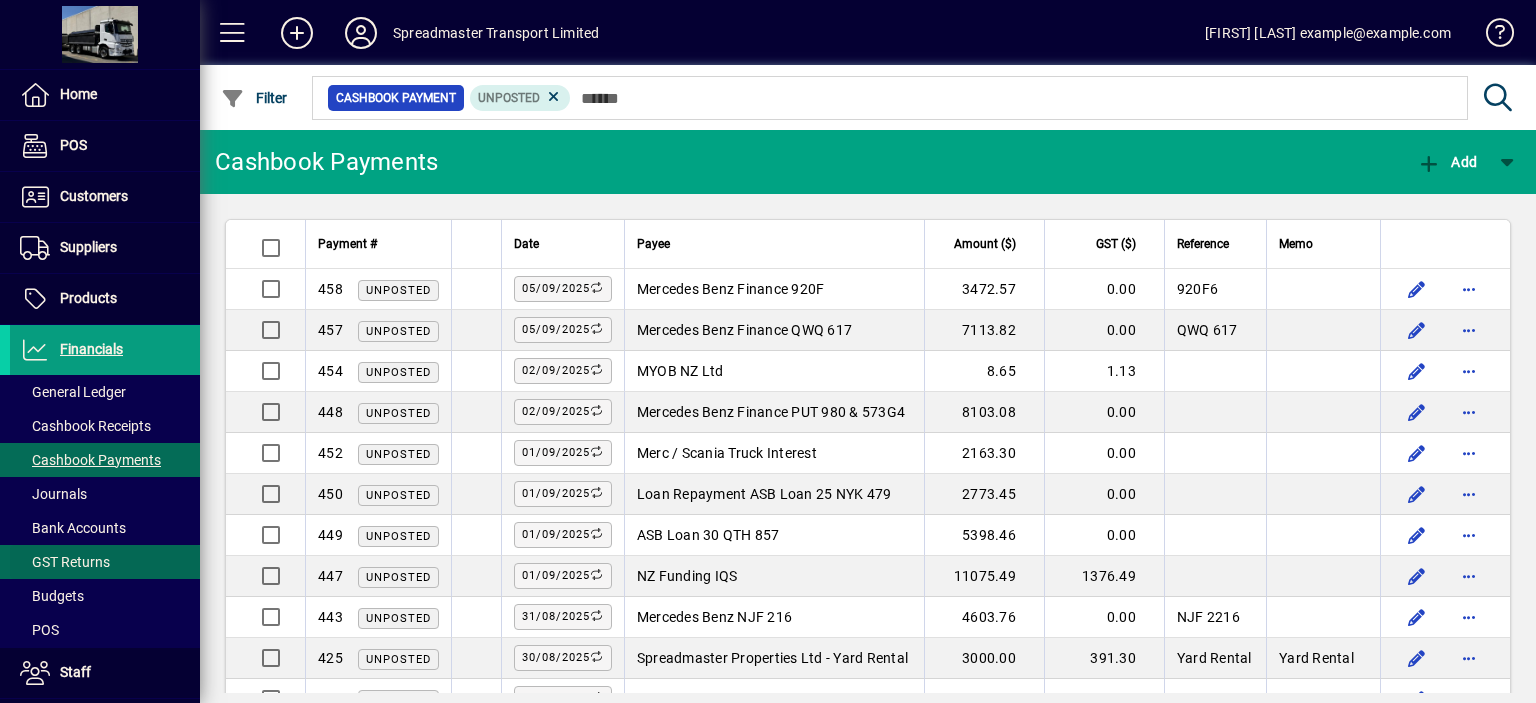 click on "GST Returns" at bounding box center [65, 562] 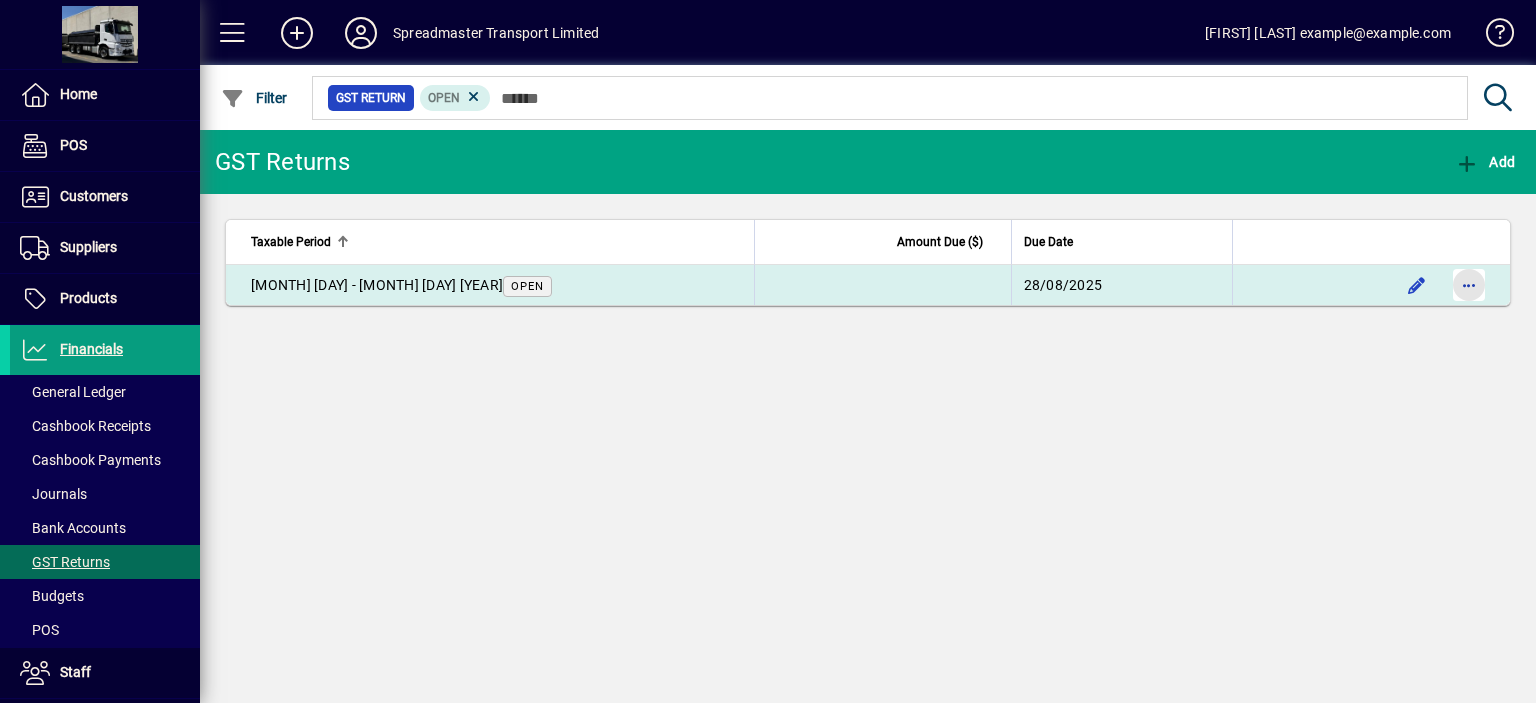 click at bounding box center (1469, 285) 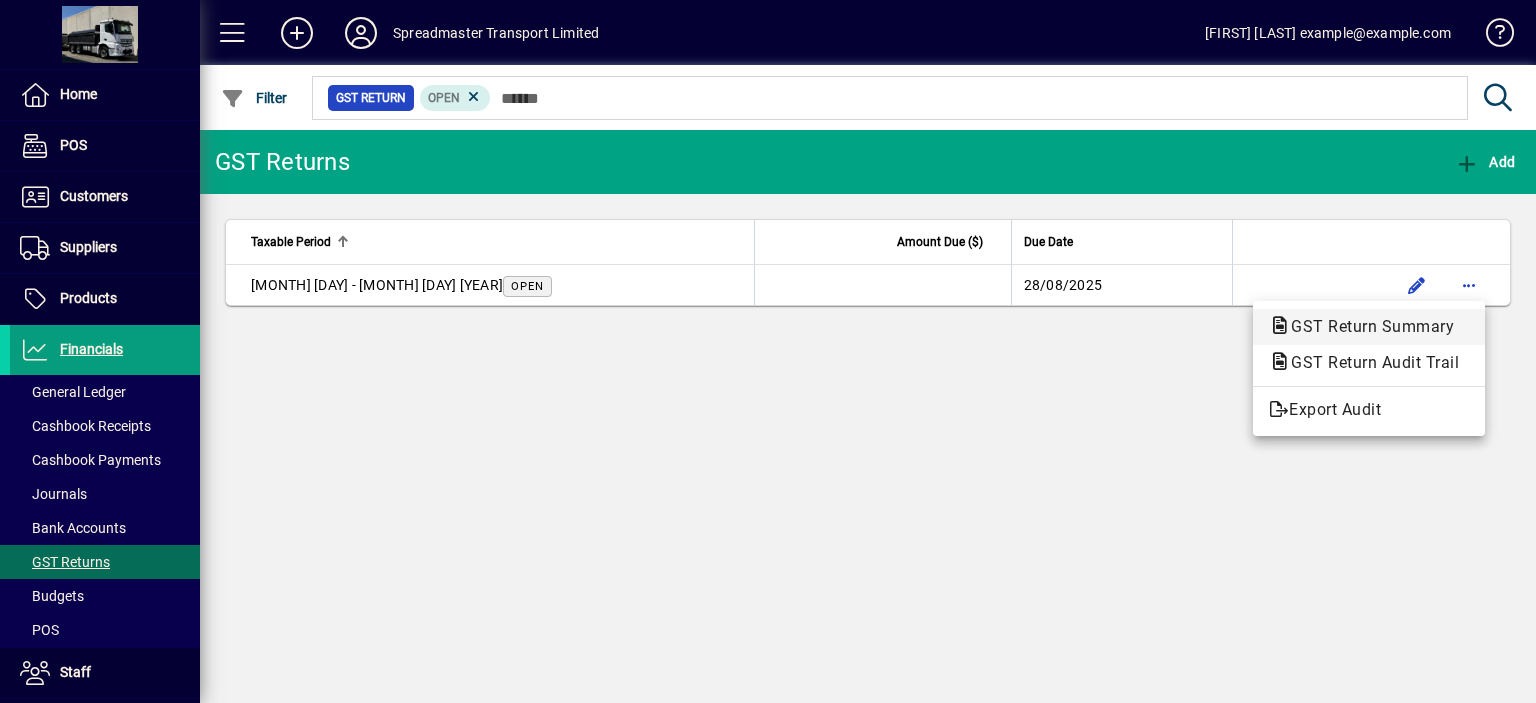 click on "GST Return Summary" at bounding box center (1369, 362) 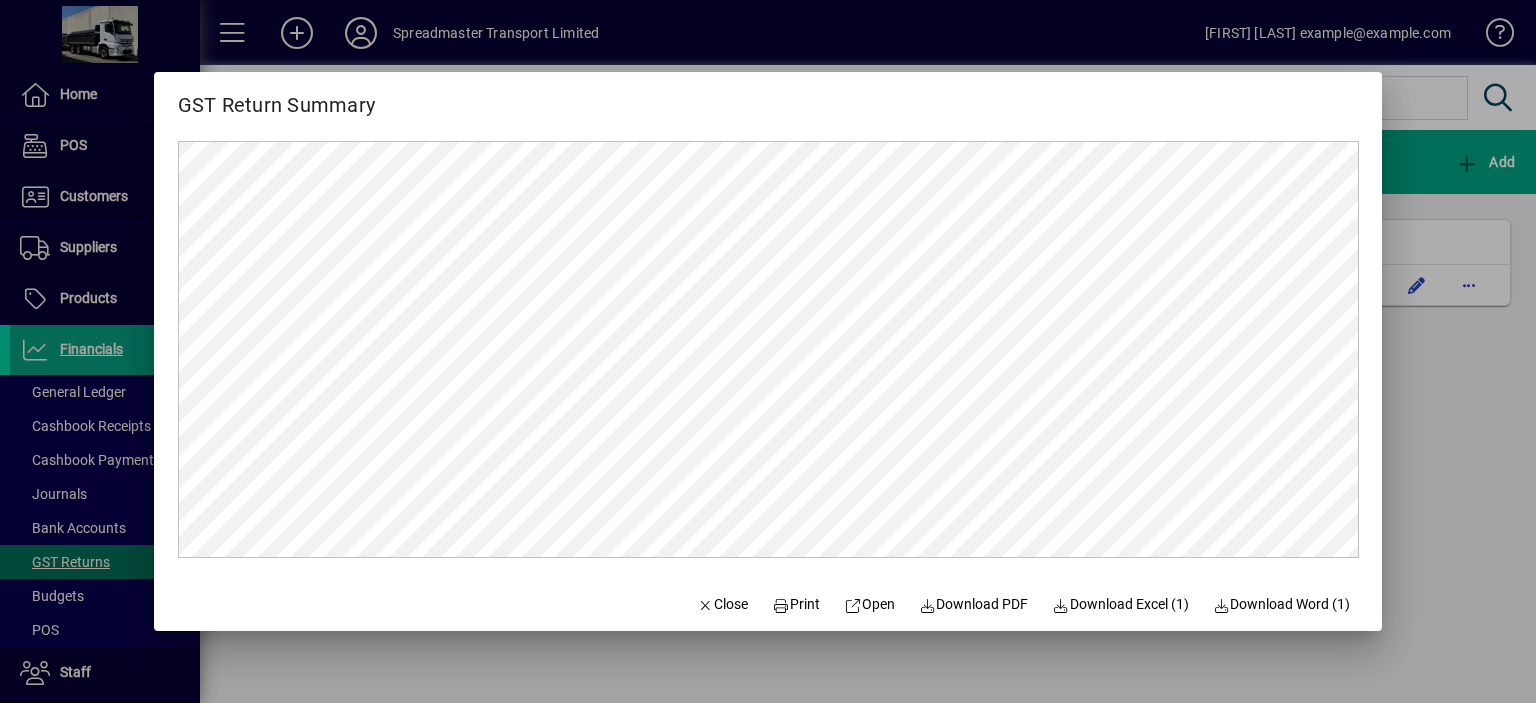 scroll, scrollTop: 0, scrollLeft: 0, axis: both 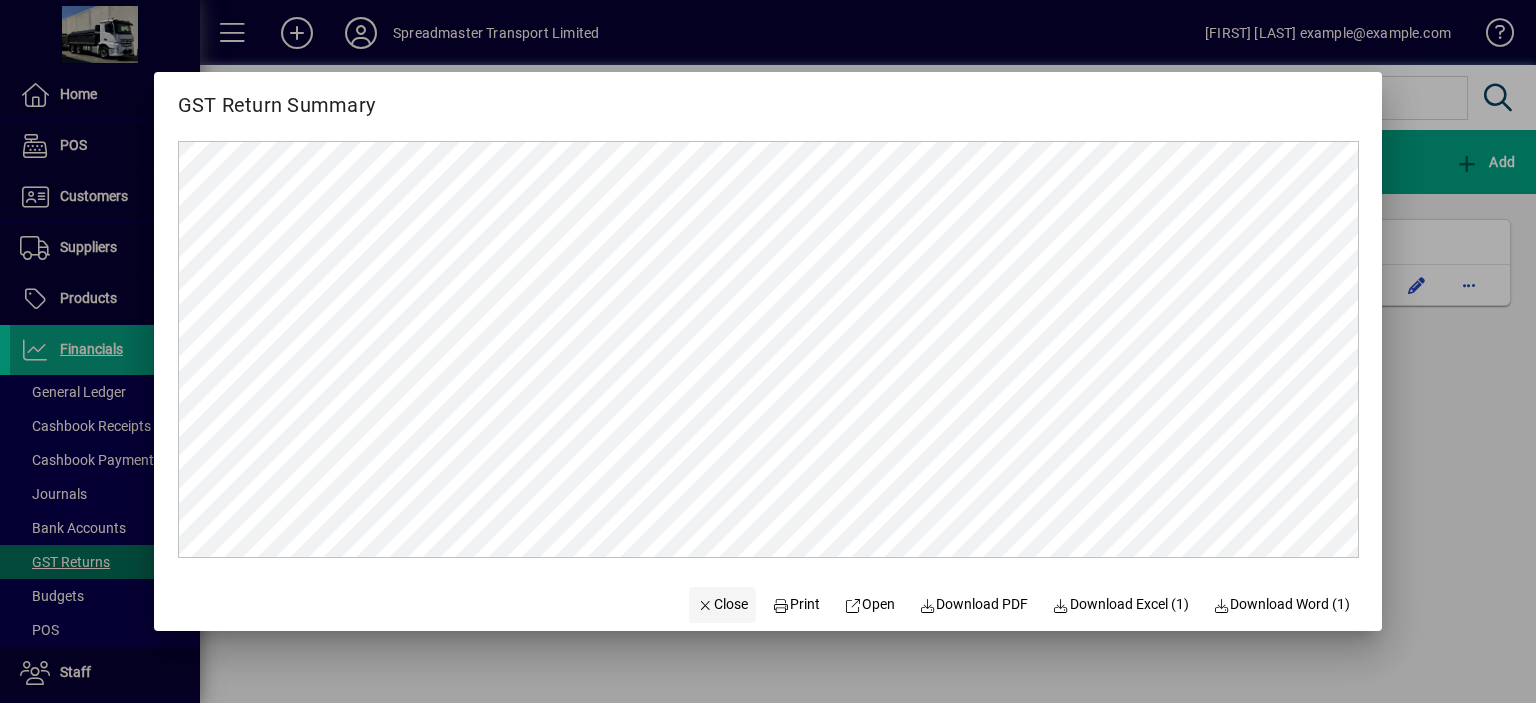 click on "Close" 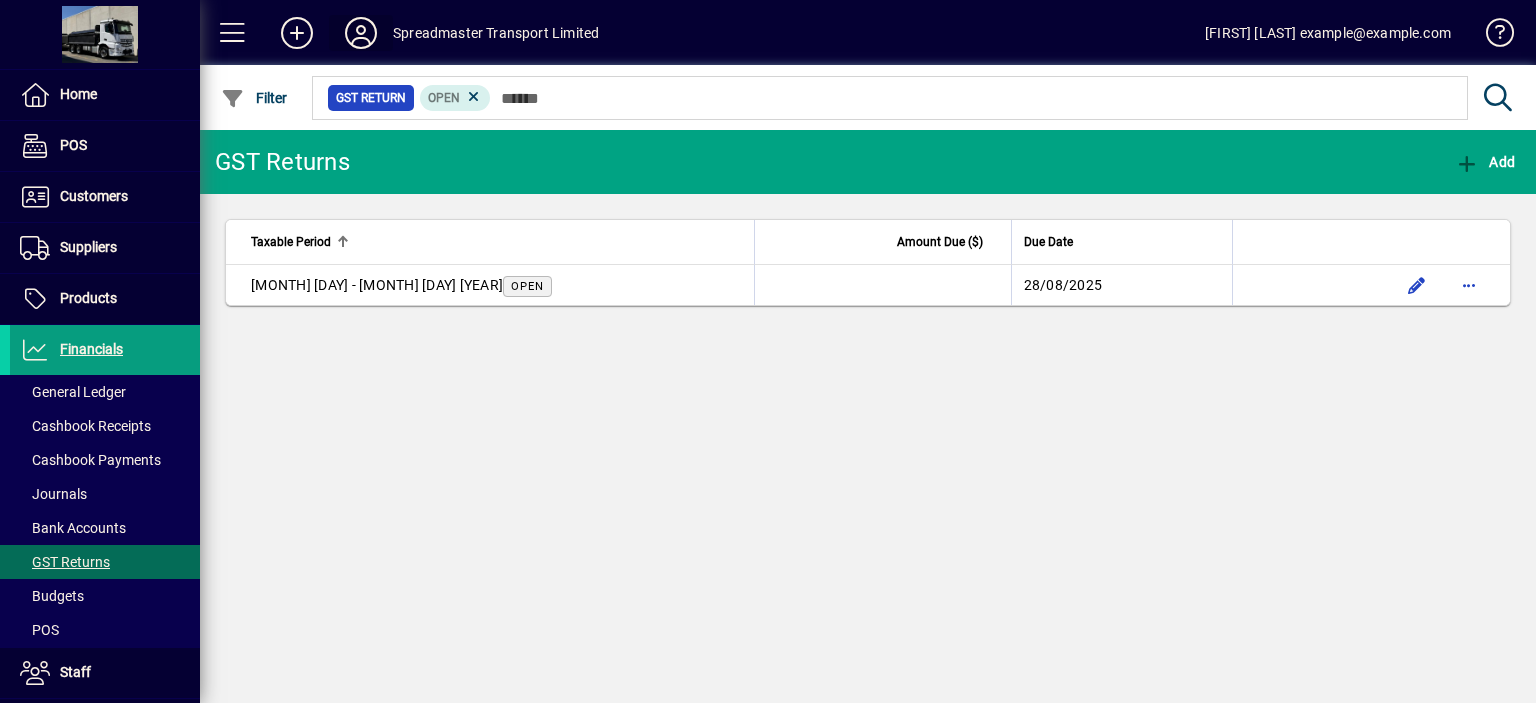 click 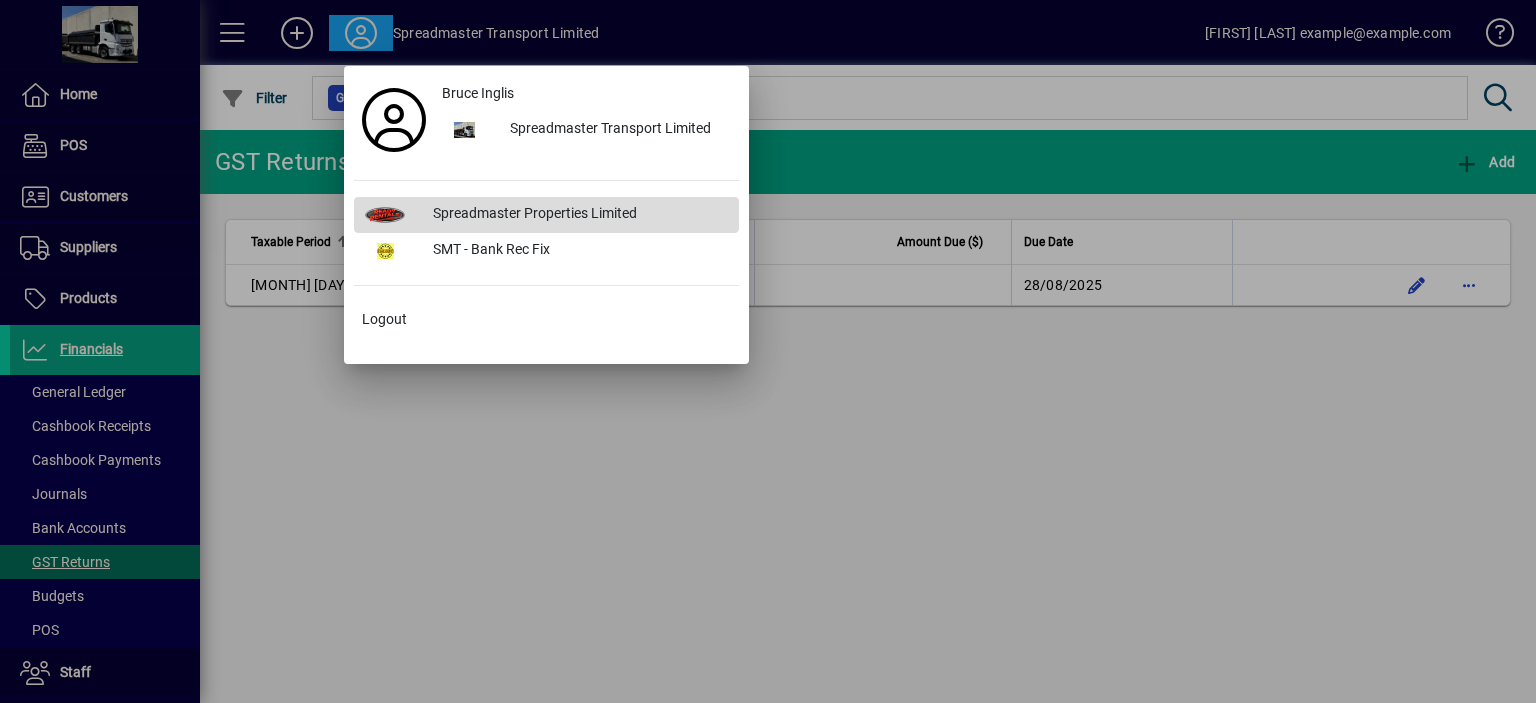 click on "Spreadmaster Properties Limited" at bounding box center [578, 215] 